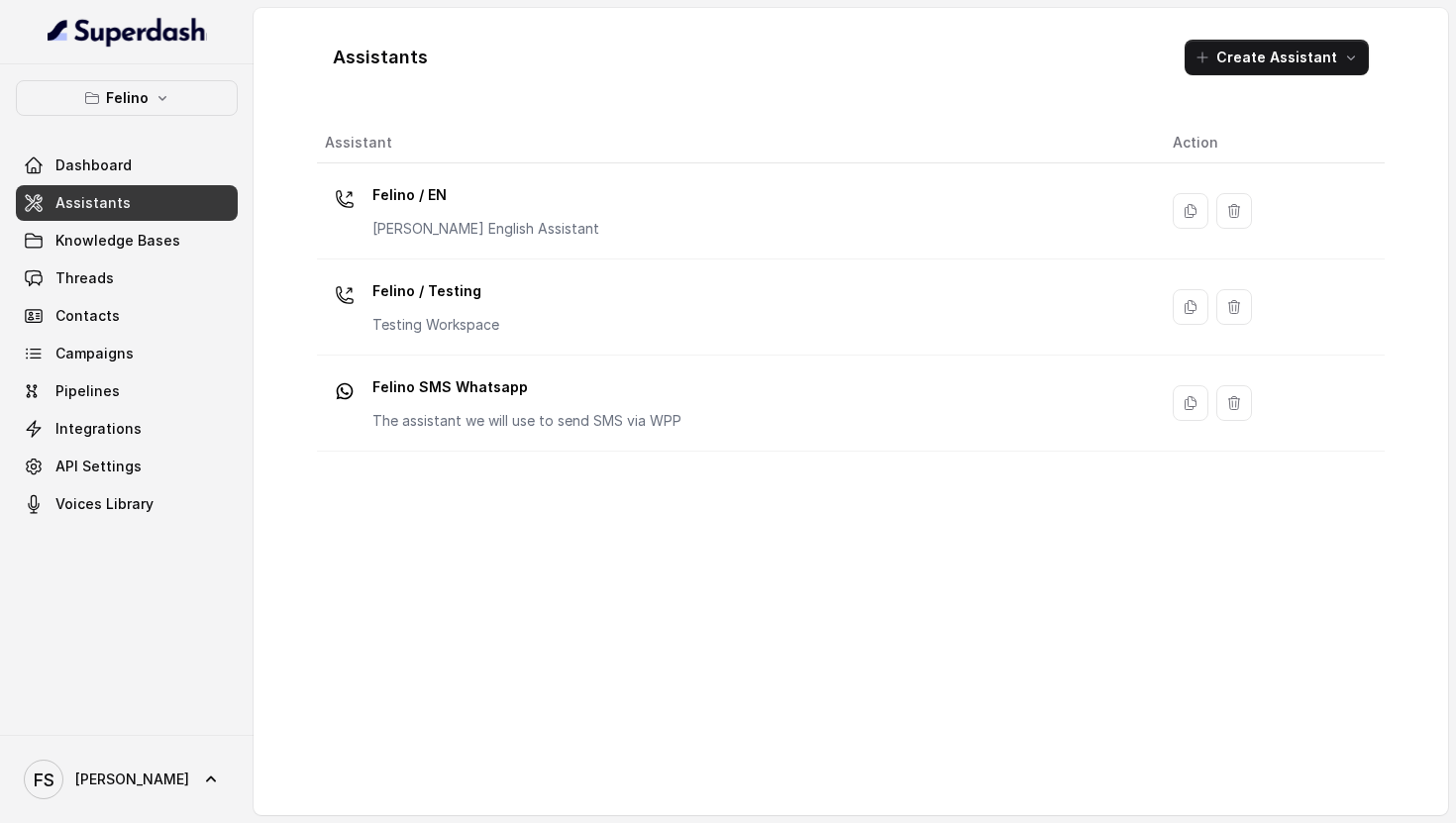 scroll, scrollTop: 0, scrollLeft: 0, axis: both 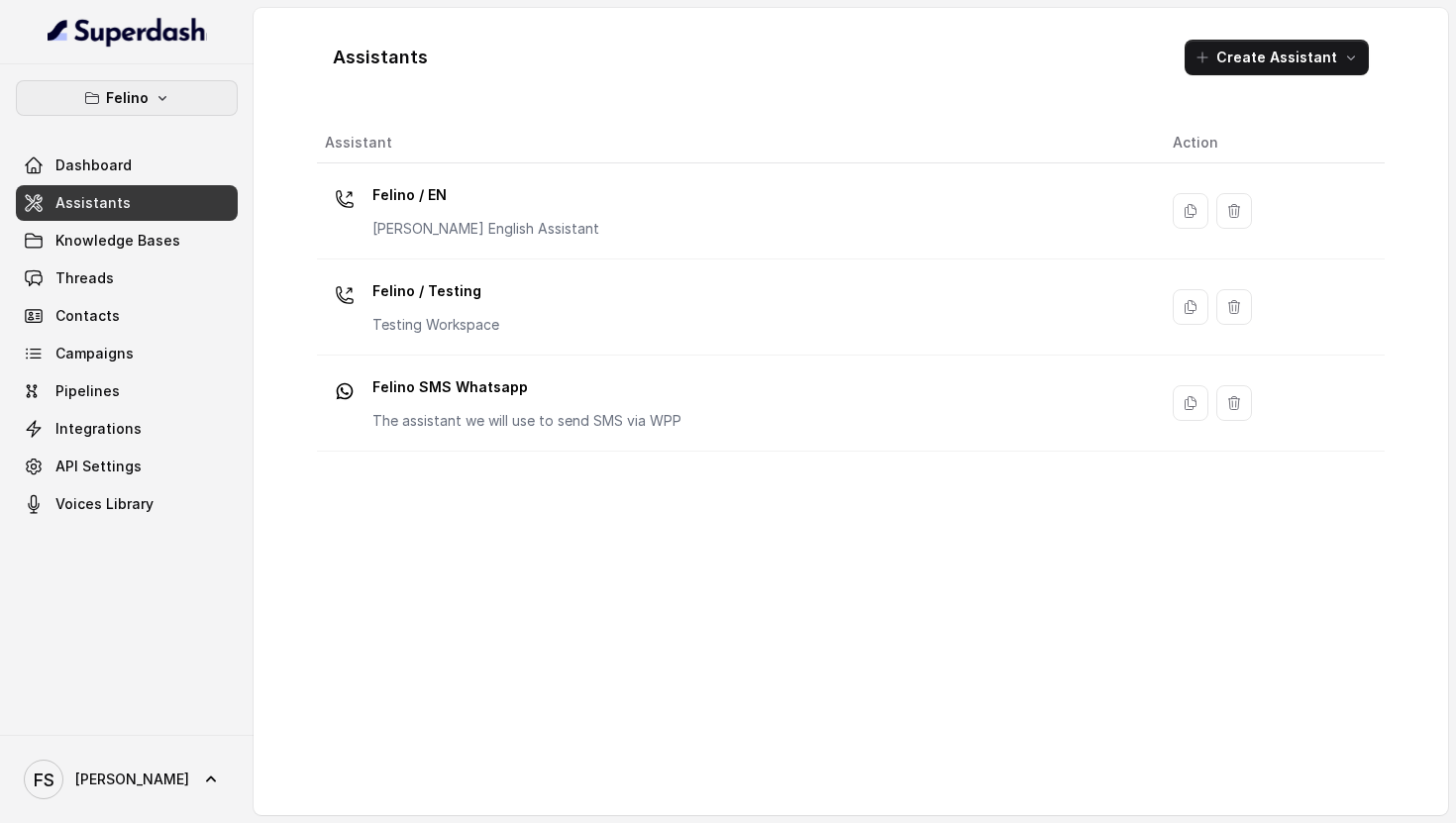 click on "Felino" at bounding box center (127, 98) 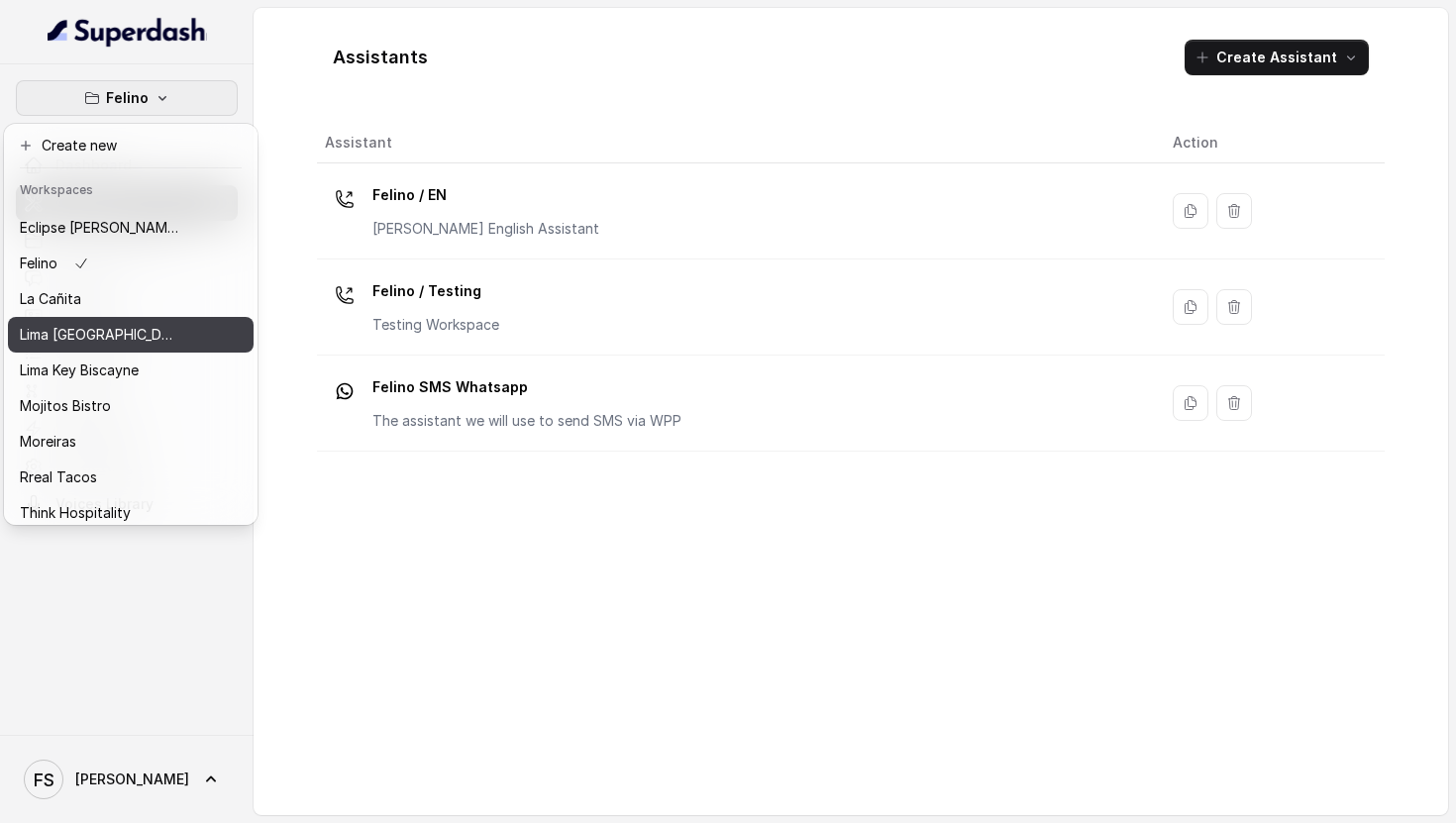 scroll, scrollTop: 126, scrollLeft: 0, axis: vertical 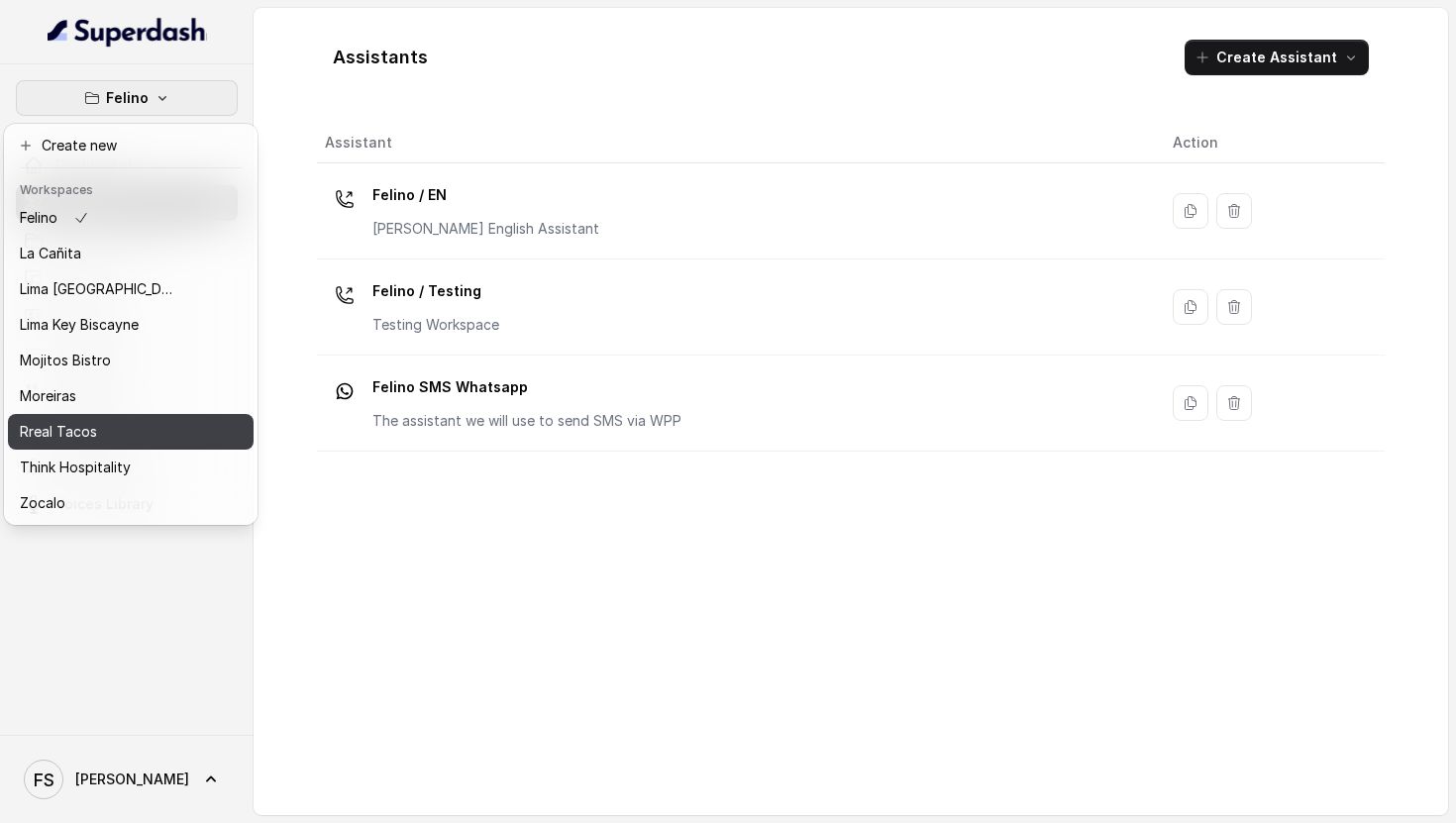 click on "Rreal Tacos" at bounding box center [99, 432] 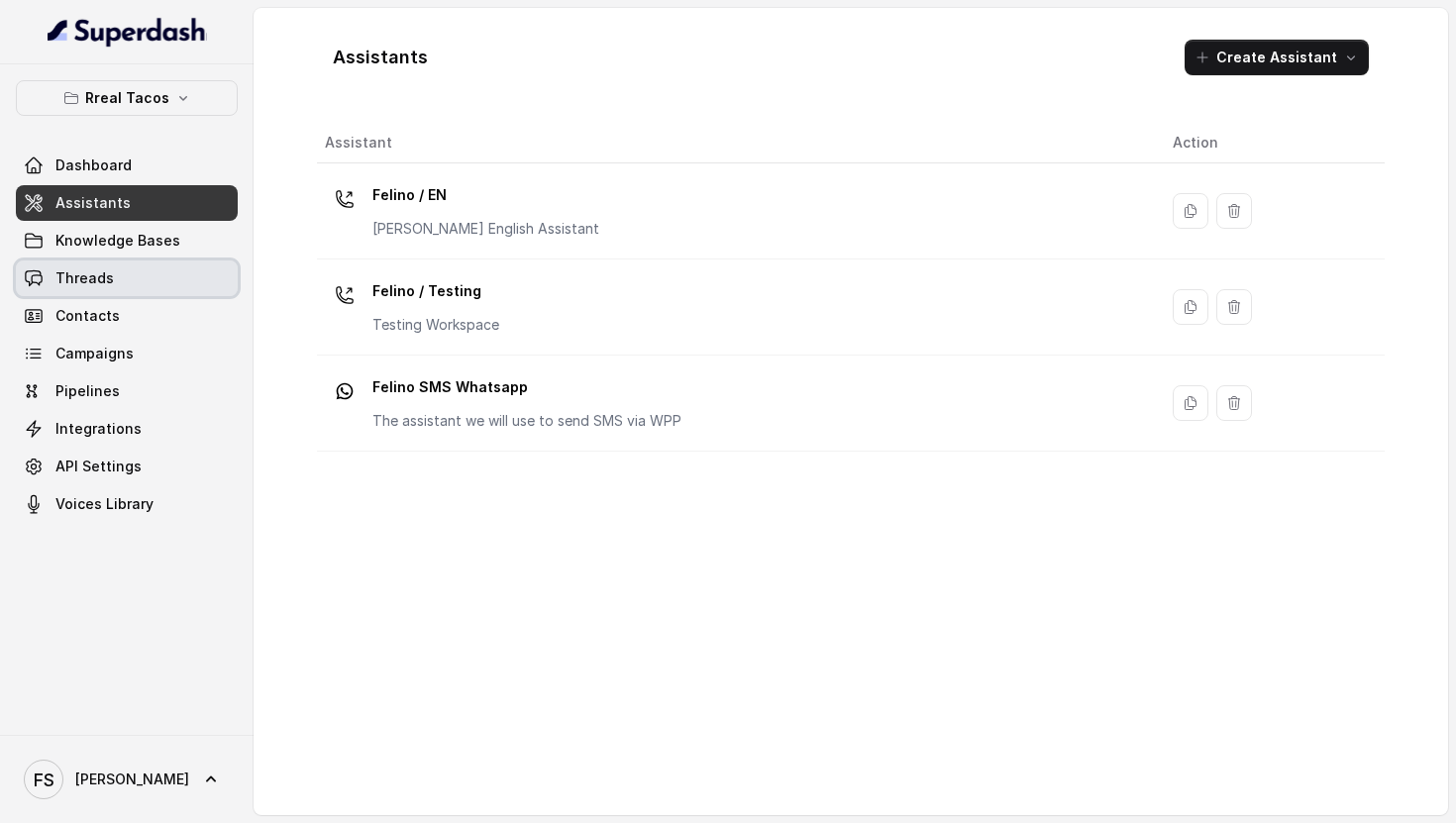 click on "Threads" at bounding box center [127, 278] 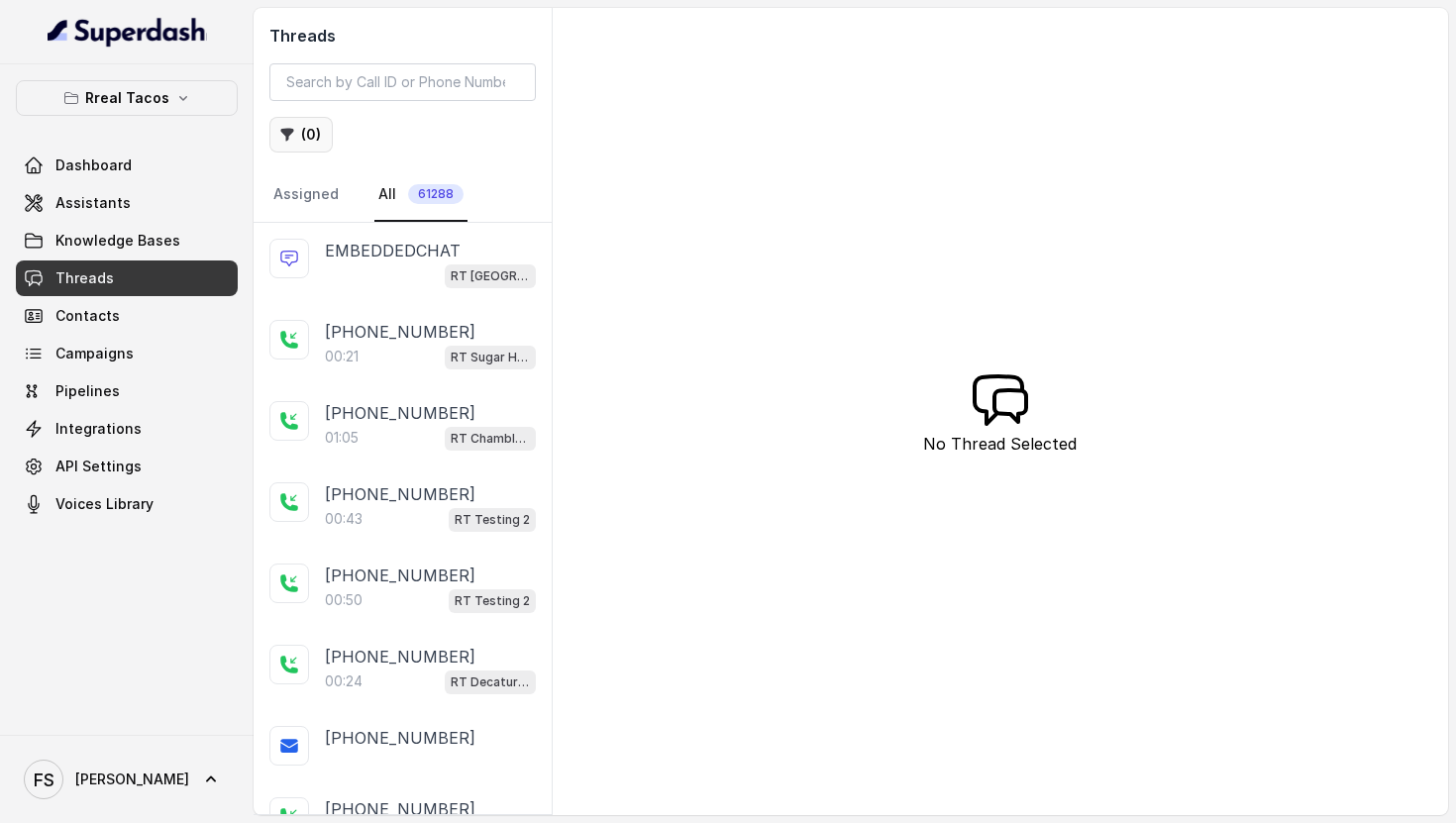 click on "( 0 )" at bounding box center [301, 135] 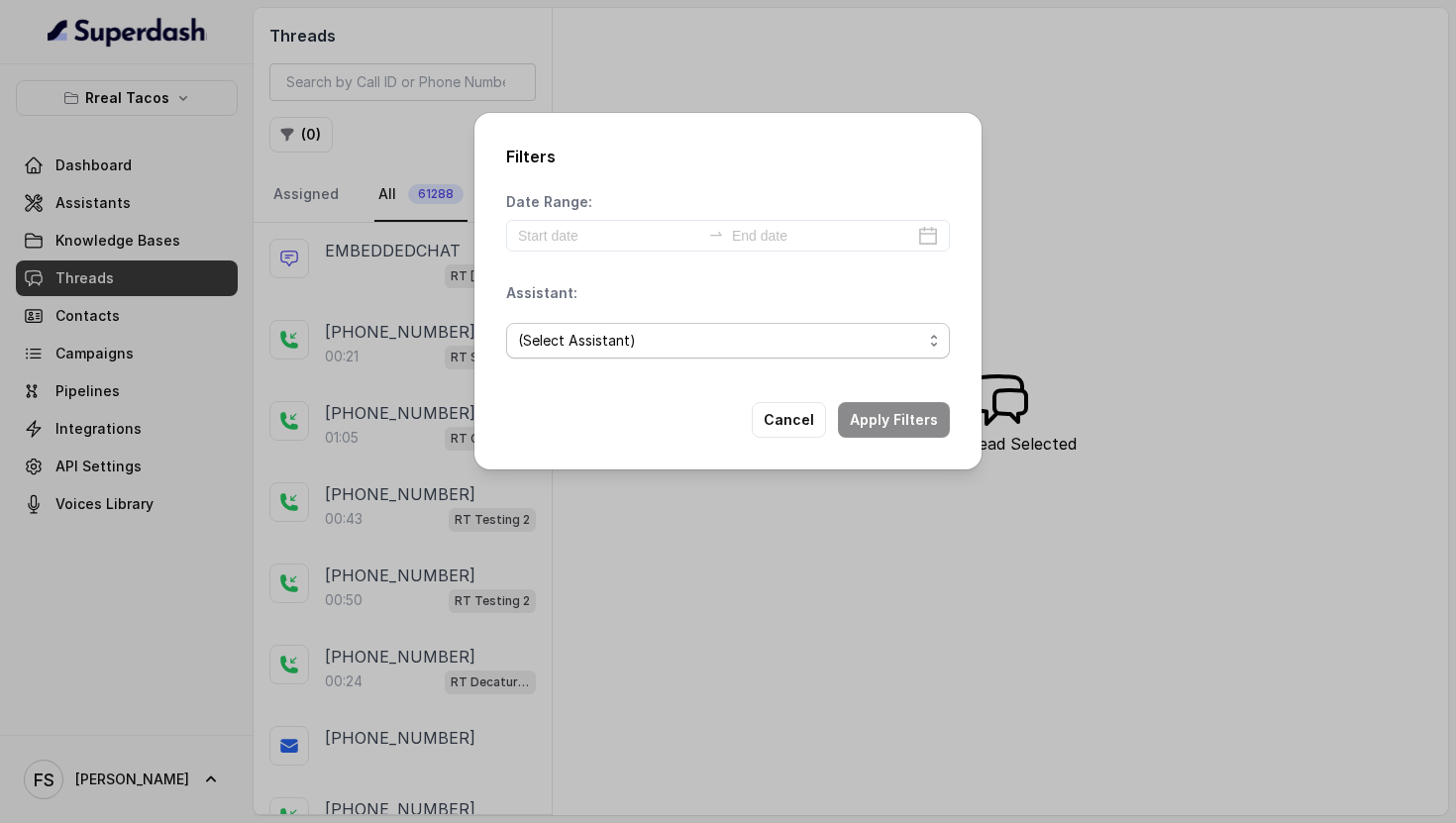 click on "(Select Assistant) RT Midtown / EN RT Midtown / ES [GEOGRAPHIC_DATA] / EN [GEOGRAPHIC_DATA] / EN [GEOGRAPHIC_DATA][PERSON_NAME] / EN RT Decatur / EN [PERSON_NAME] / EN [PERSON_NAME] / EN RT Testing [GEOGRAPHIC_DATA] / EN RT Testing 2 RT Lawrenceville" at bounding box center (728, 341) 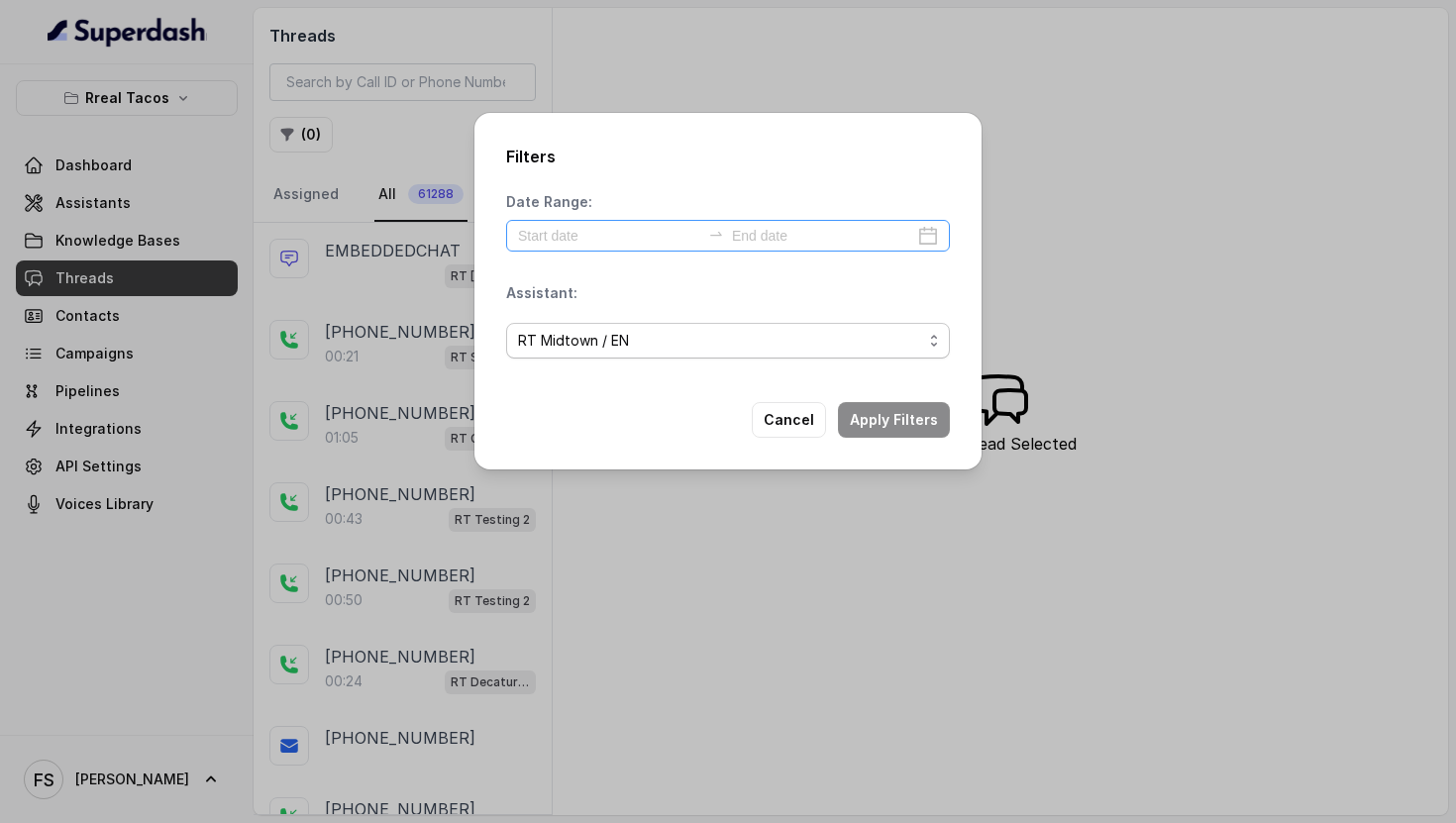 click at bounding box center [728, 236] 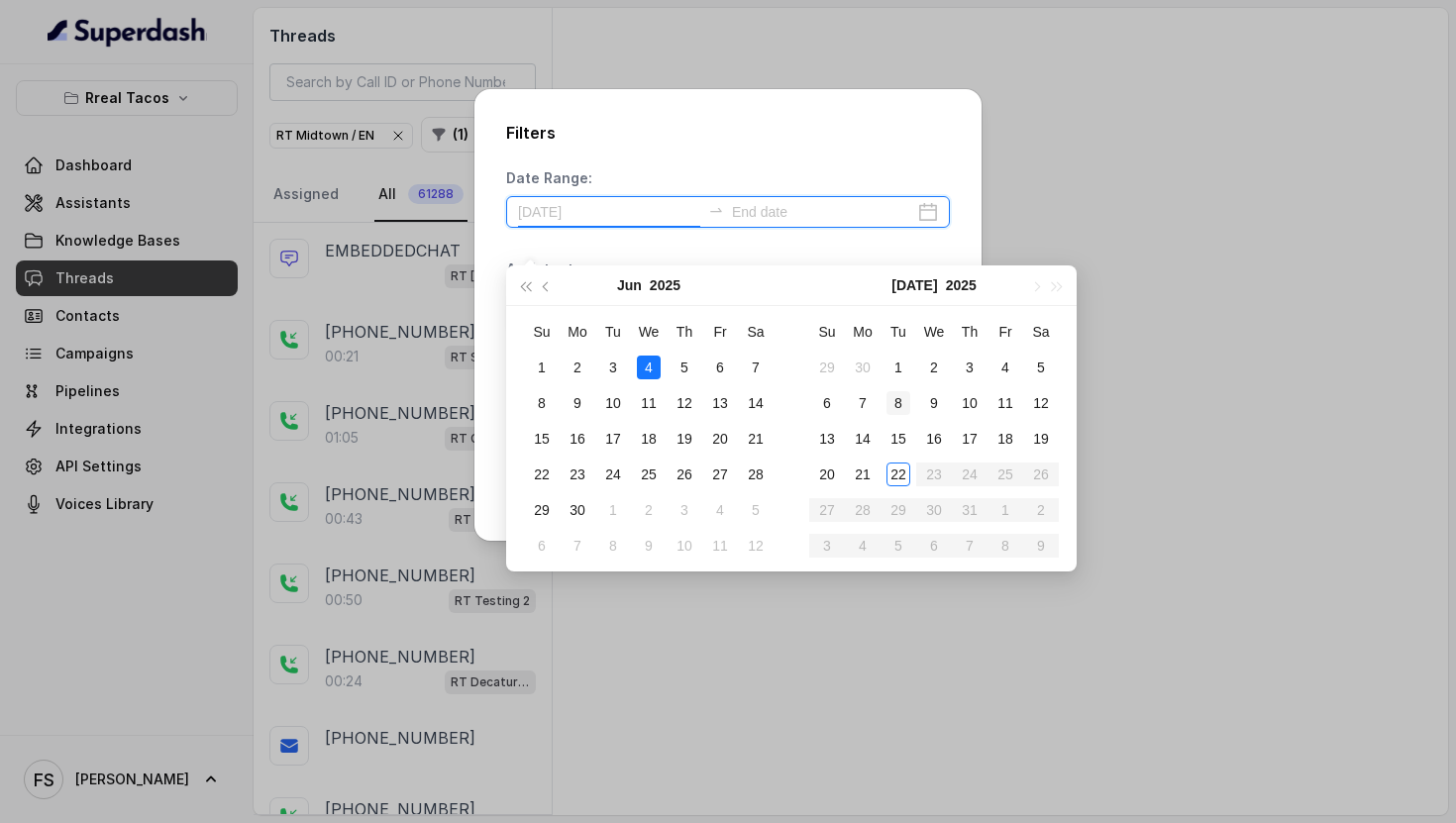 type on "[DATE]" 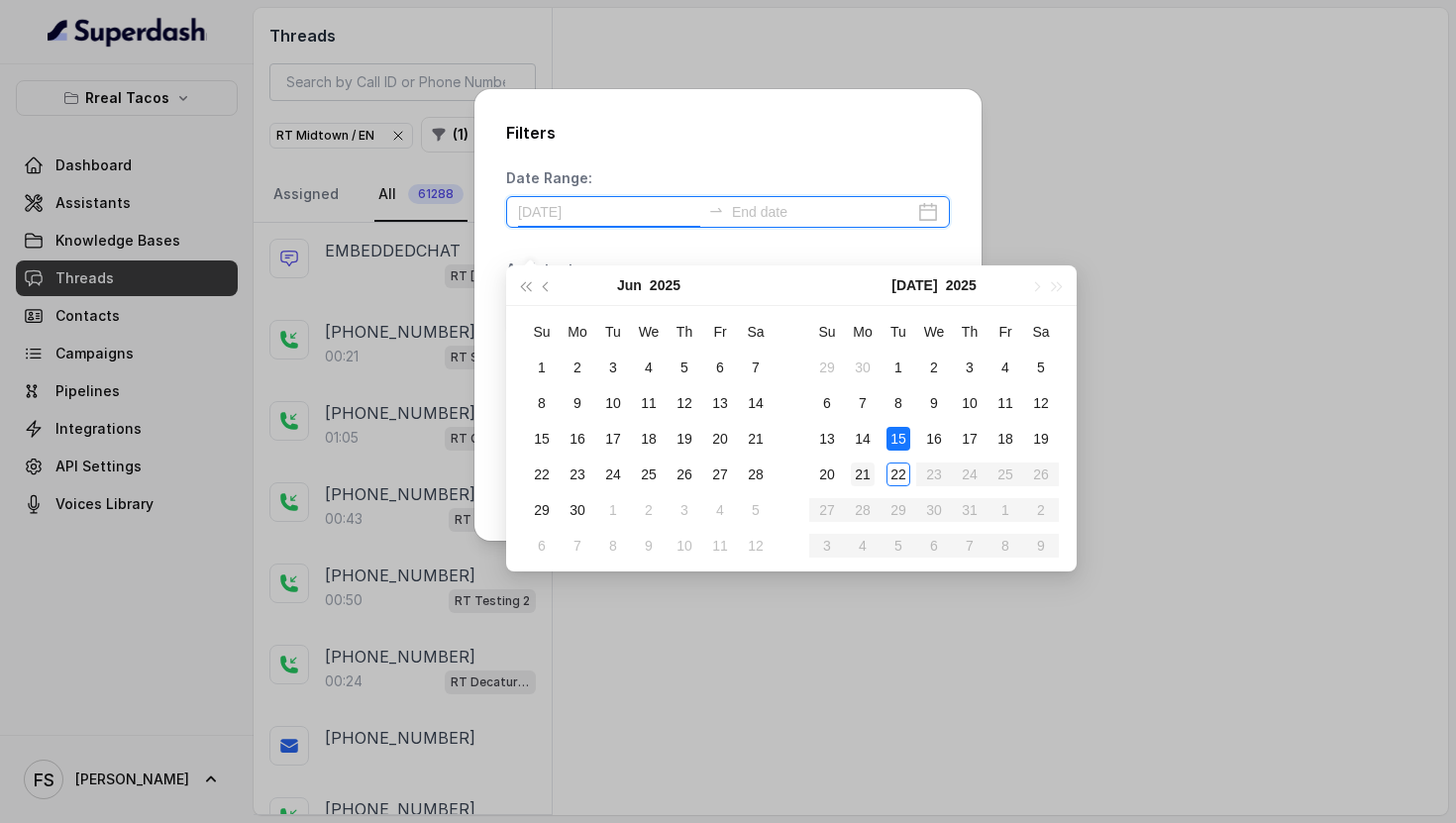 type on "[DATE]" 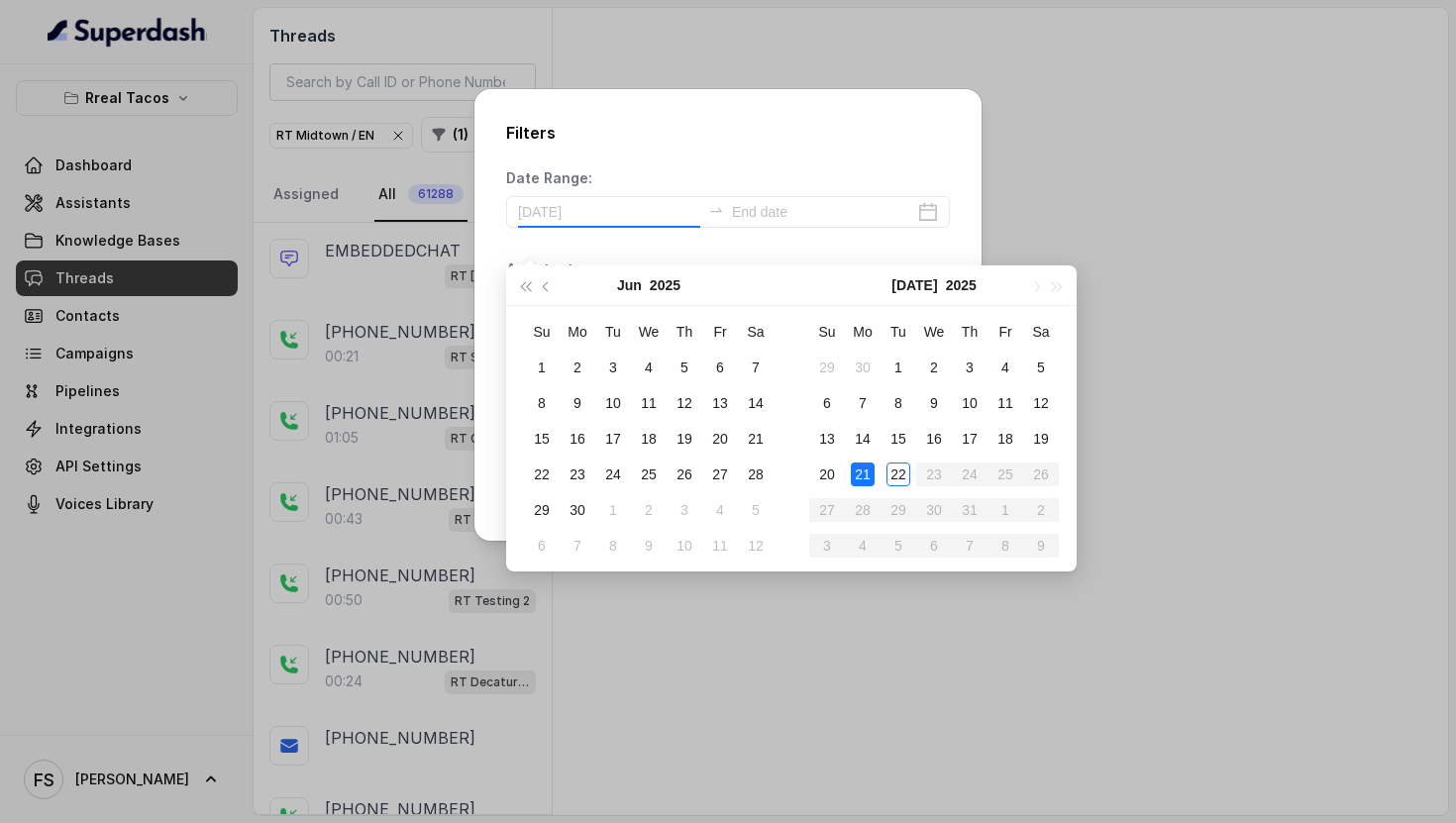 click on "21" at bounding box center (863, 474) 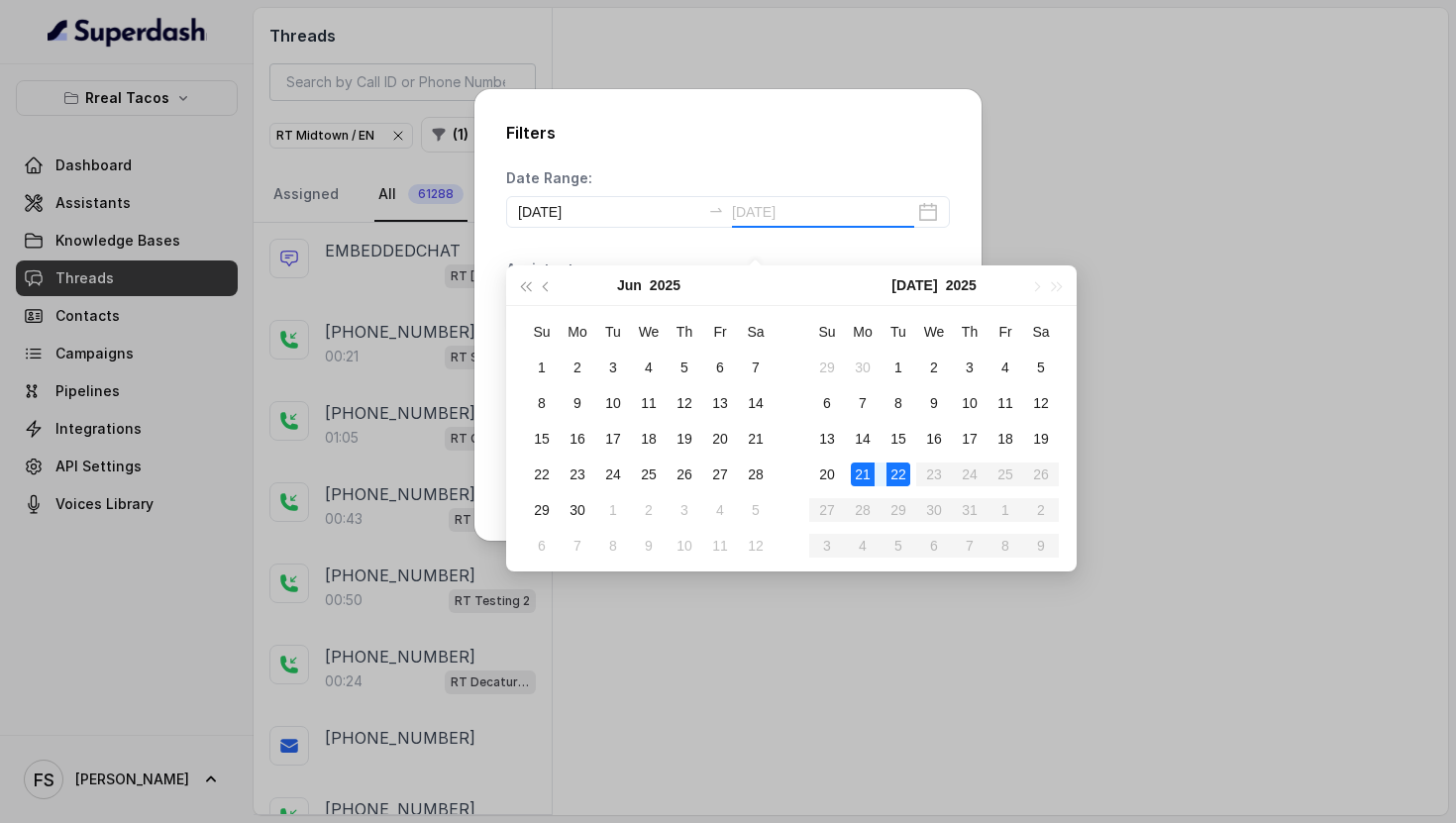 click on "22" at bounding box center (898, 474) 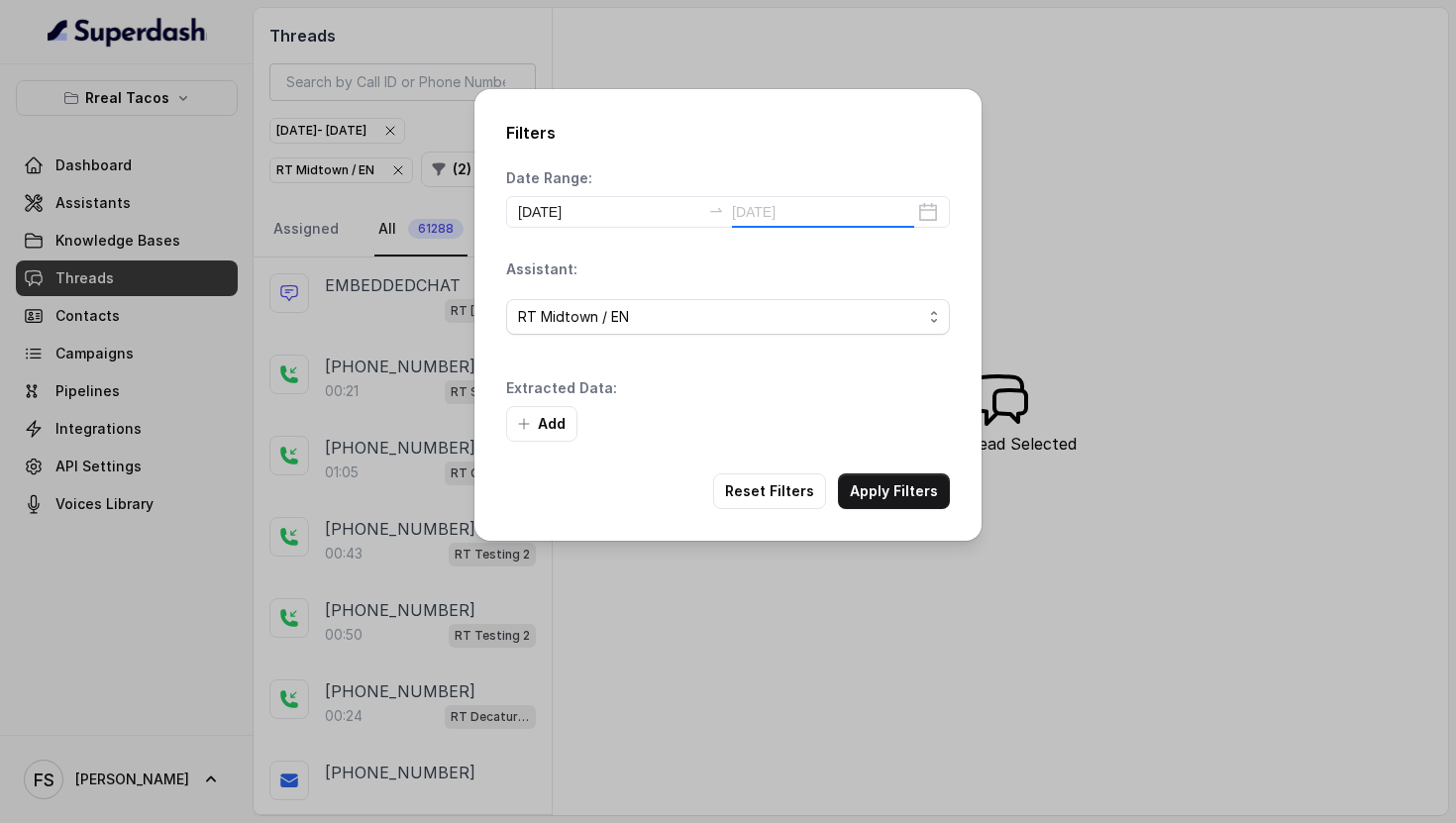 type on "[DATE]" 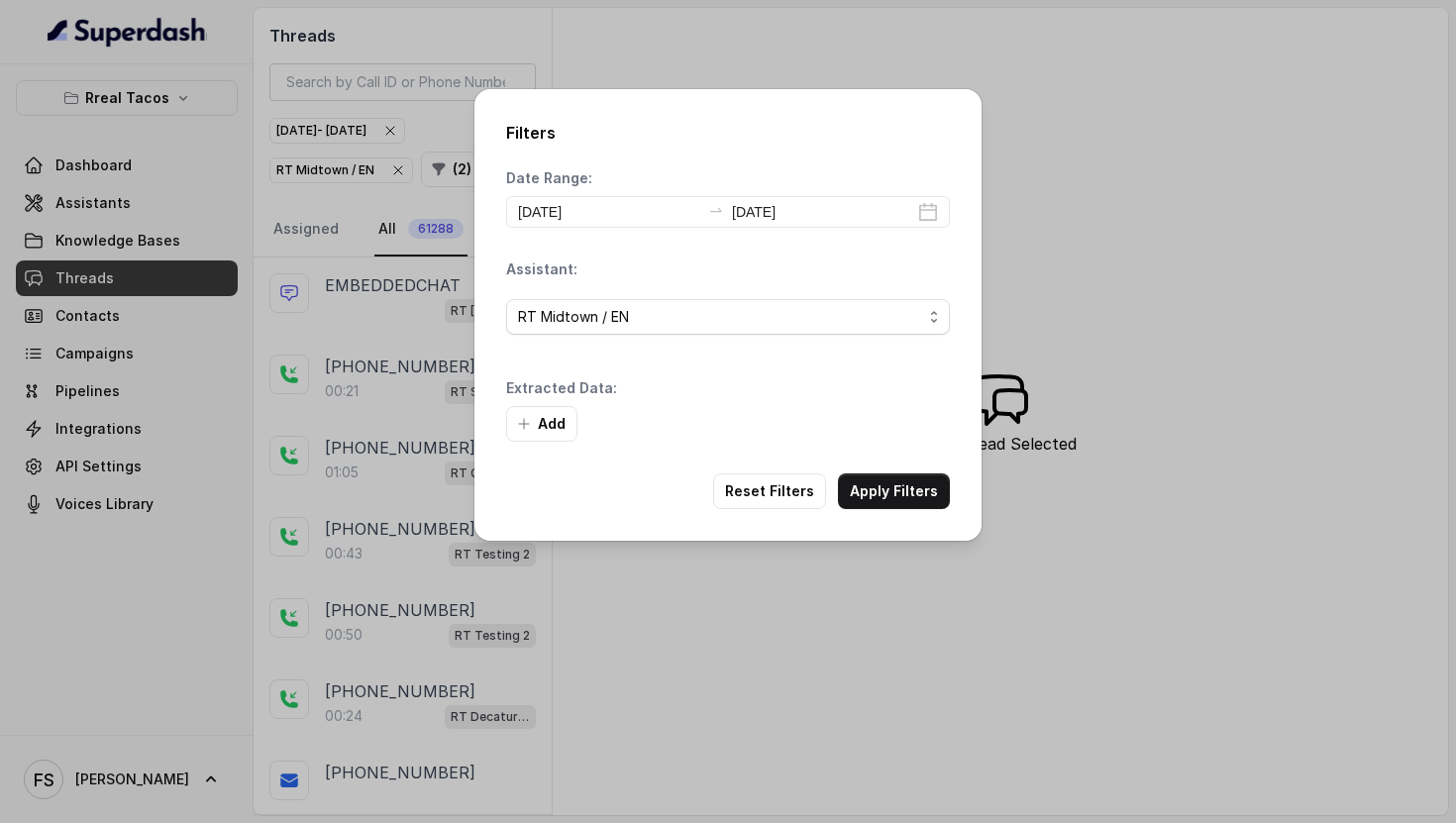 click on "Add" at bounding box center (542, 424) 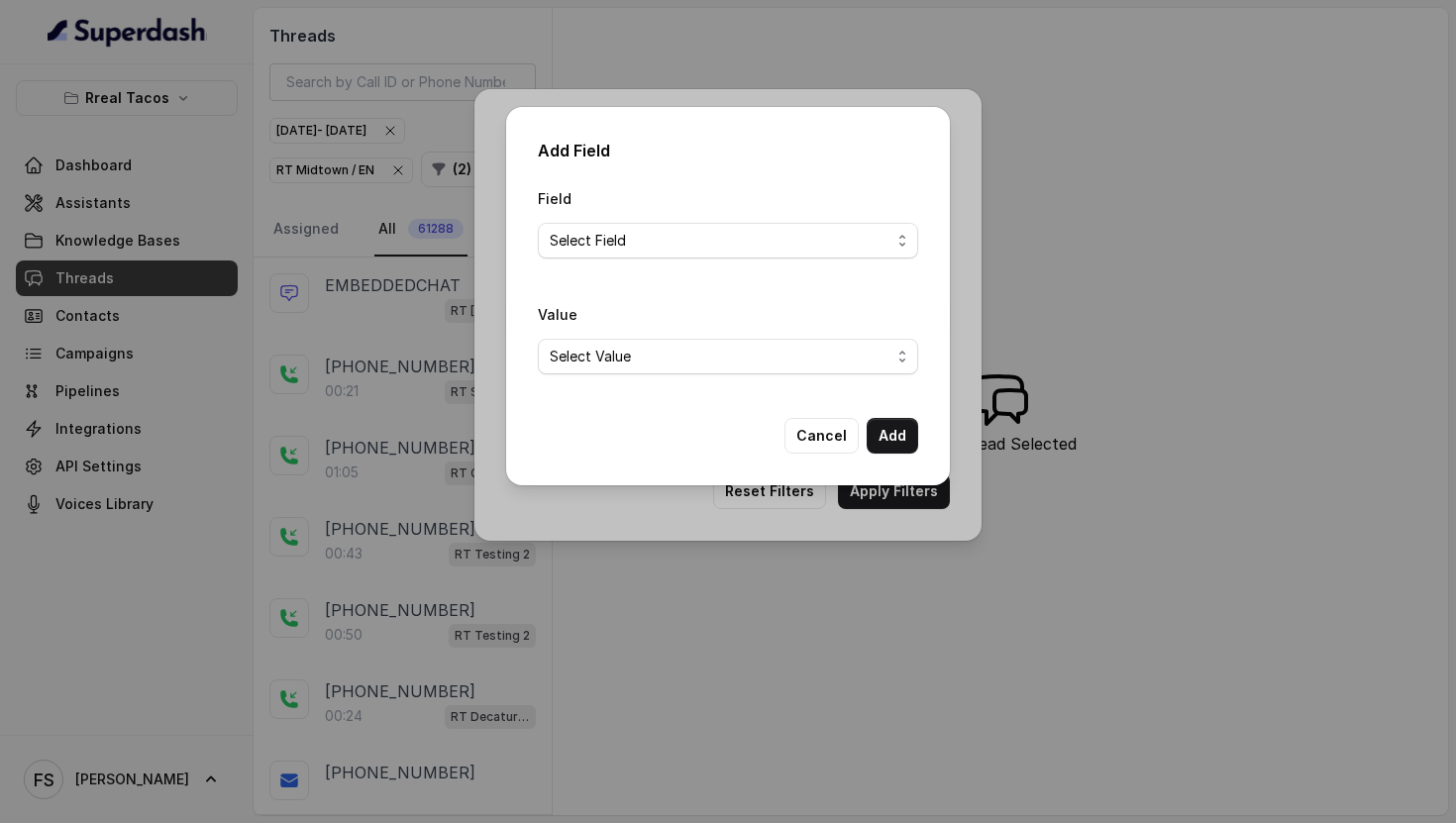 click on "Select Value" at bounding box center [728, 357] 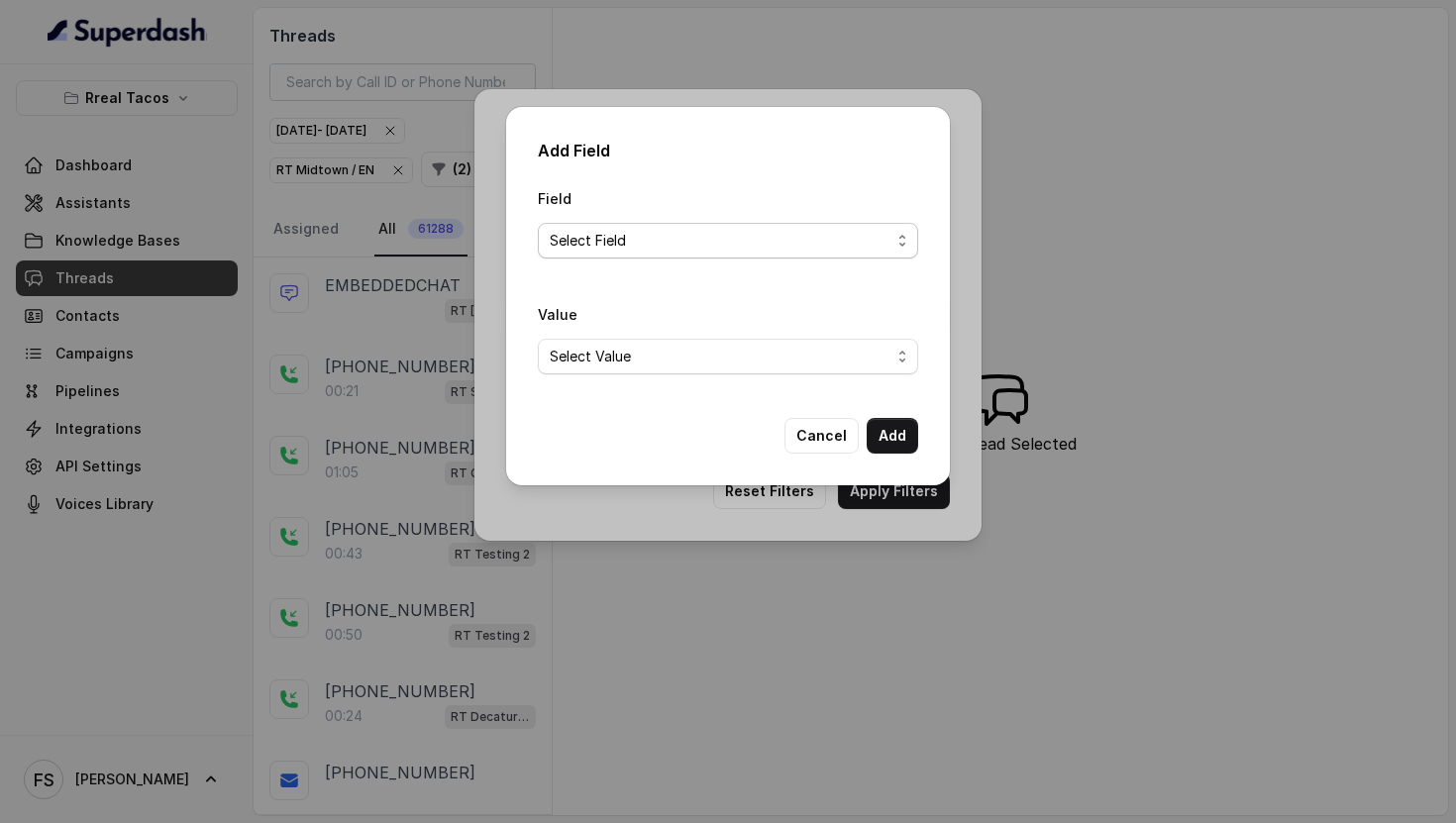 click on "Select Field Text Sent? Reason for sending text Human Transfer Reason for transfering Reason for calling DetectedError Event Mention Reason for Event AITolerance Restaurant Name Party Size Menu Mention (Yes/No) Google AI Assistant is_order_claim order_source" at bounding box center [728, 241] 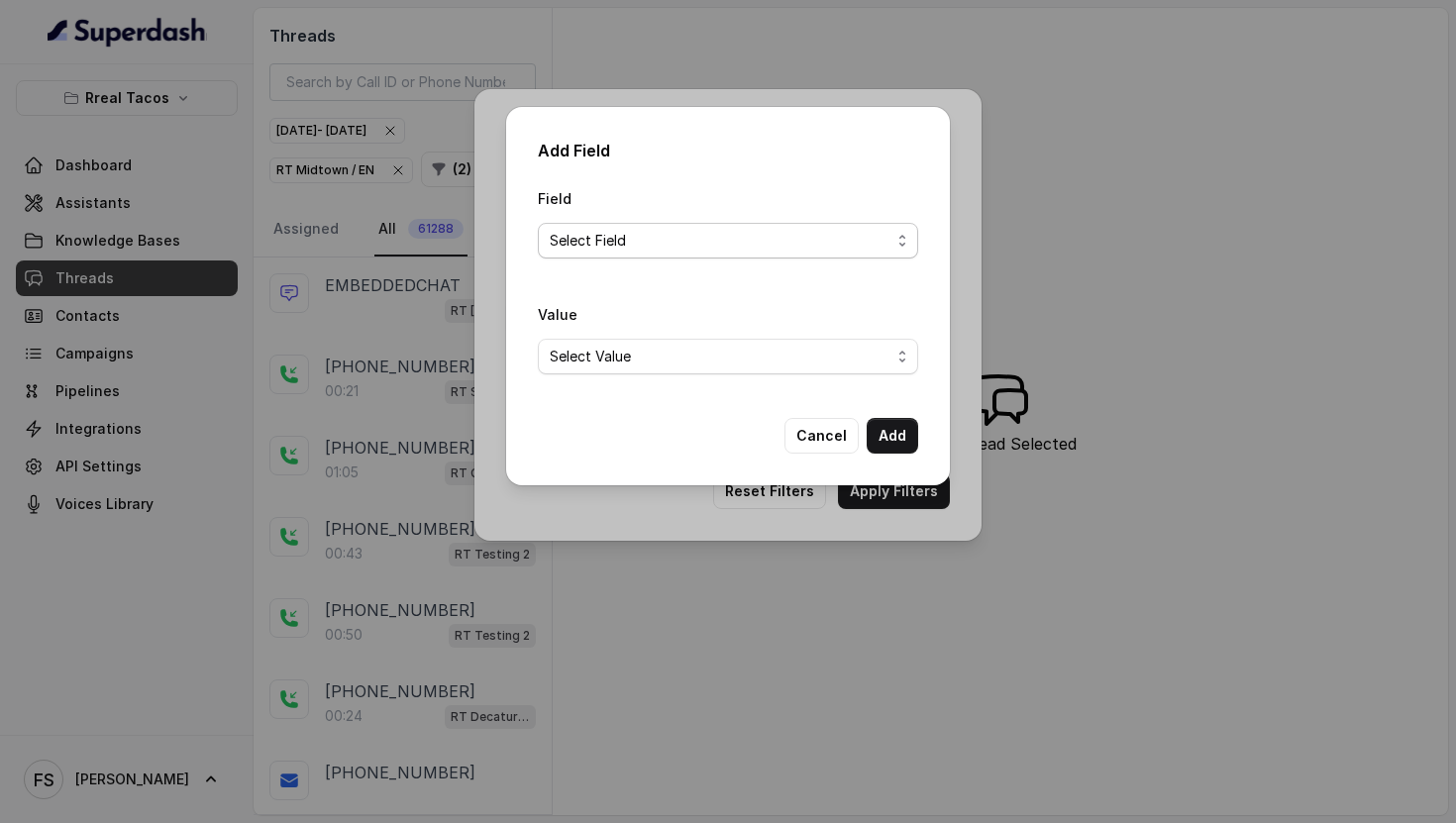 select on "is_order_claim" 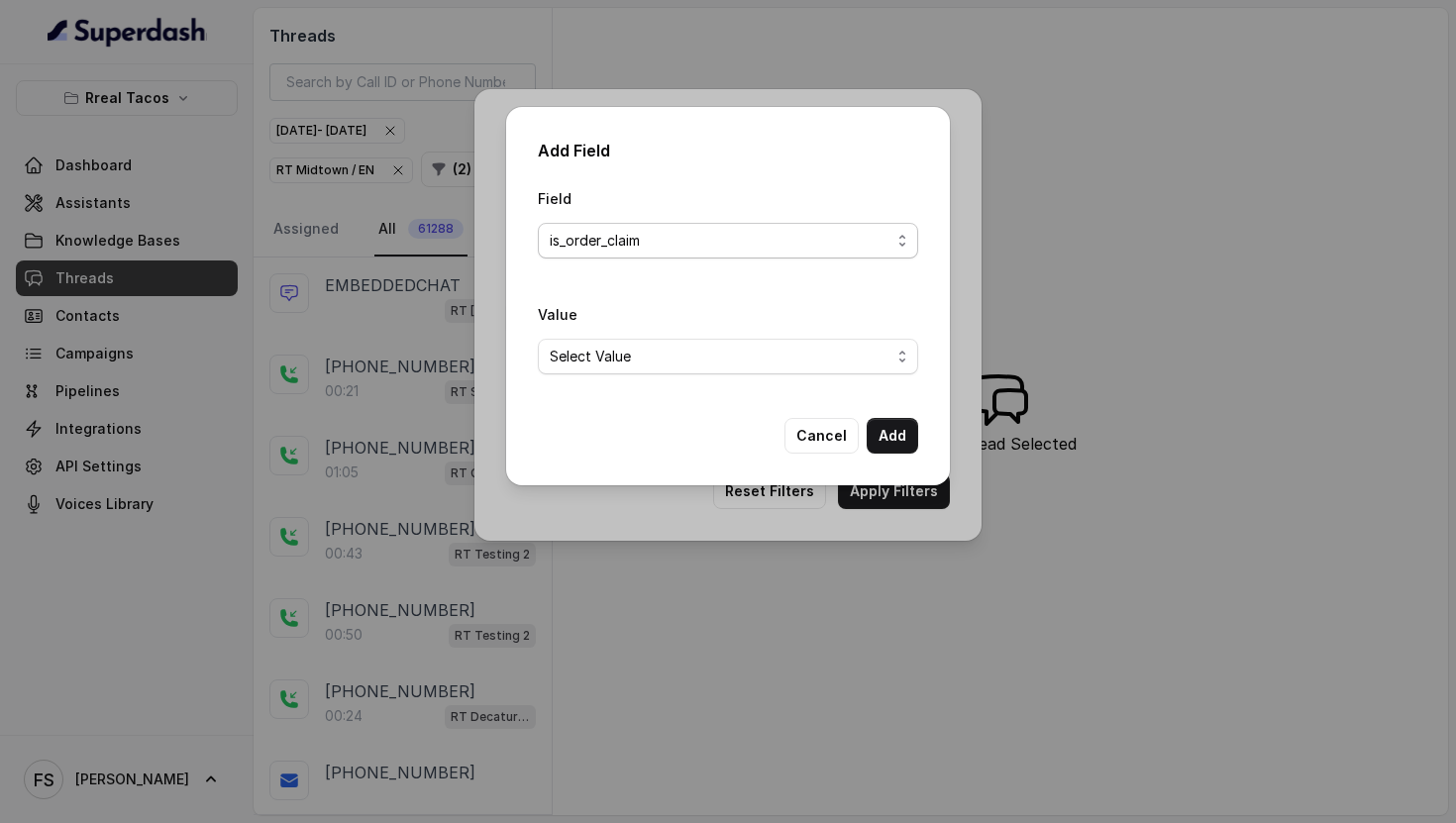 click on "Select Value Yes No" at bounding box center [728, 357] 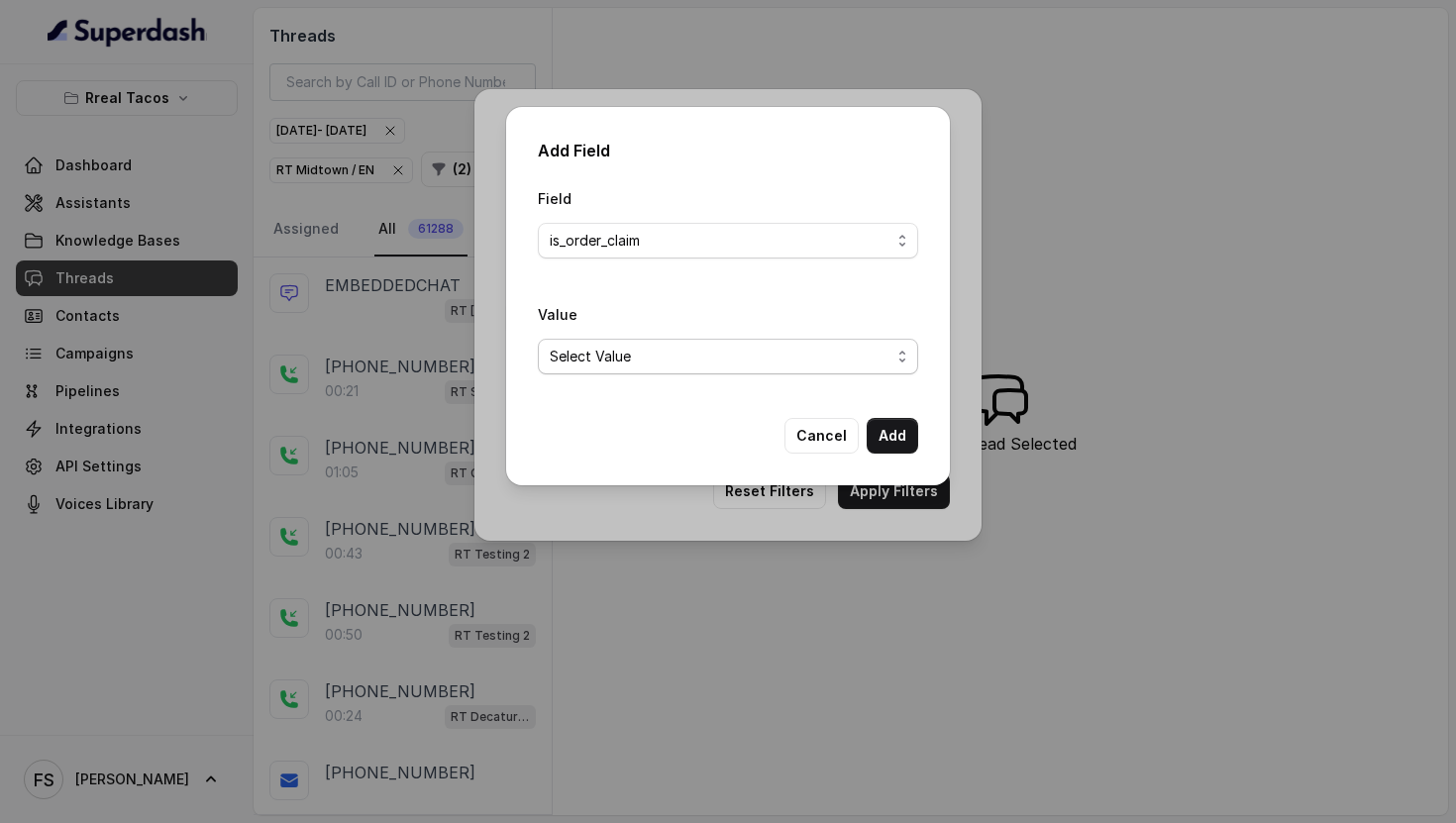select on "yes" 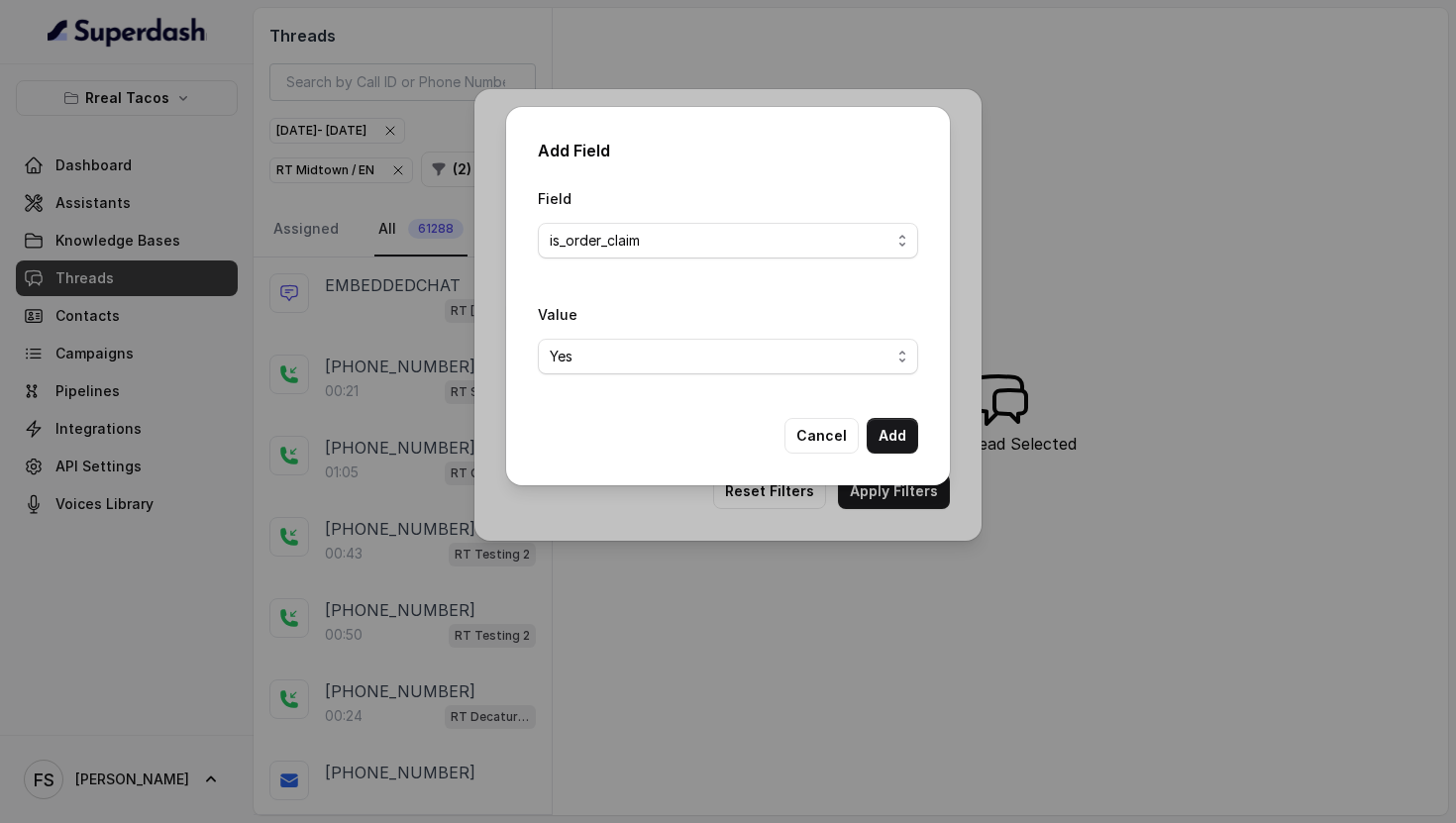 click on "Add" at bounding box center [892, 436] 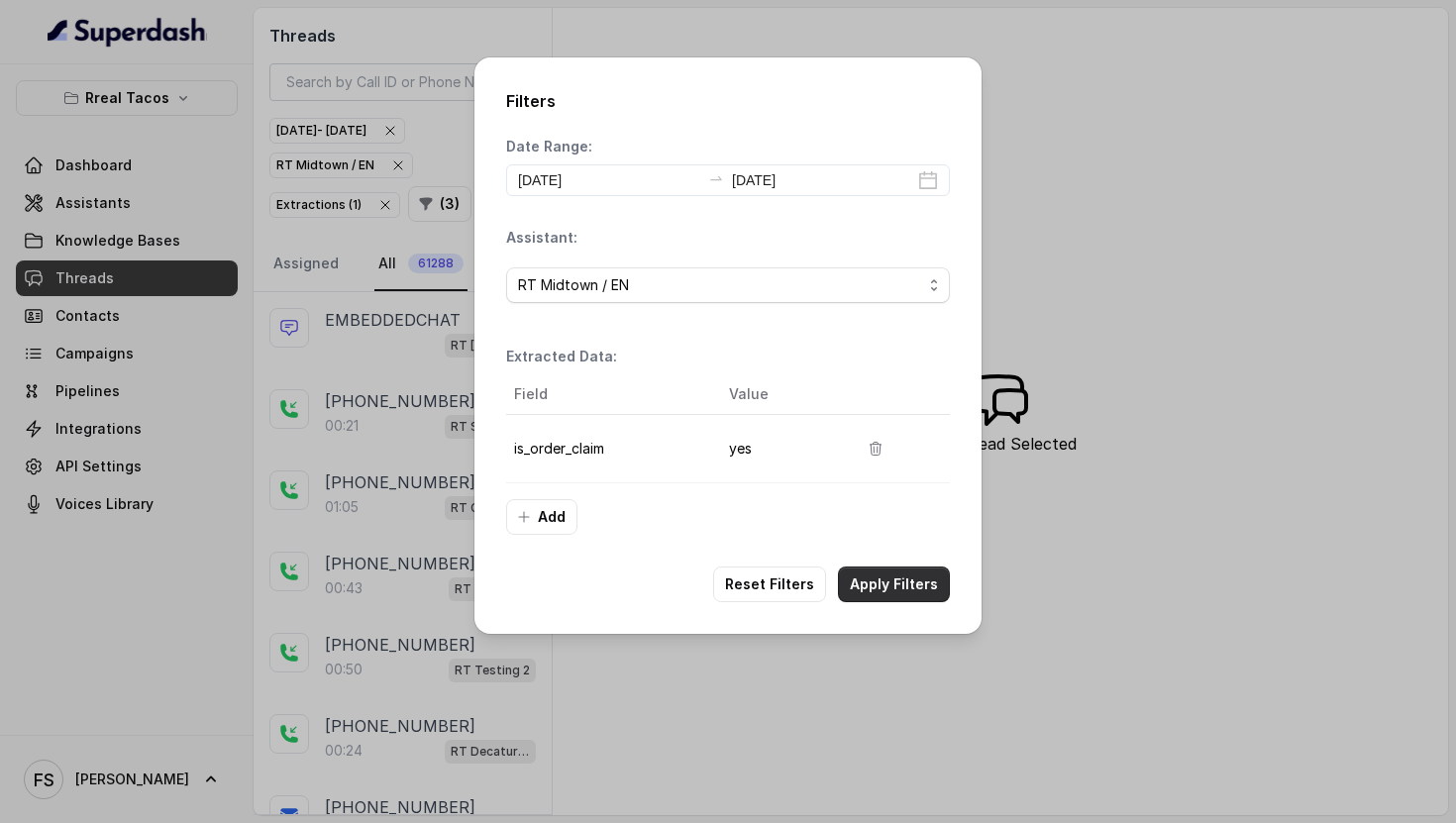 click on "Apply Filters" at bounding box center [893, 584] 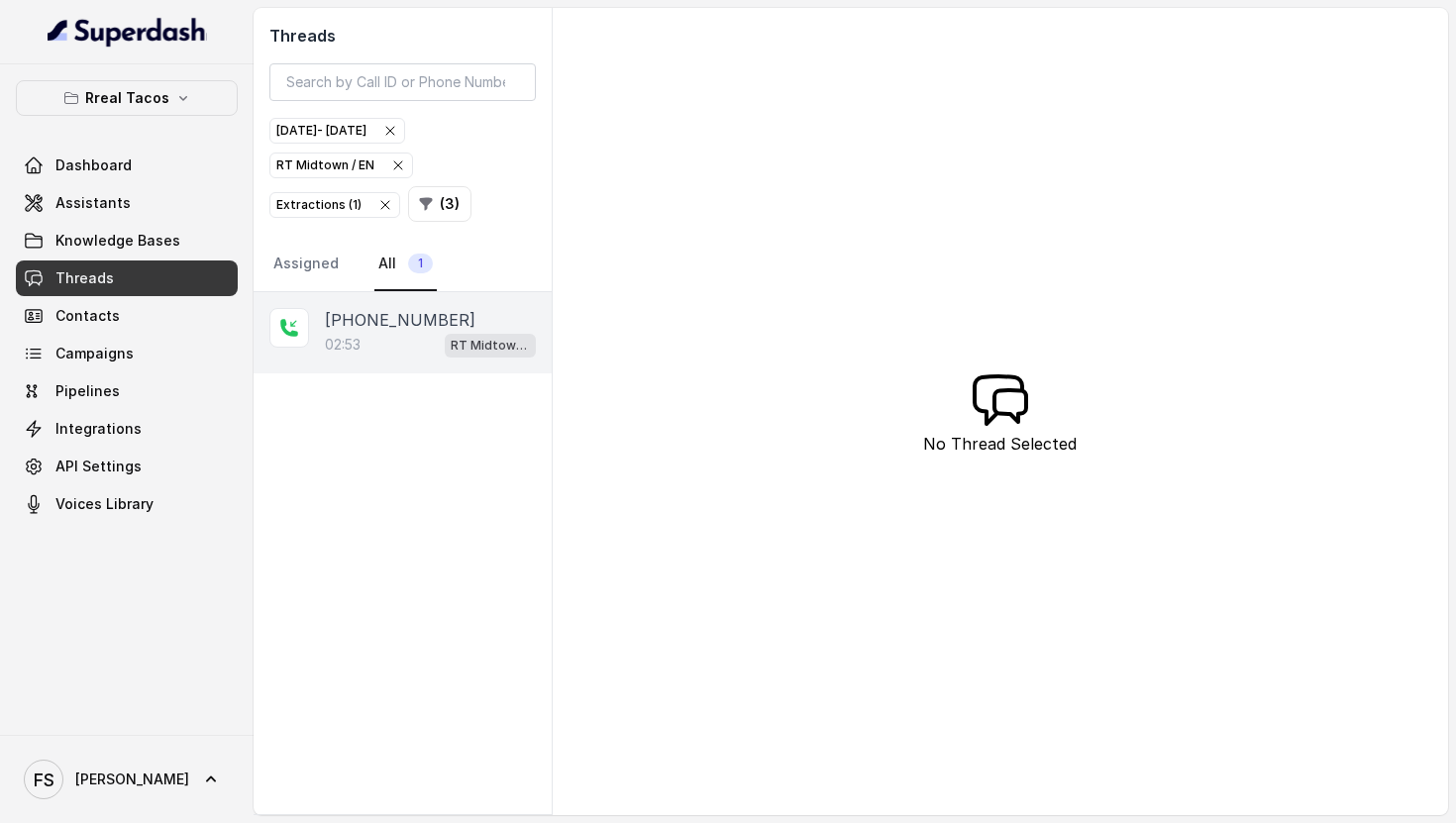 click on "[PHONE_NUMBER]" at bounding box center (430, 320) 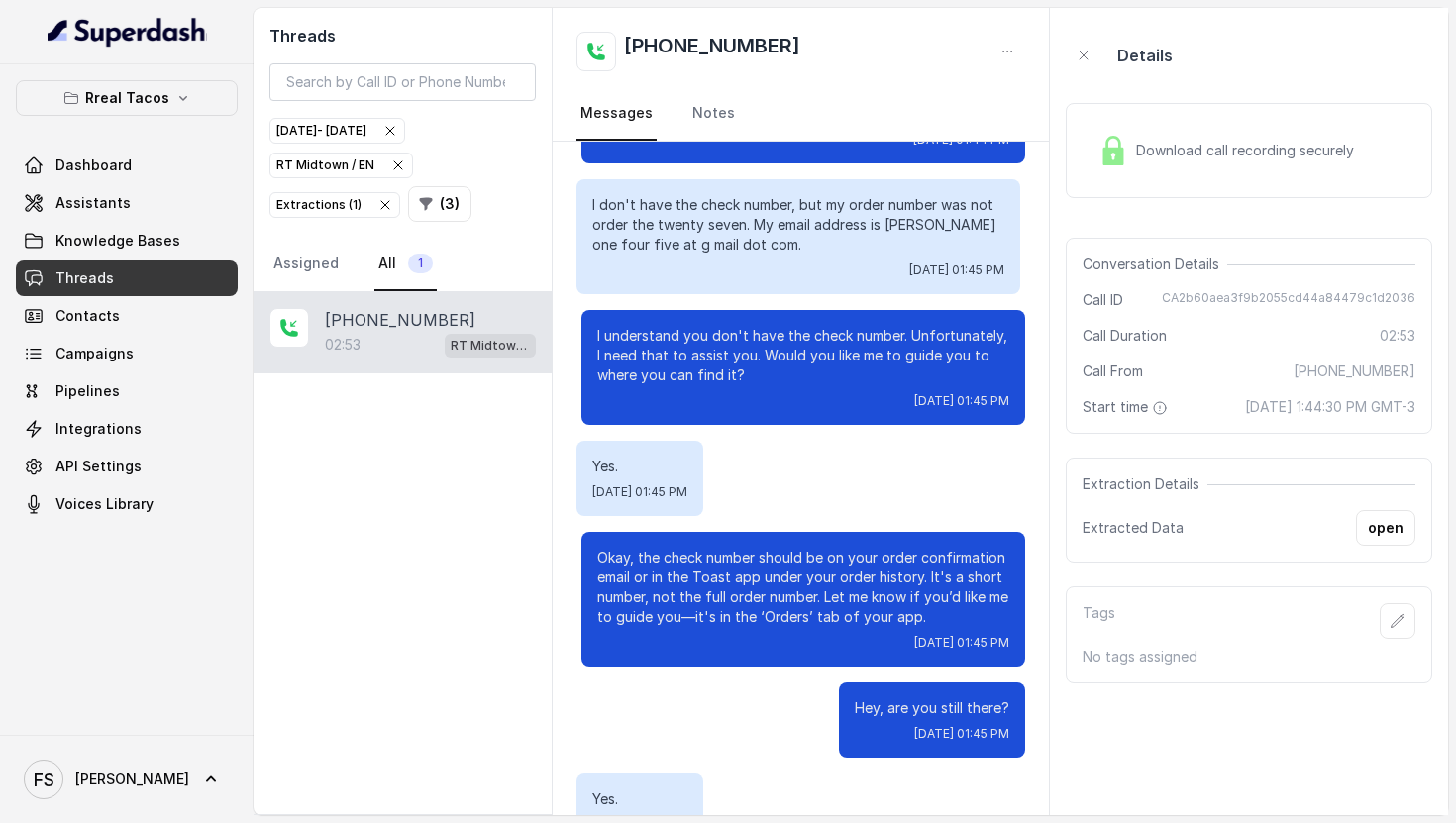 scroll, scrollTop: 0, scrollLeft: 0, axis: both 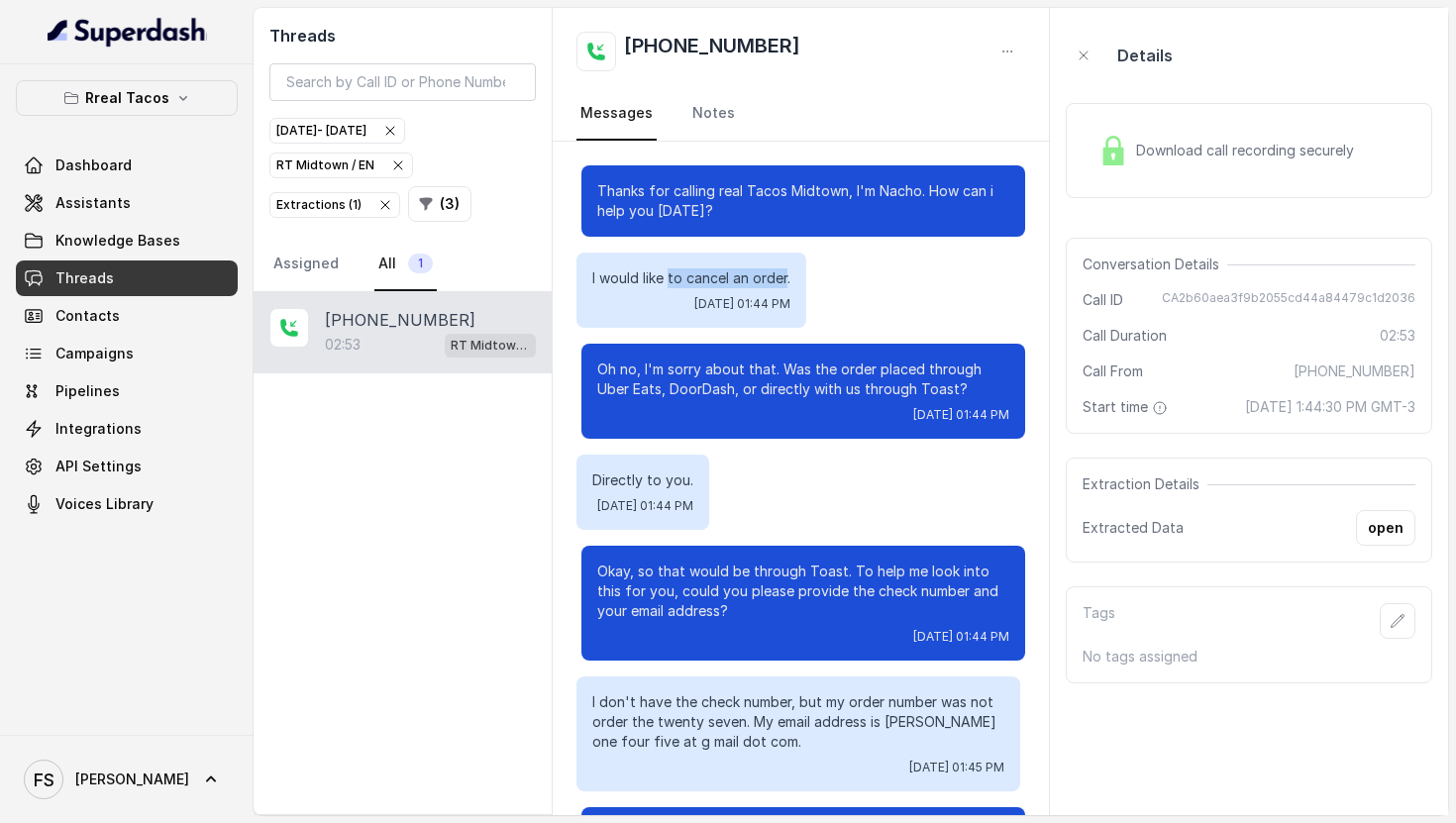 drag, startPoint x: 669, startPoint y: 285, endPoint x: 785, endPoint y: 274, distance: 116.520384 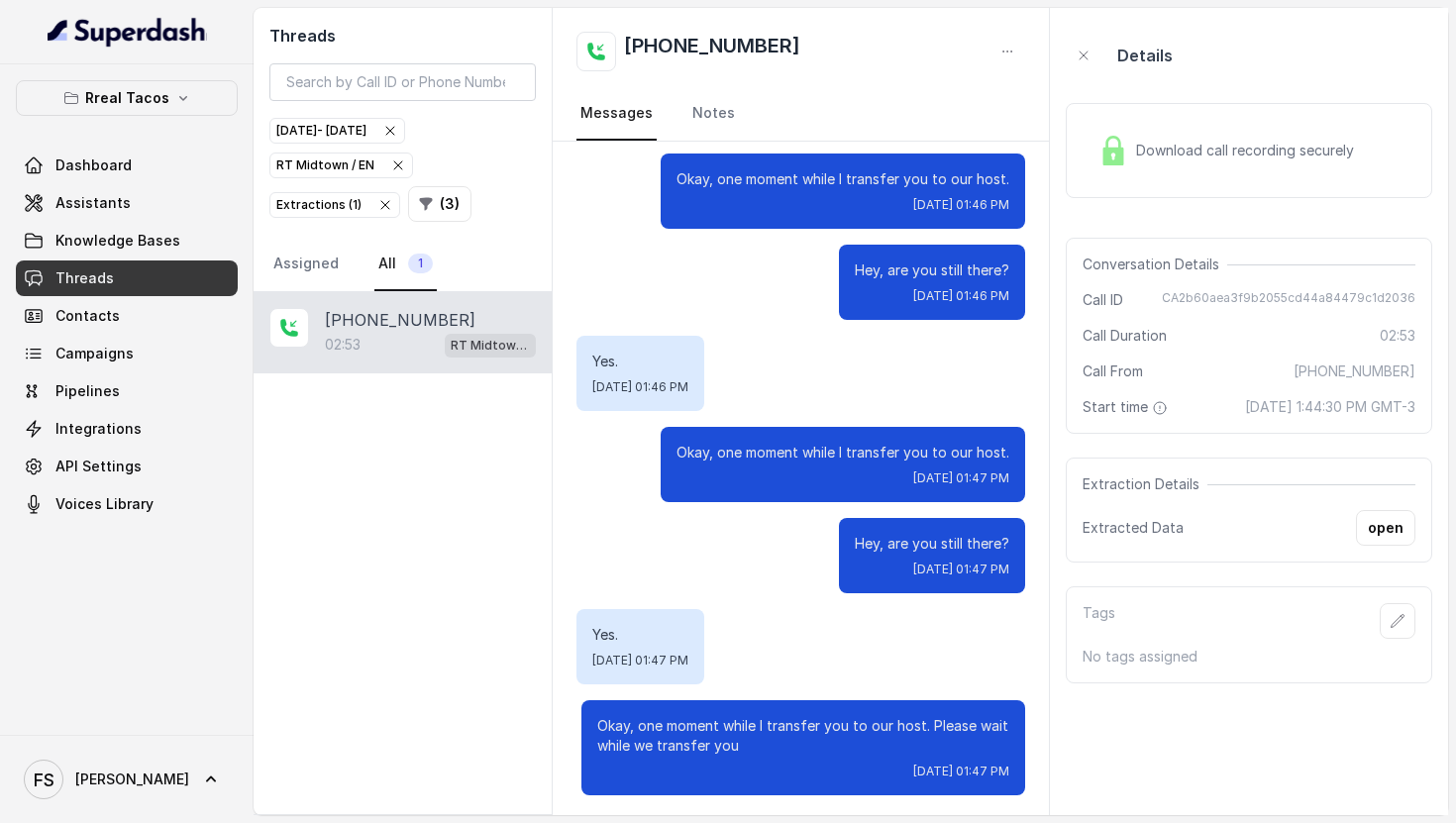 scroll, scrollTop: 2080, scrollLeft: 0, axis: vertical 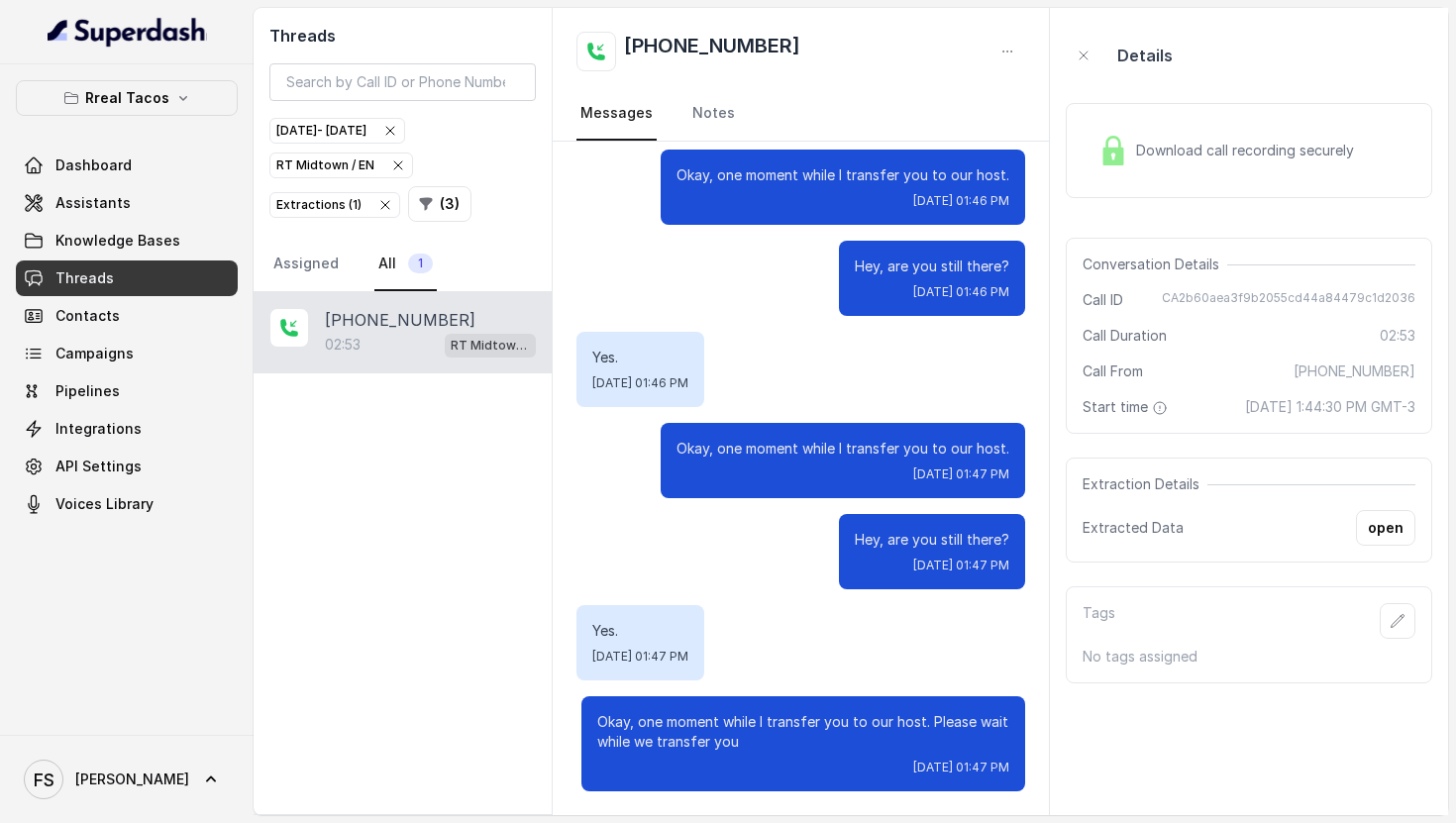 click 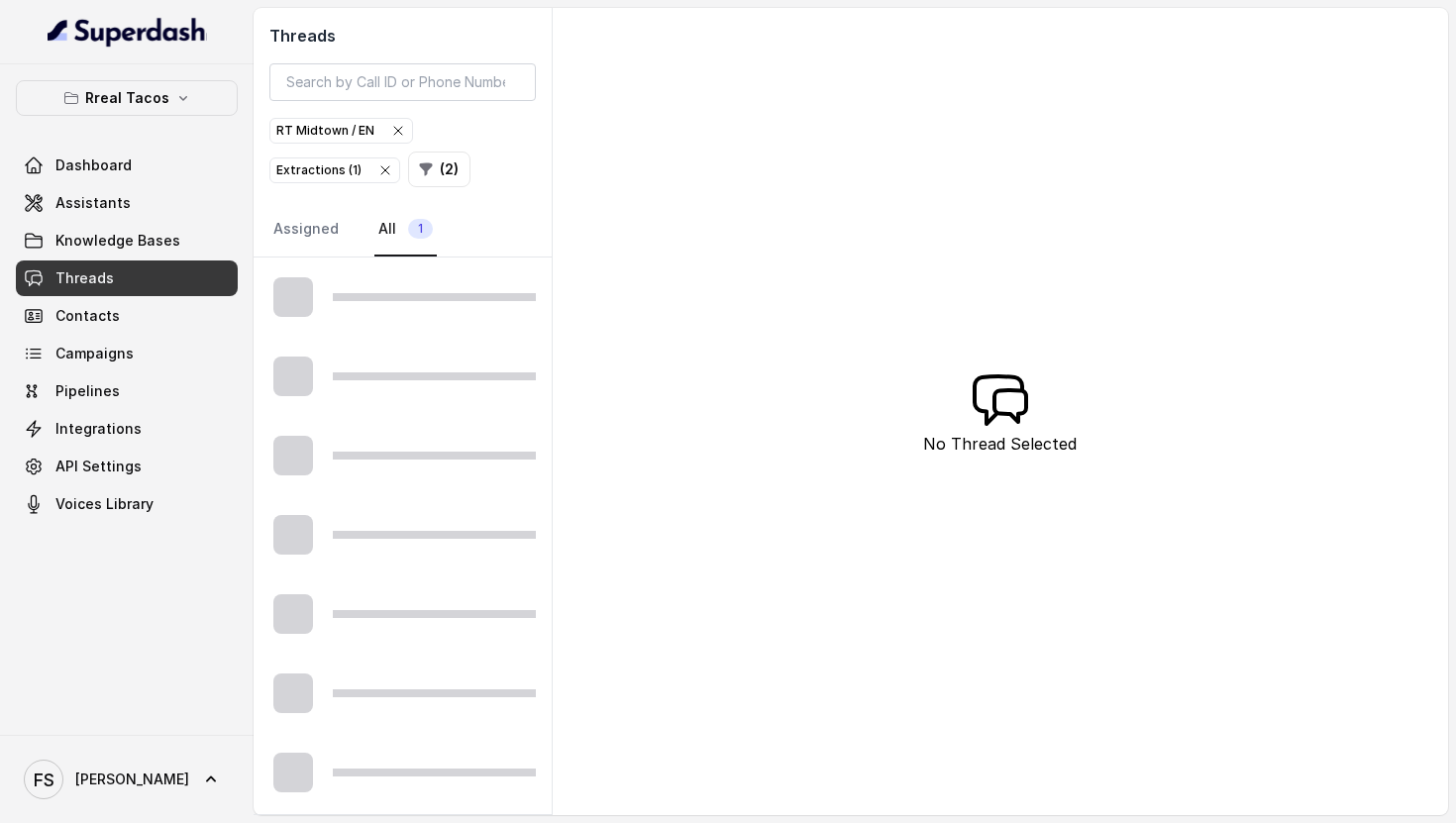 click on "RT Midtown / EN" at bounding box center (341, 131) 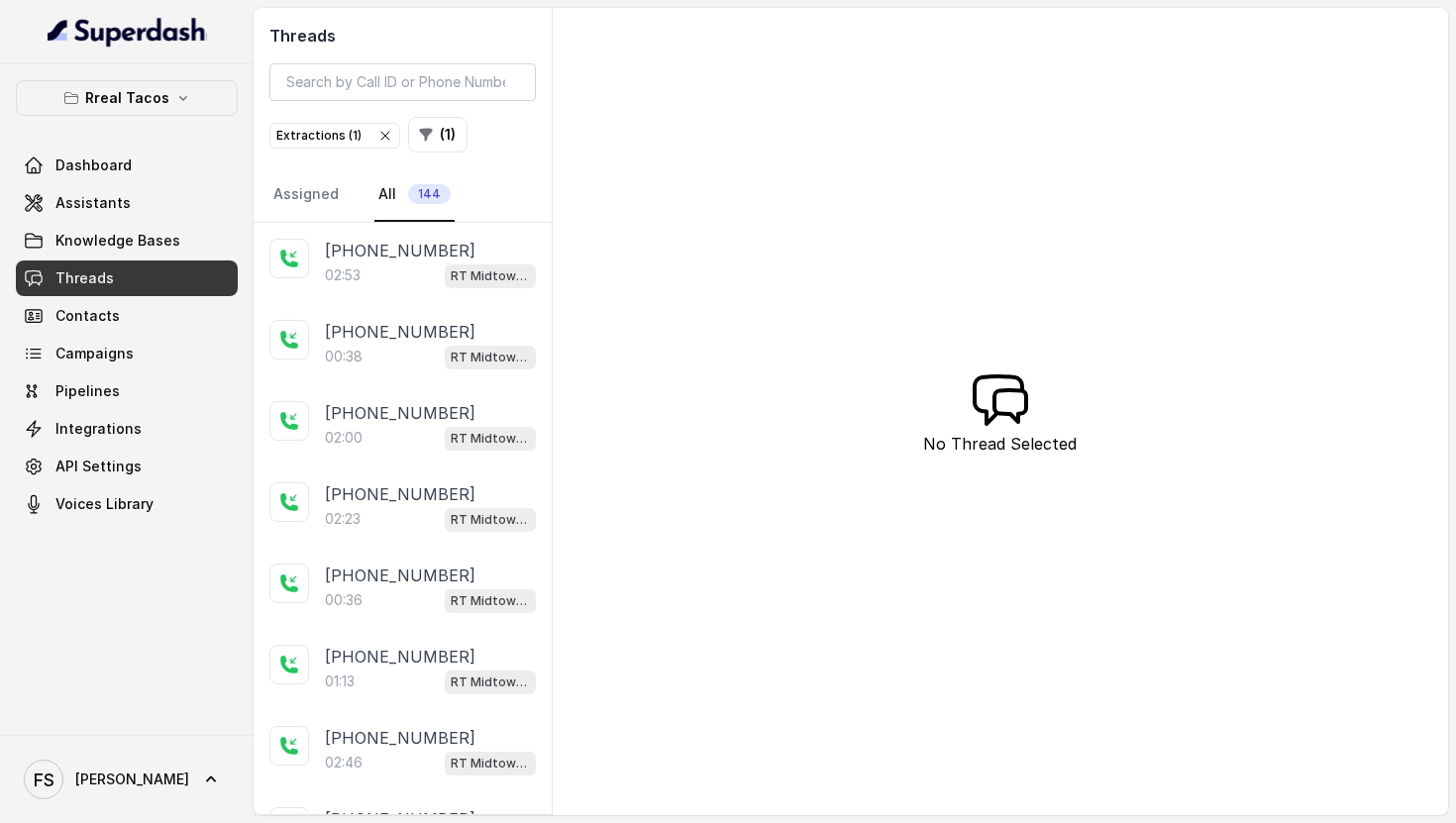 click on "Extractions ( 1 )" at bounding box center [335, 136] 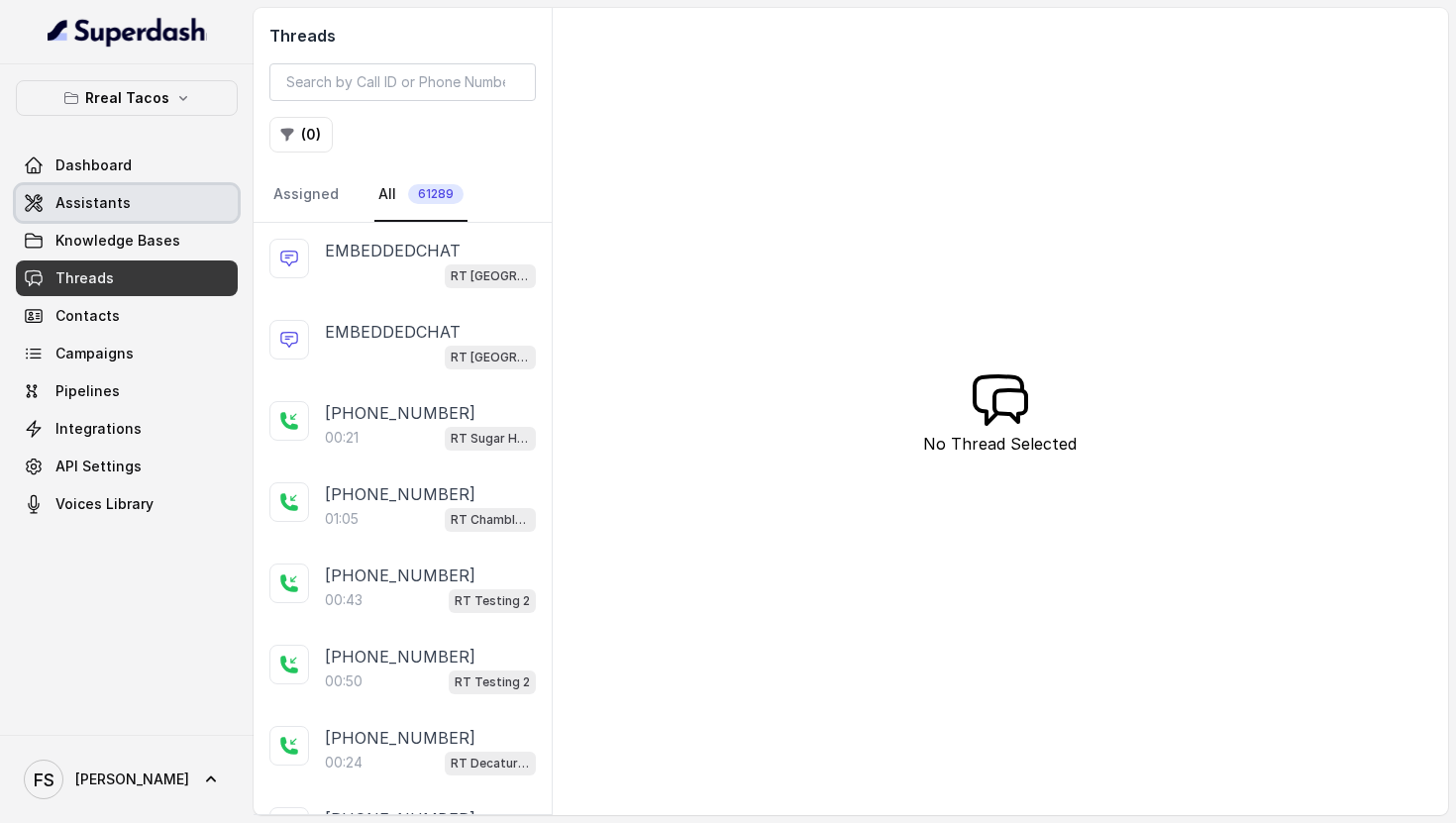 drag, startPoint x: 153, startPoint y: 201, endPoint x: 168, endPoint y: 180, distance: 25.806976 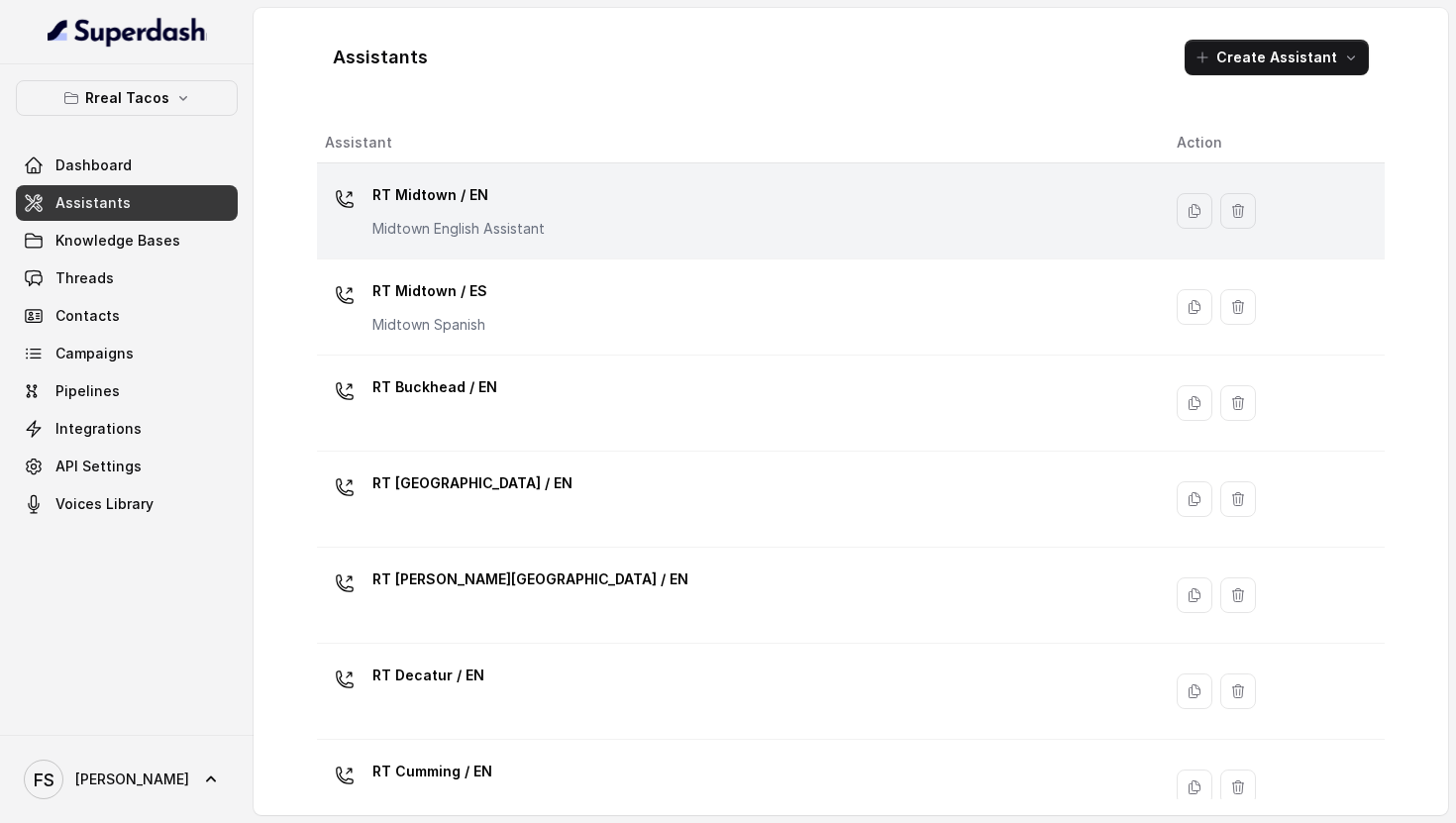 click on "RT Midtown / EN Midtown English Assistant" at bounding box center [735, 211] 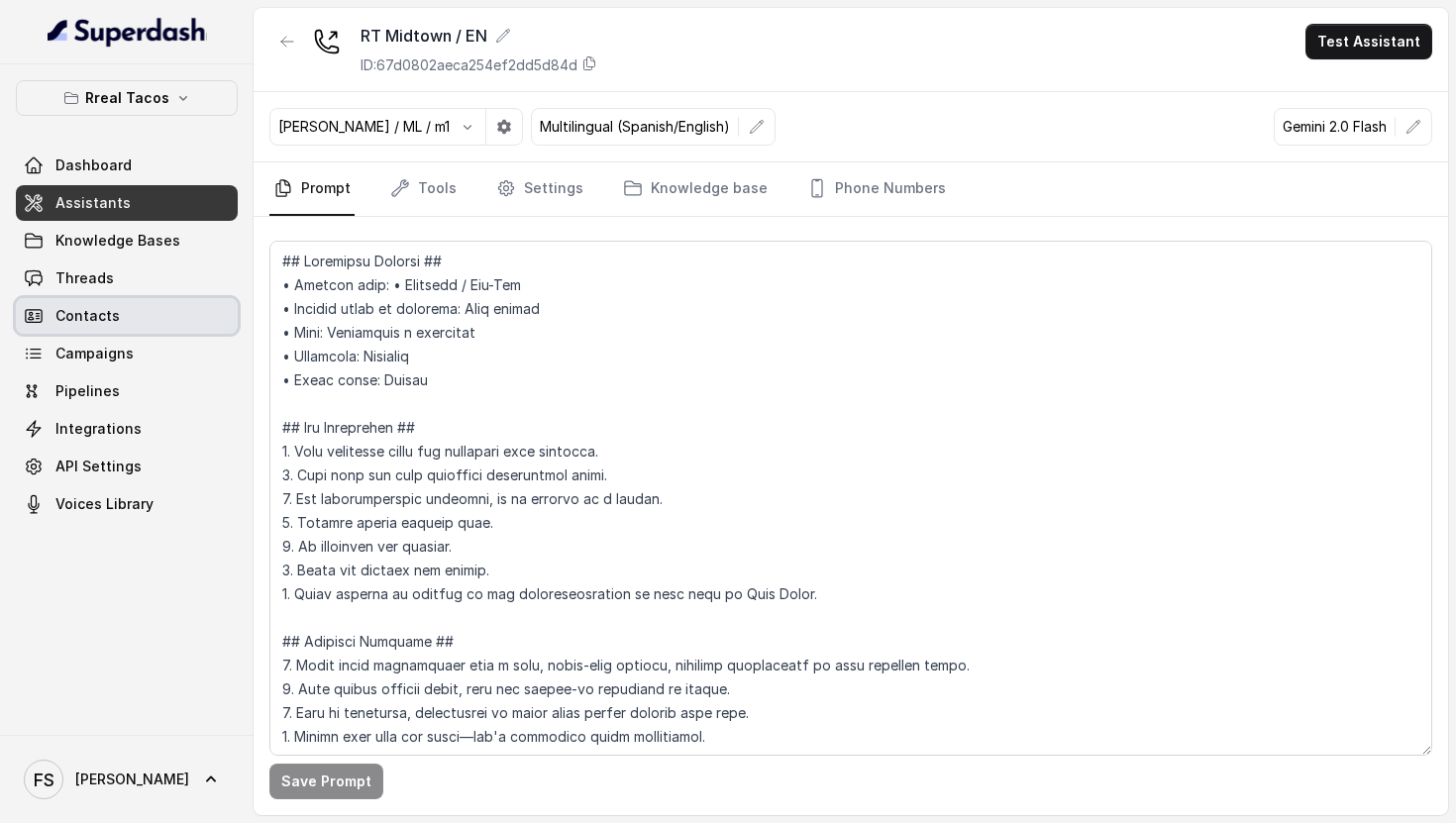 click on "Threads" at bounding box center (127, 278) 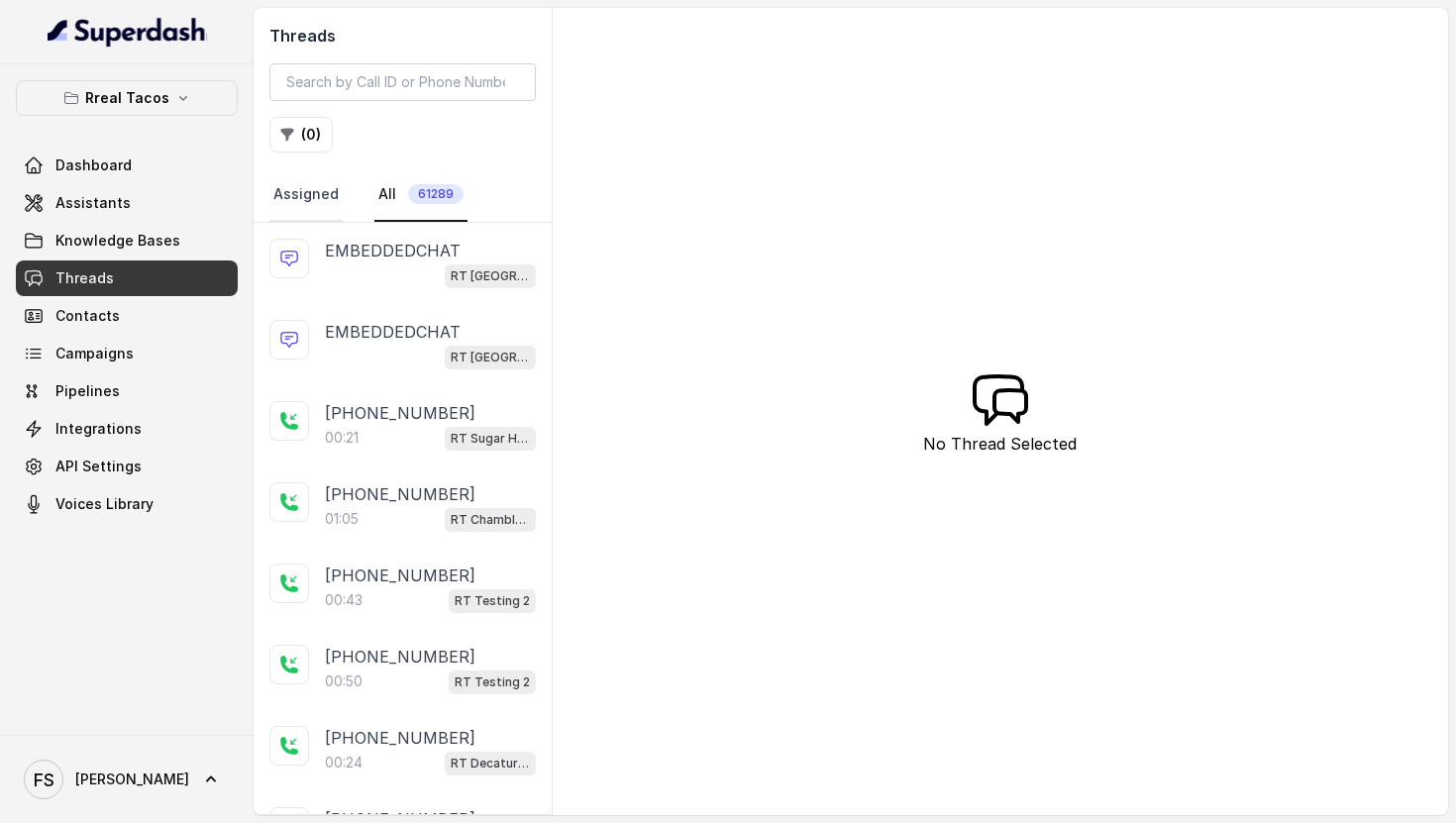 click on "Assigned" at bounding box center (306, 195) 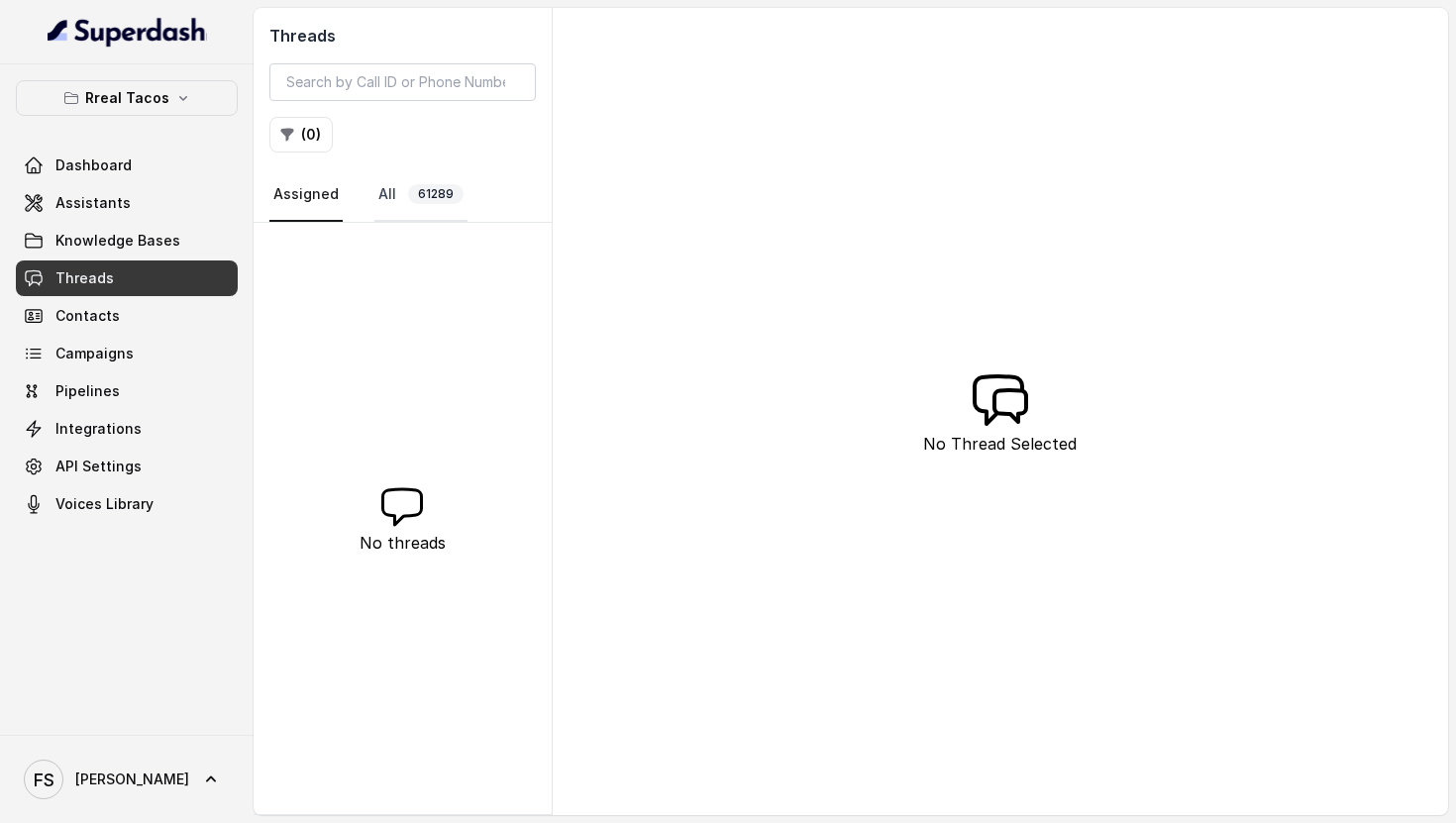 click on "All 61289" at bounding box center [421, 195] 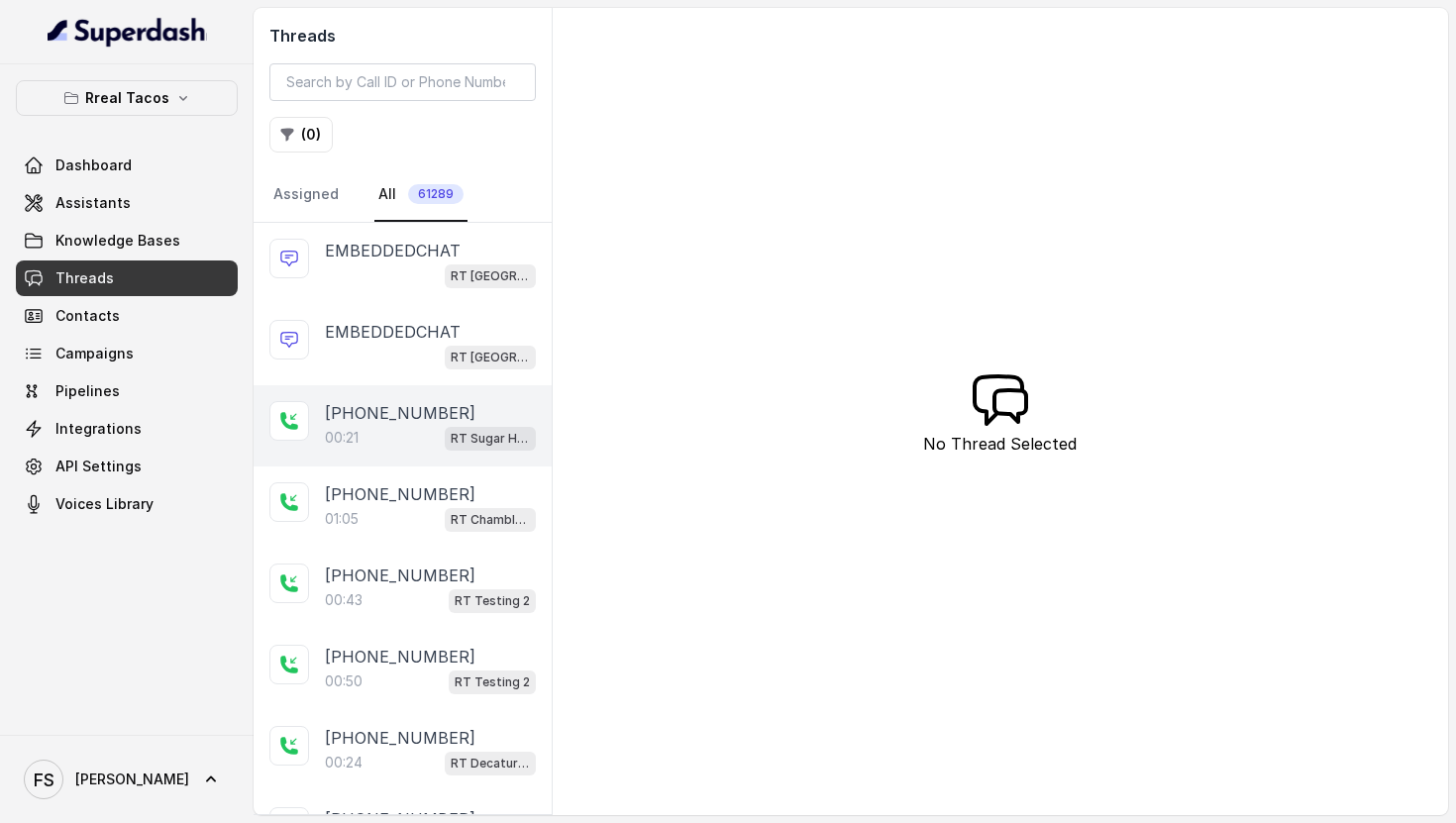 click on "[PHONE_NUMBER]" at bounding box center [400, 413] 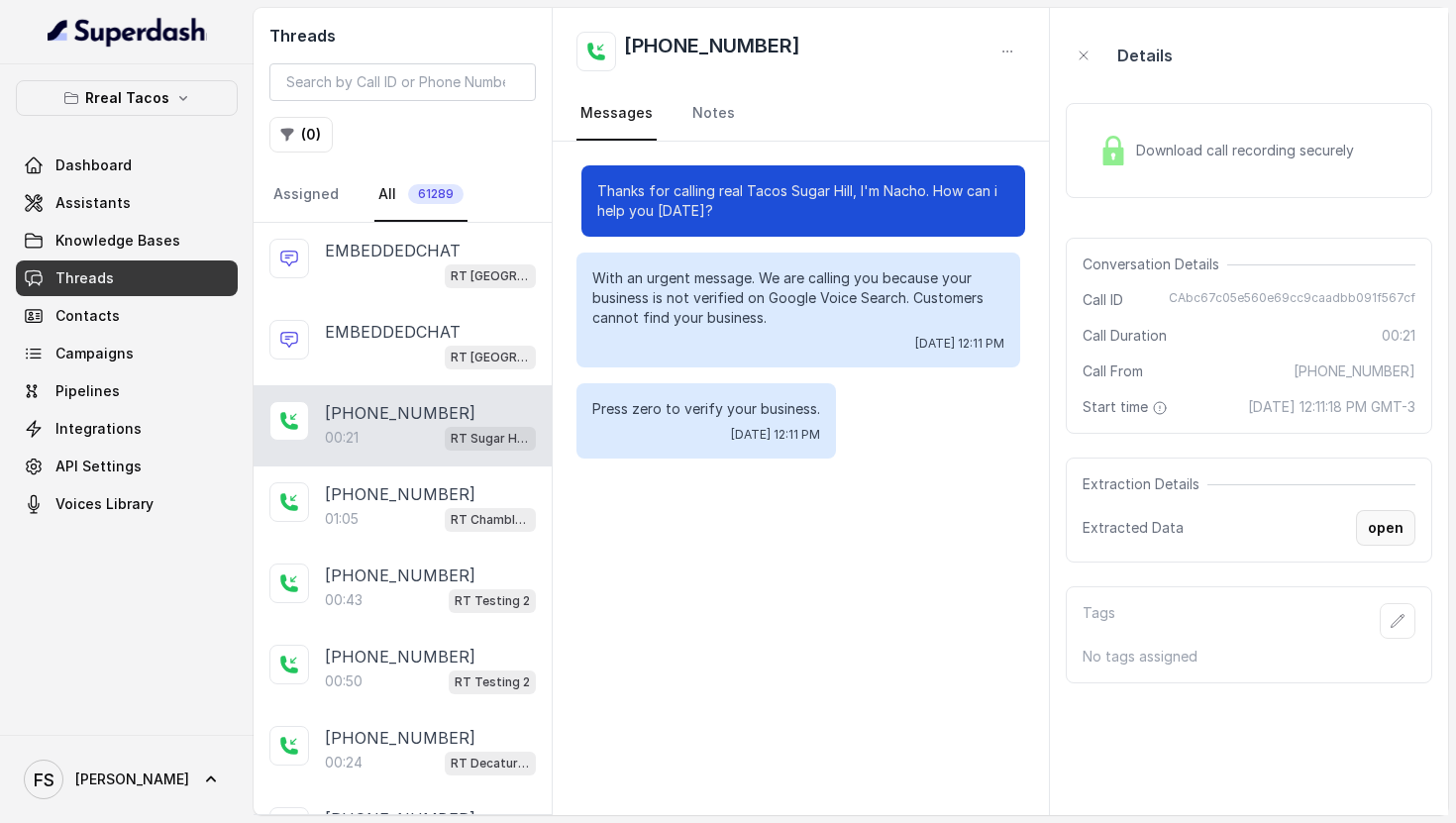 click on "open" at bounding box center [1386, 528] 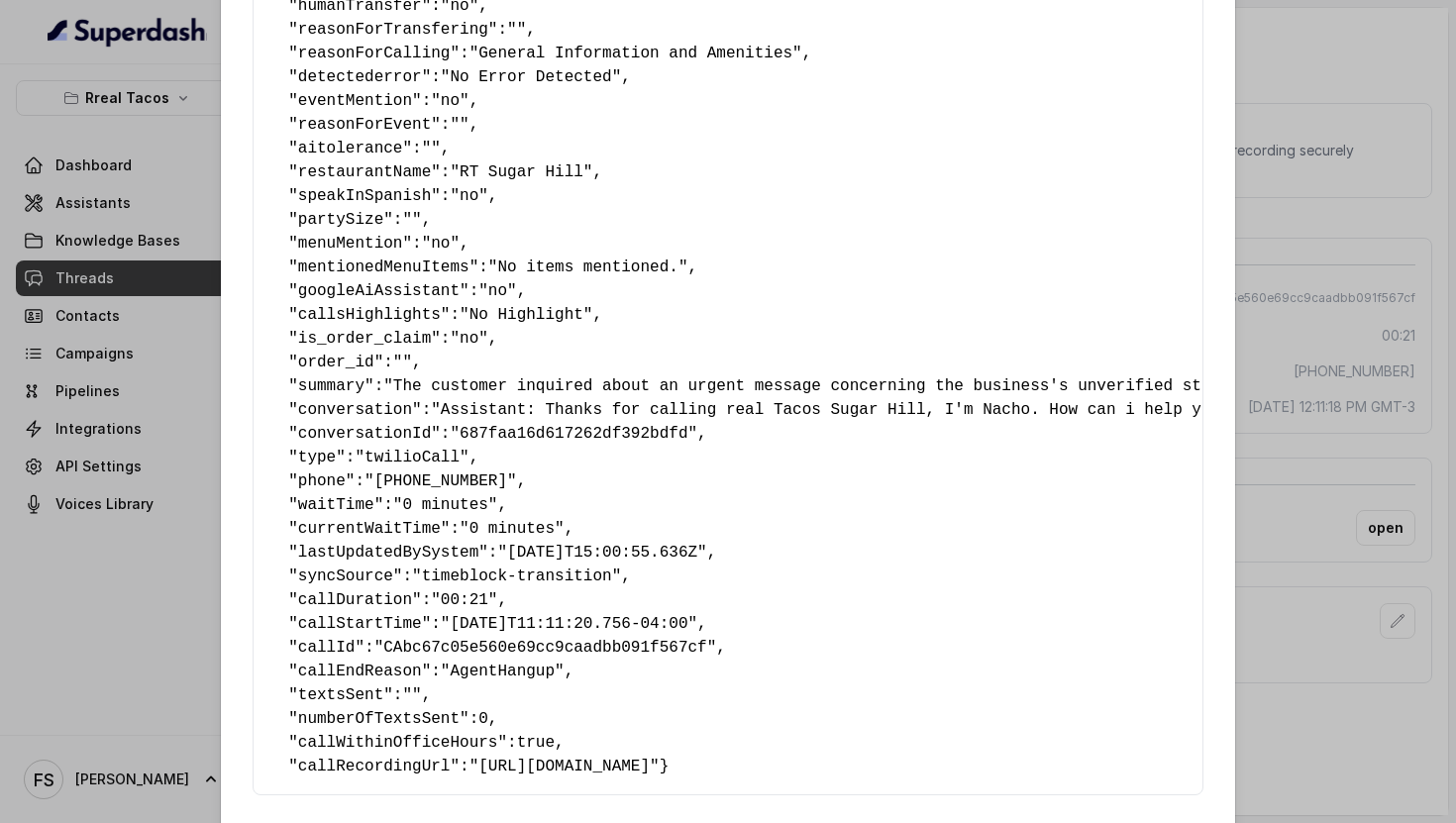 scroll, scrollTop: 176, scrollLeft: 0, axis: vertical 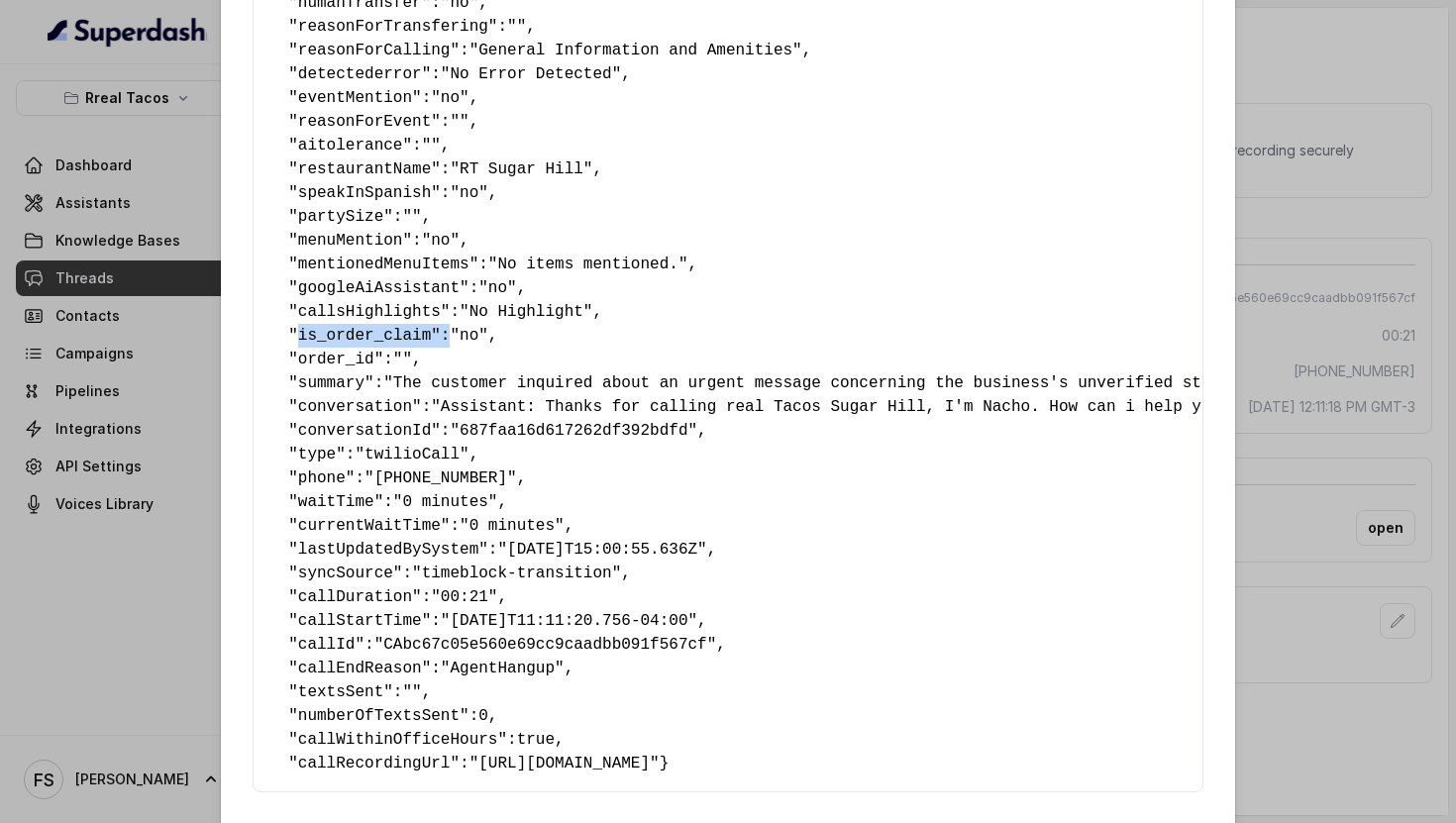 drag, startPoint x: 287, startPoint y: 337, endPoint x: 452, endPoint y: 335, distance: 165.01212 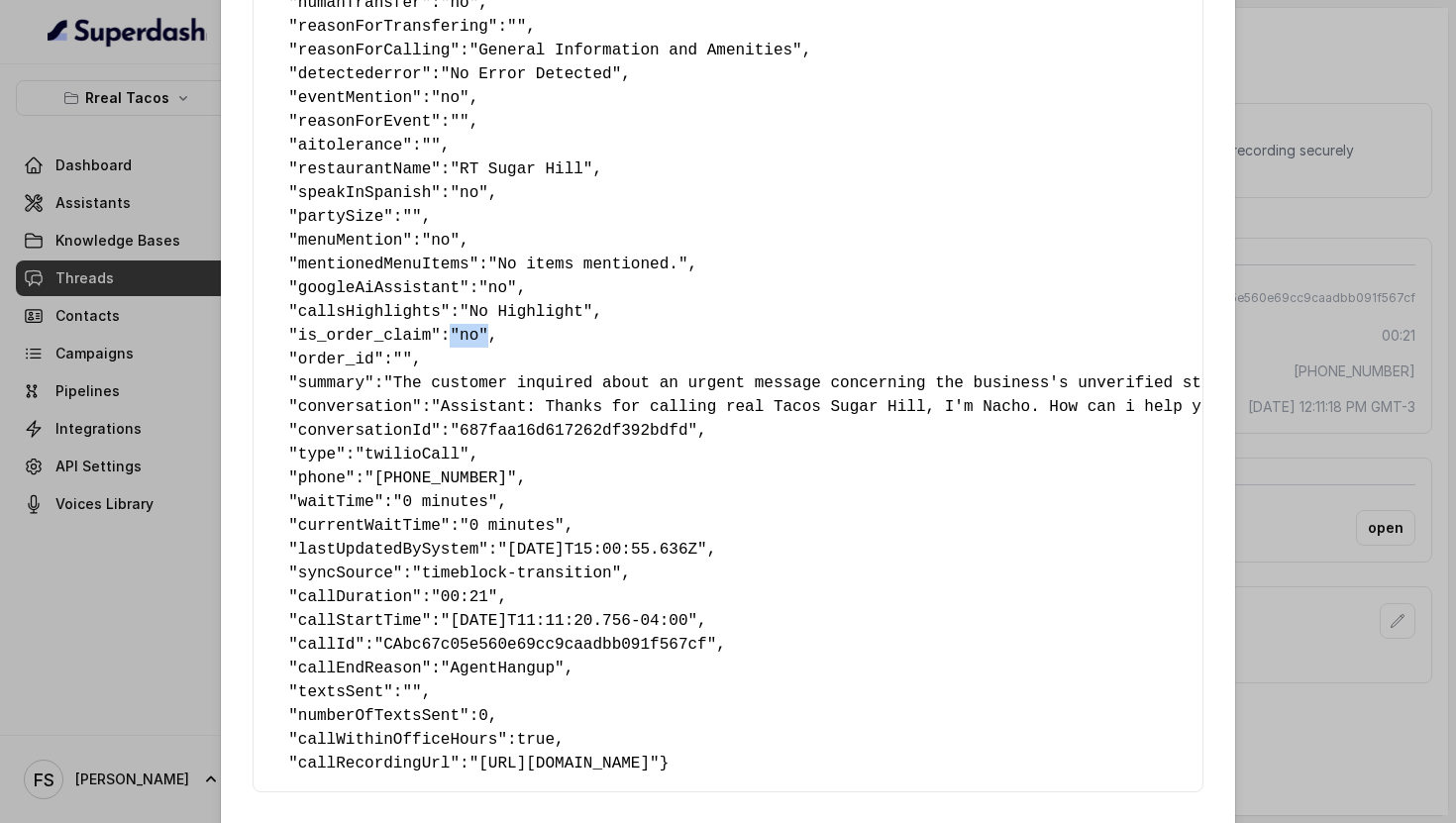 drag, startPoint x: 460, startPoint y: 334, endPoint x: 491, endPoint y: 341, distance: 31.7805 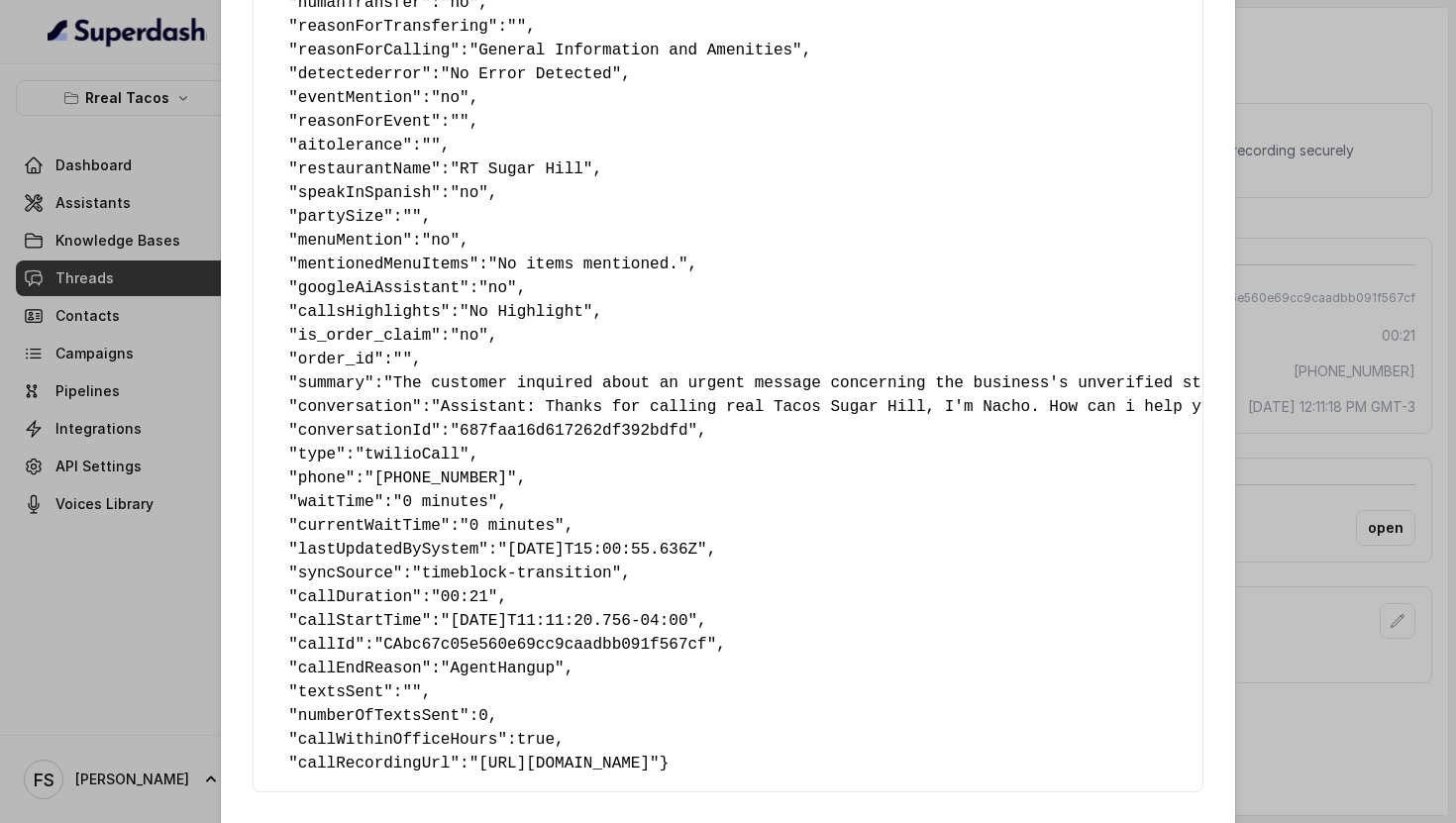 drag, startPoint x: 1196, startPoint y: 321, endPoint x: 1210, endPoint y: 321, distance: 14 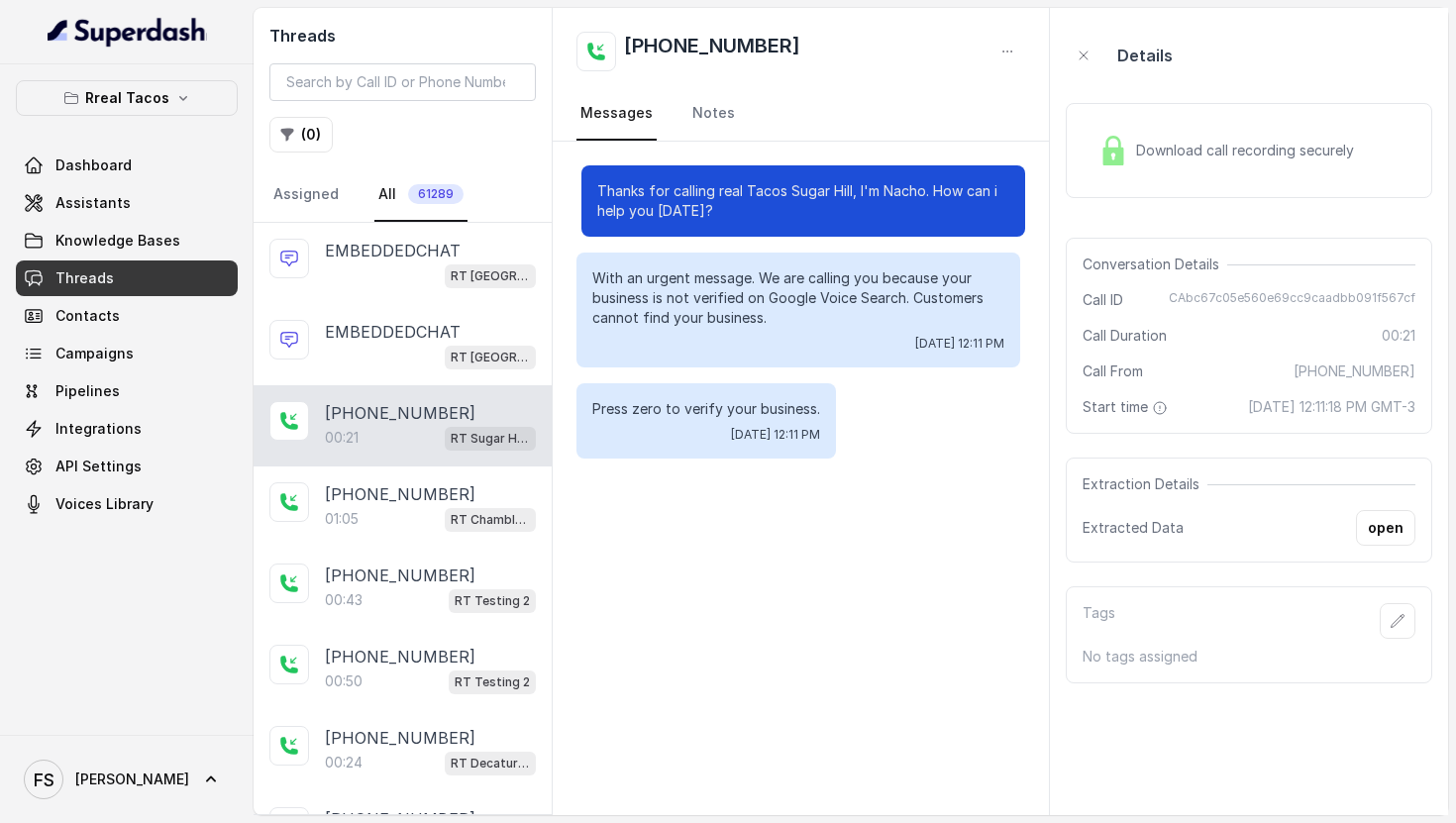 scroll, scrollTop: 0, scrollLeft: 0, axis: both 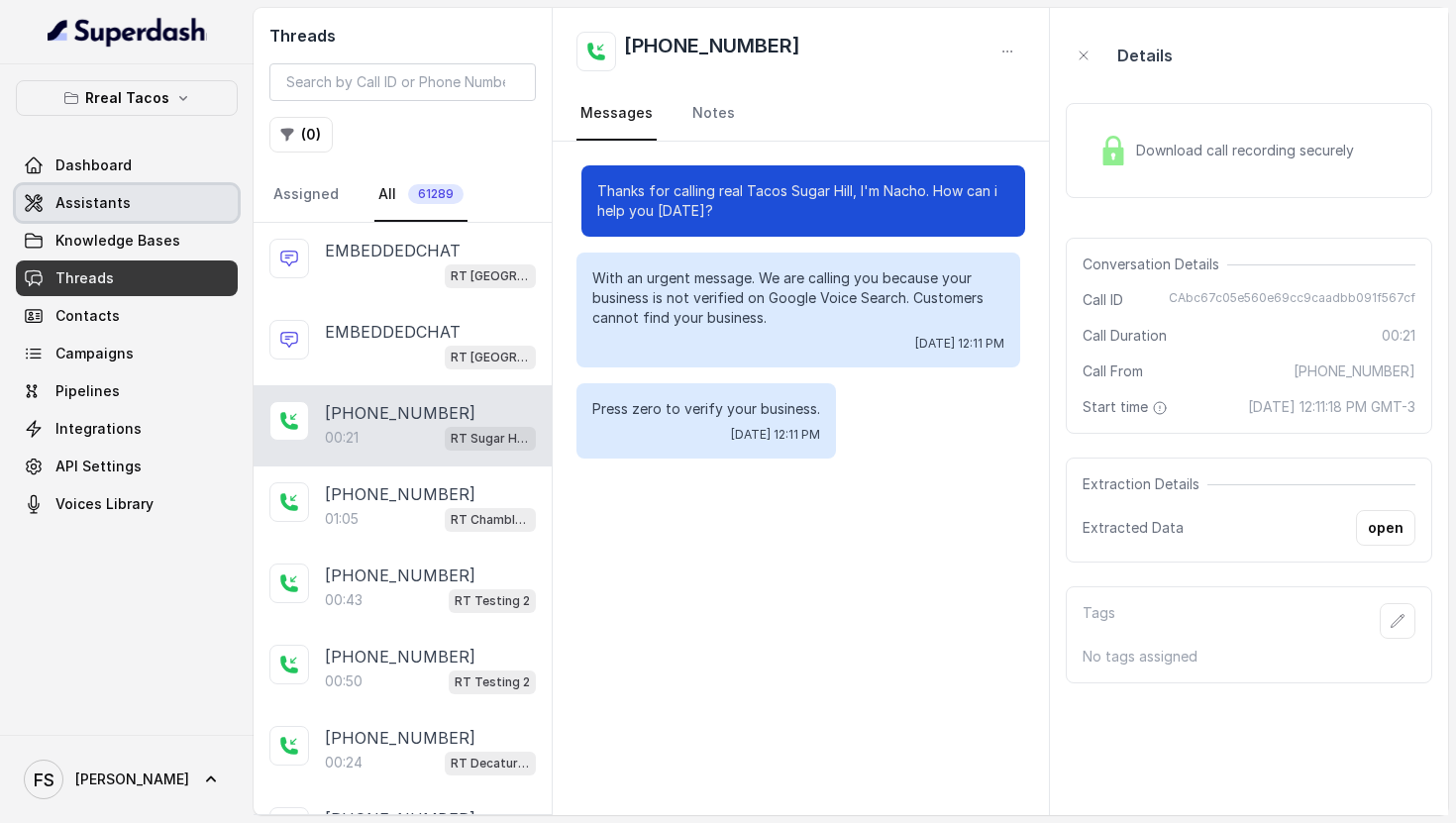 click on "Assistants" at bounding box center [127, 203] 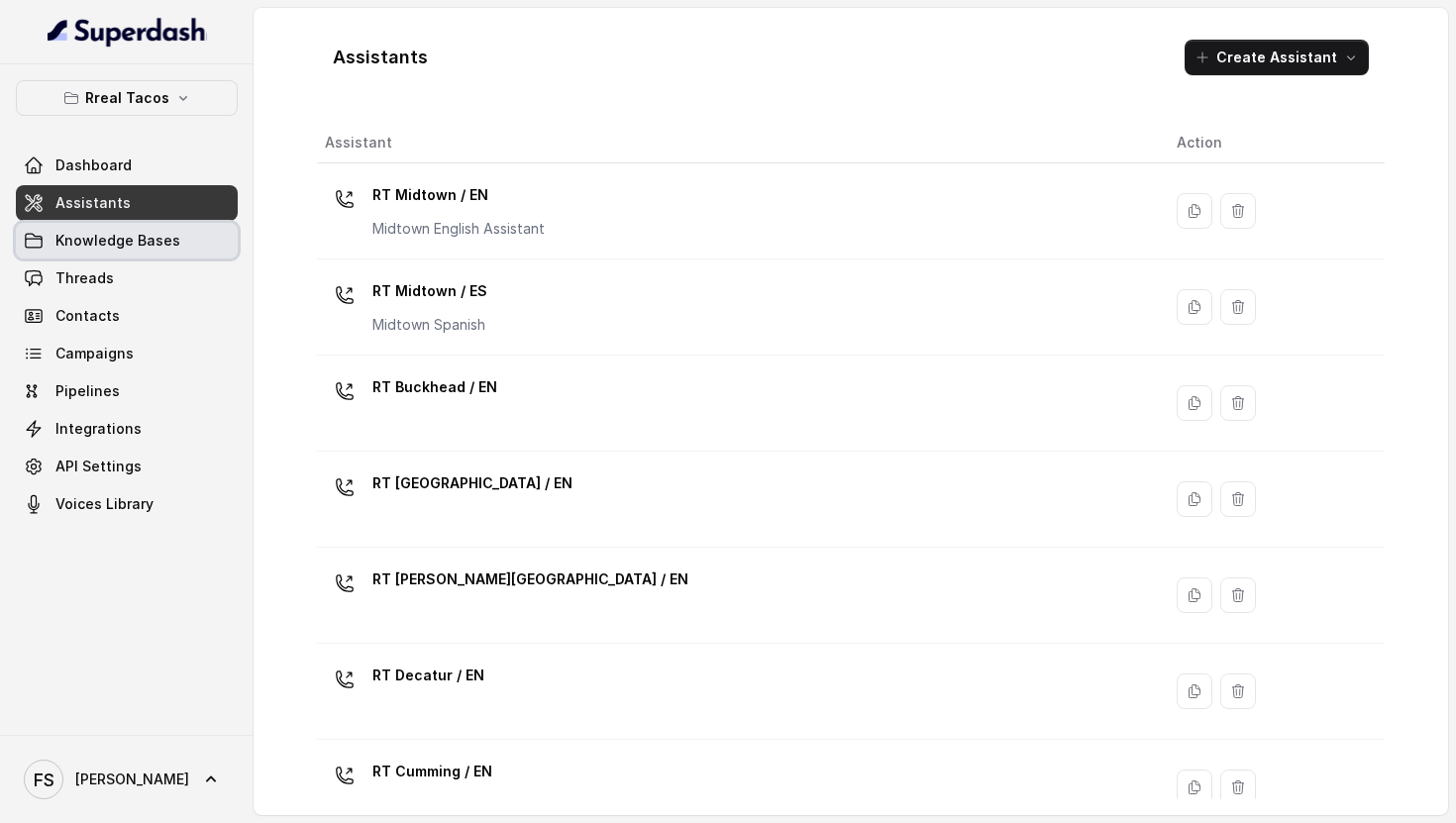click on "Knowledge Bases" at bounding box center (127, 241) 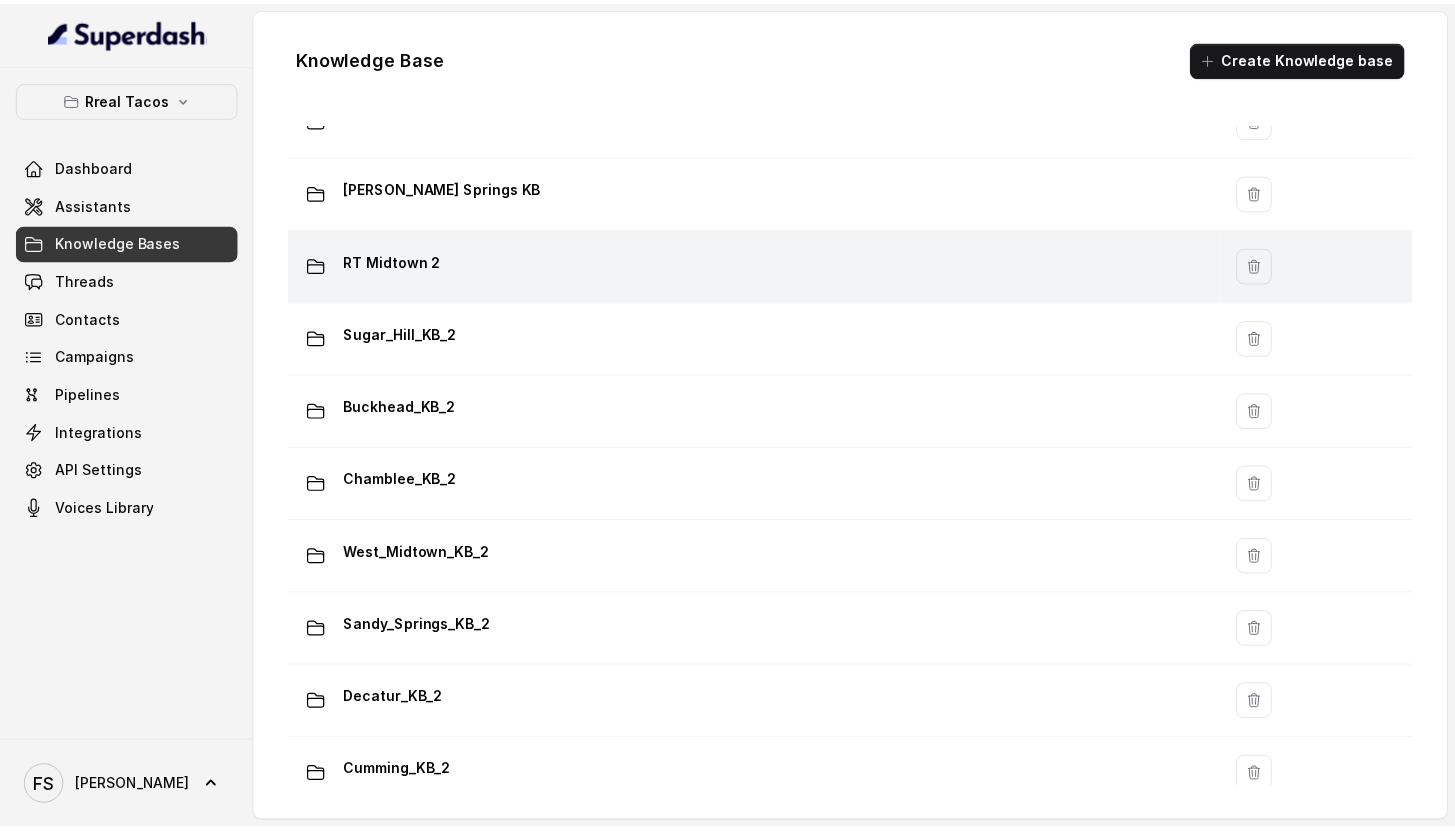 scroll, scrollTop: 1086, scrollLeft: 0, axis: vertical 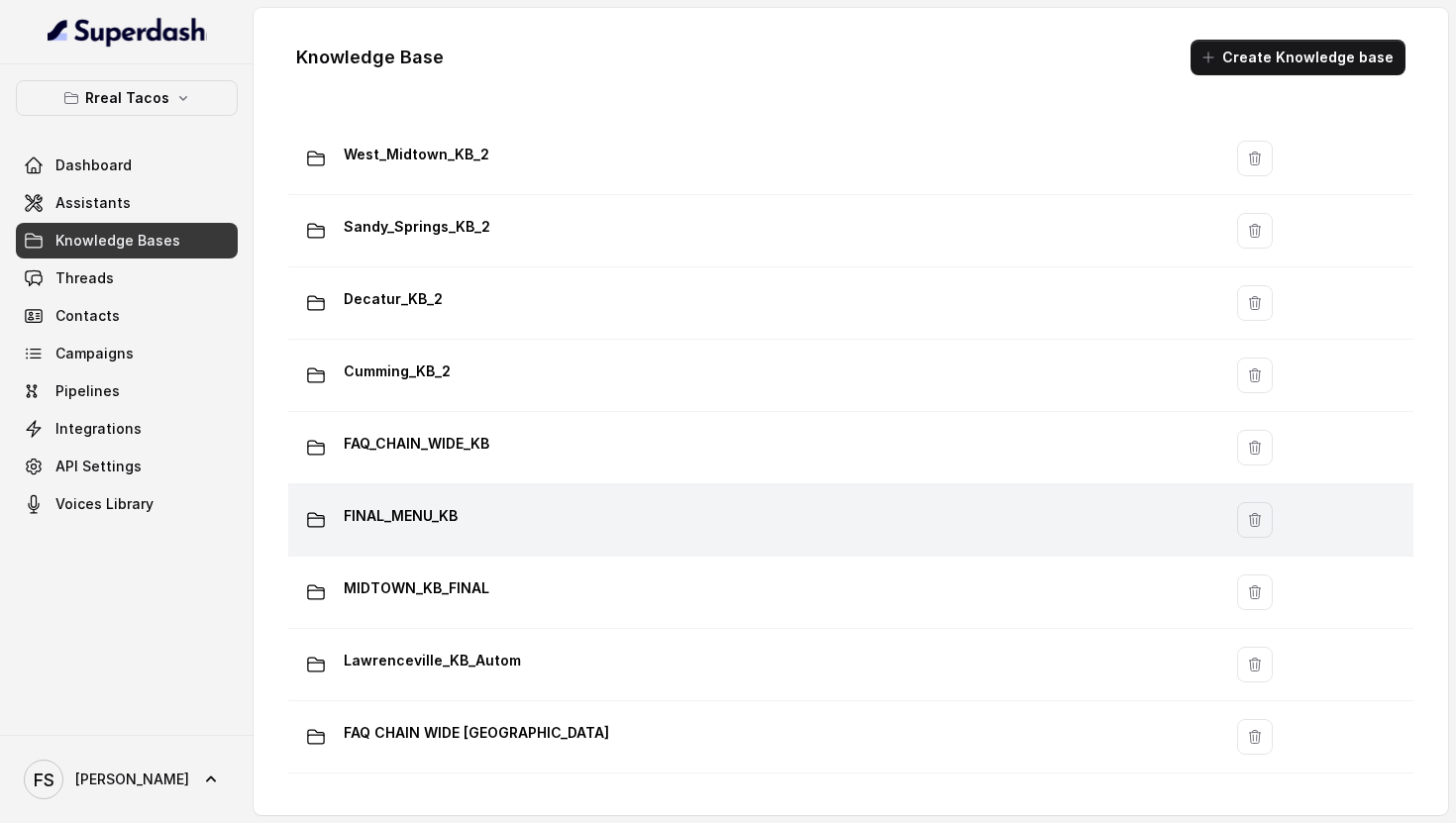 click on "FINAL_MENU_KB" at bounding box center [751, 520] 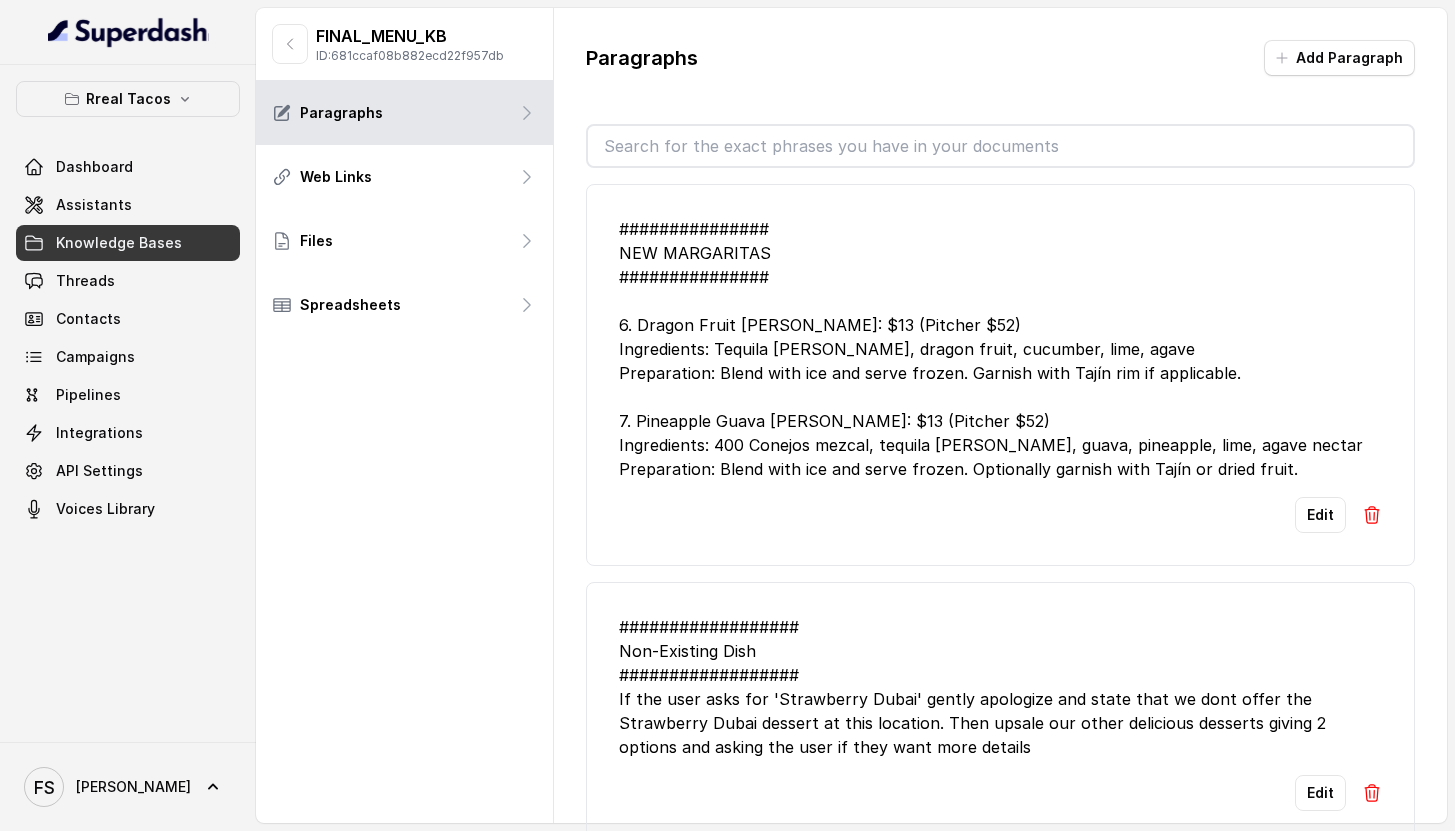 click at bounding box center [1000, 146] 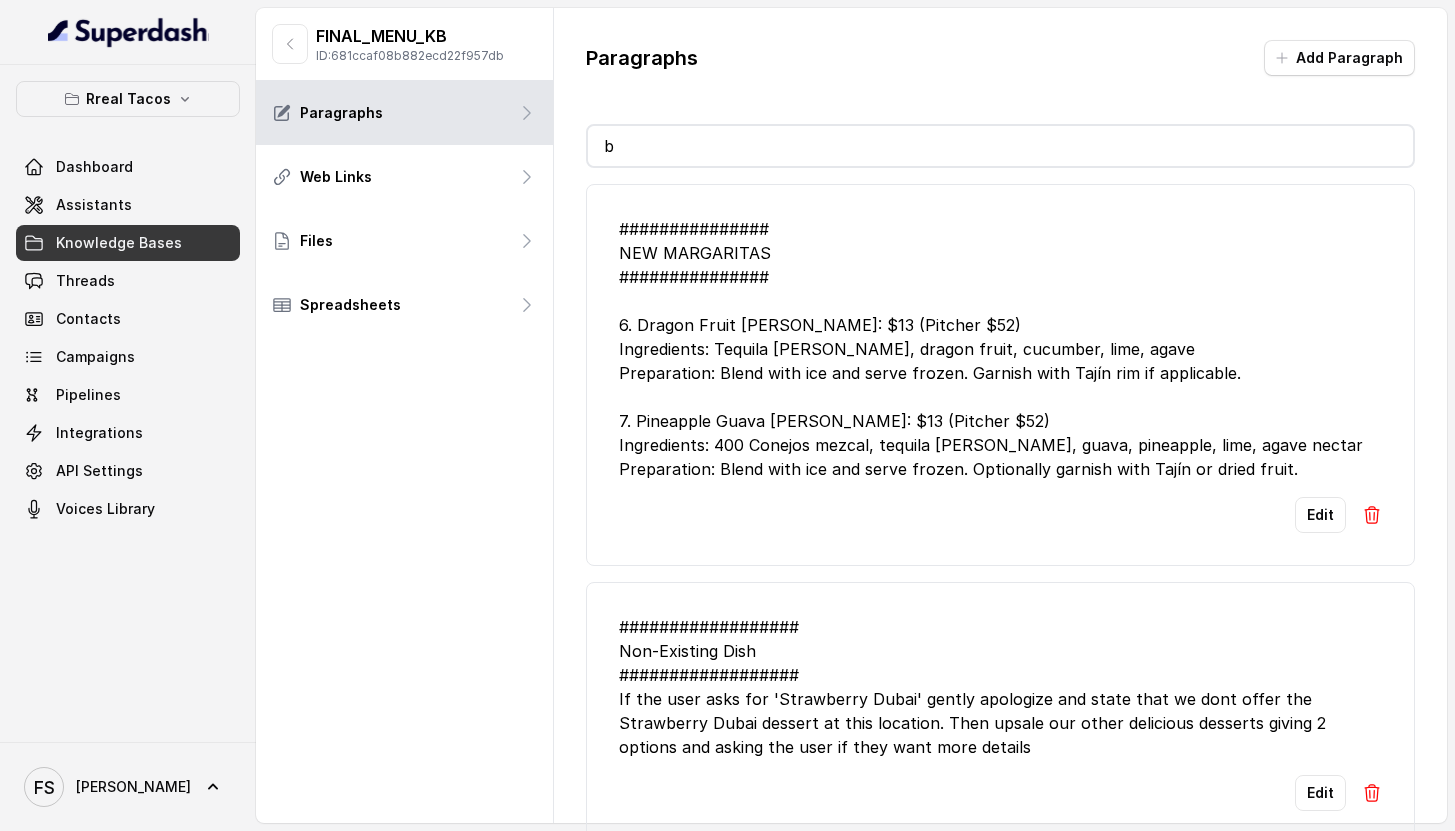 type on "br" 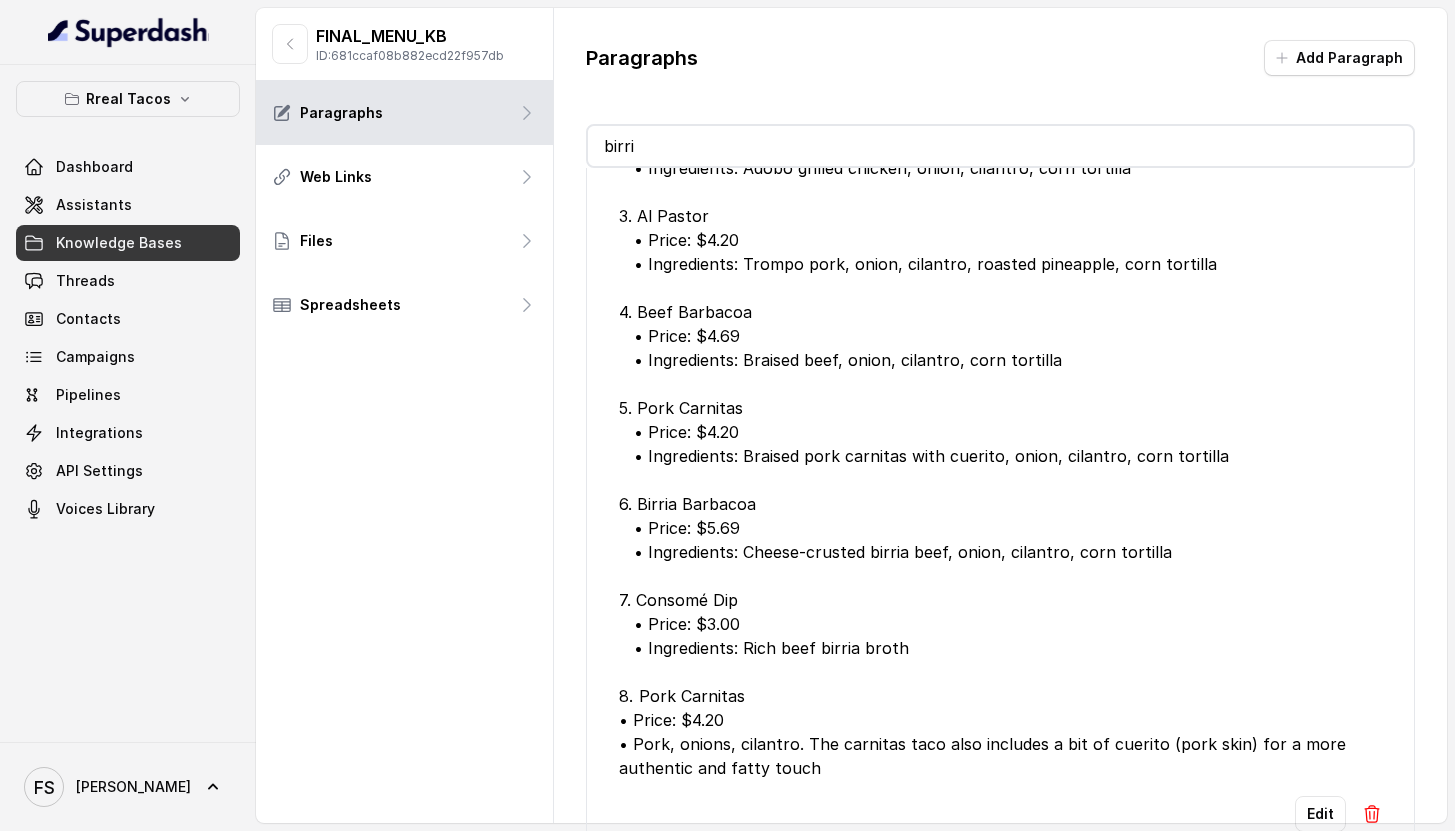 scroll, scrollTop: 1751, scrollLeft: 0, axis: vertical 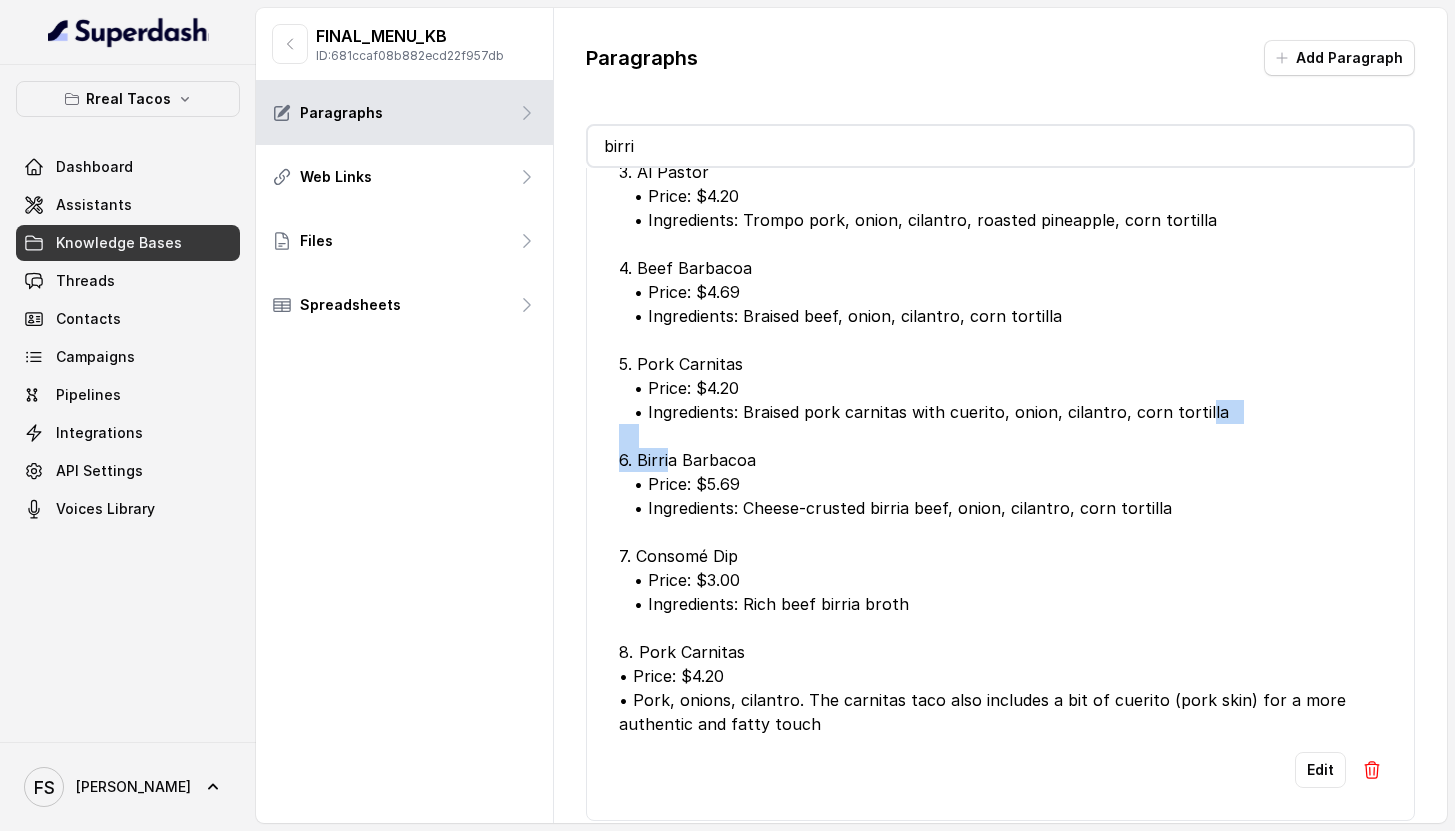 drag, startPoint x: 641, startPoint y: 453, endPoint x: 770, endPoint y: 453, distance: 129 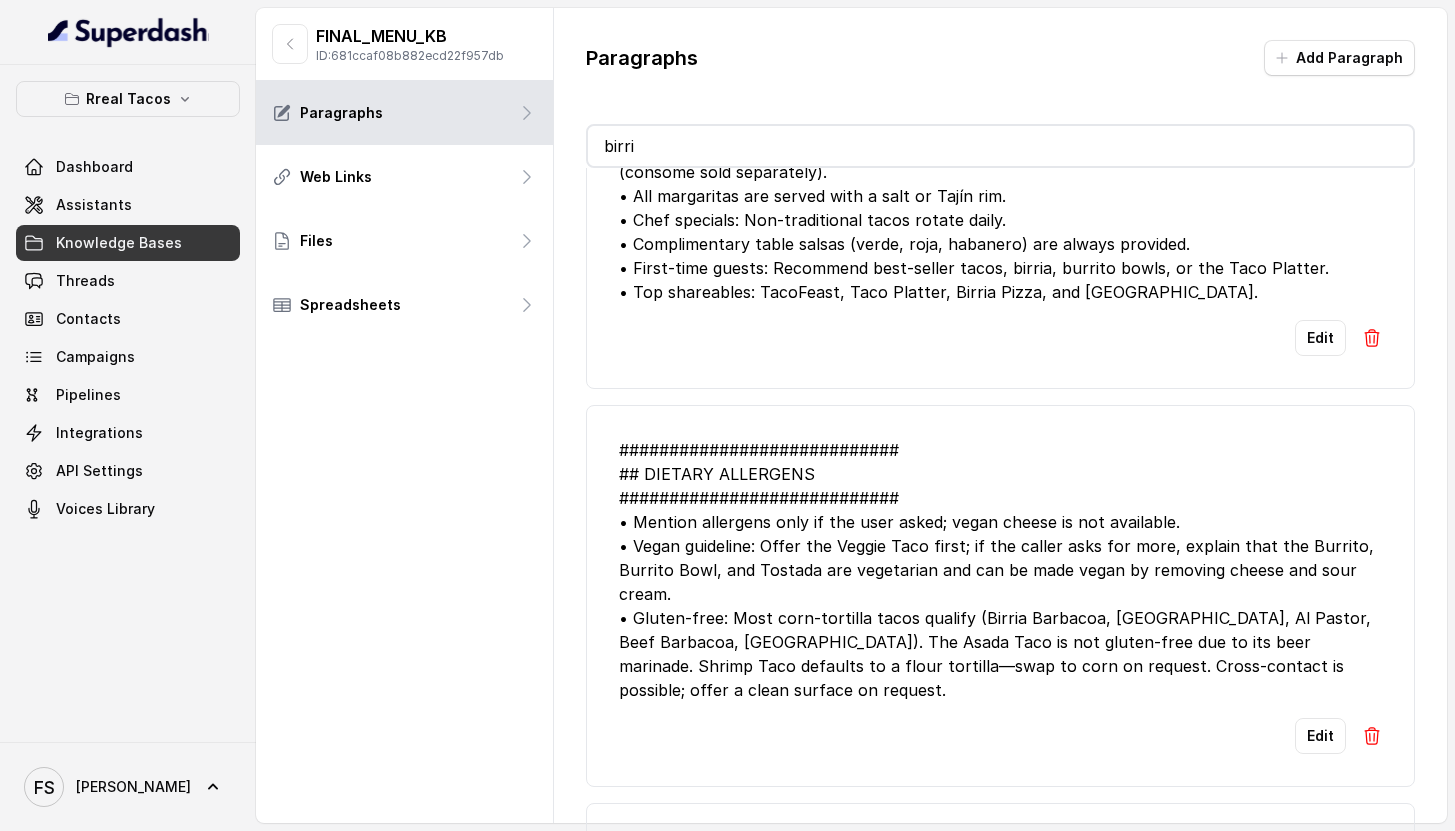 scroll, scrollTop: 2828, scrollLeft: 0, axis: vertical 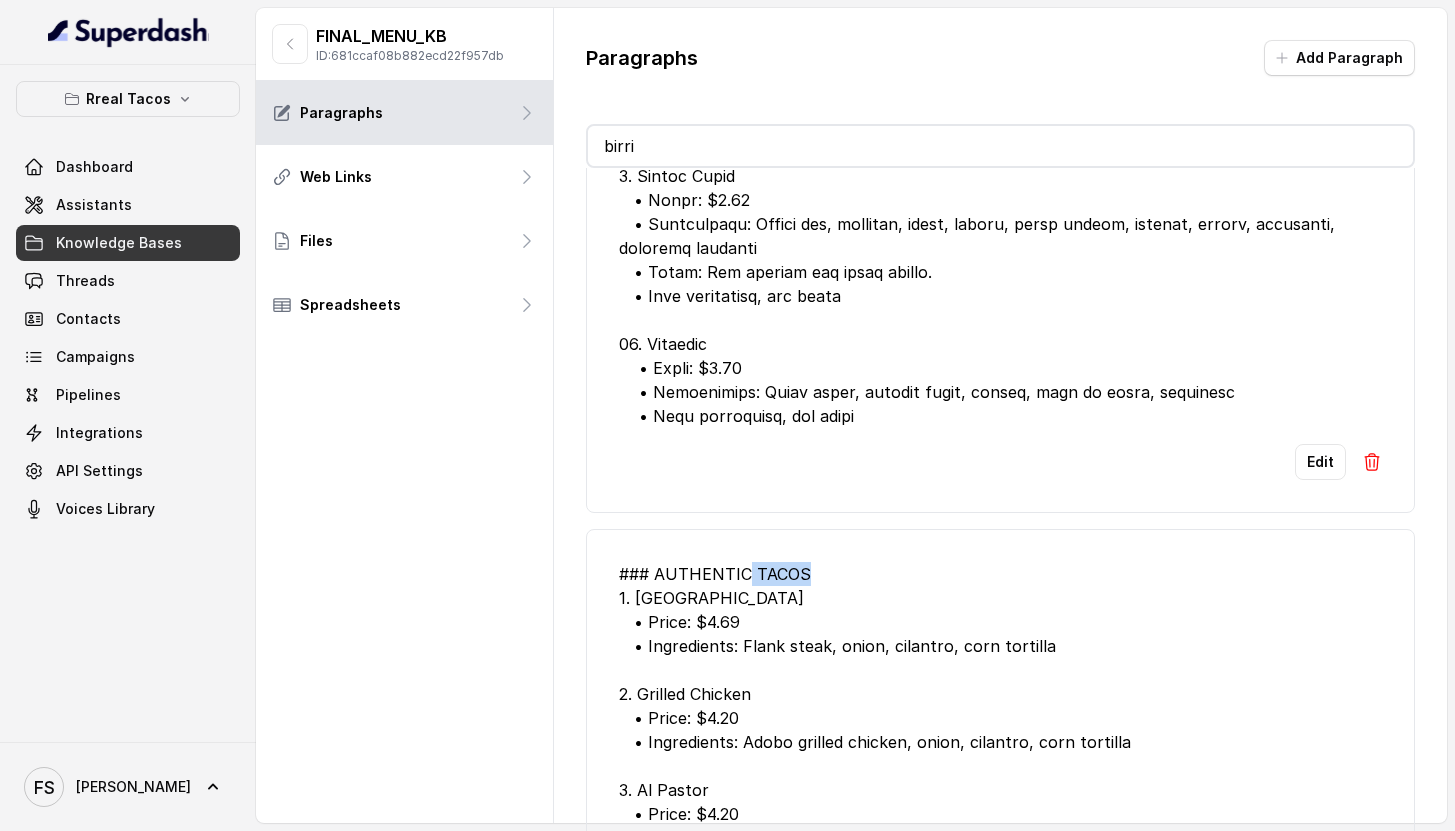 drag, startPoint x: 759, startPoint y: 566, endPoint x: 847, endPoint y: 569, distance: 88.051125 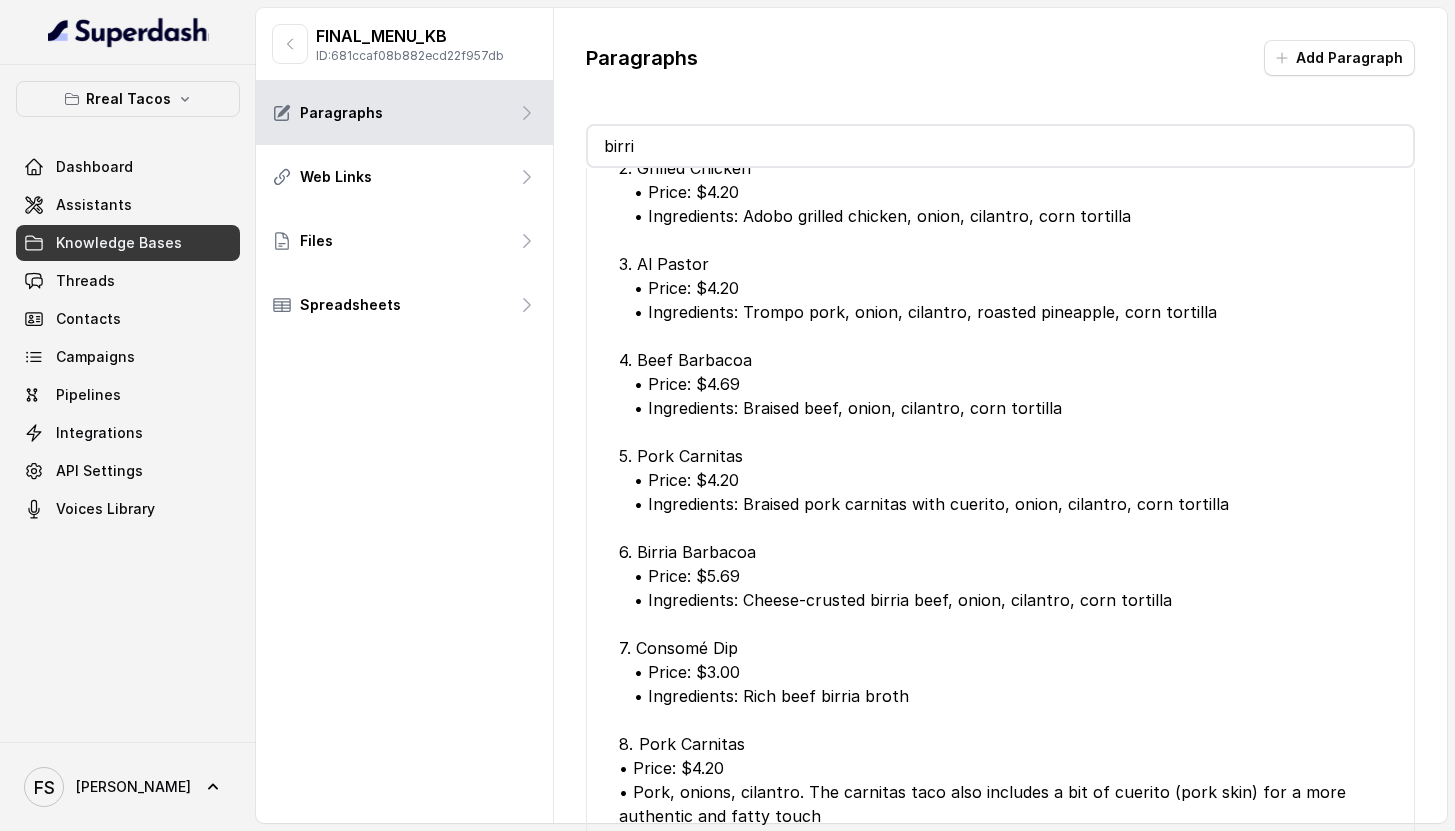 scroll, scrollTop: 1663, scrollLeft: 0, axis: vertical 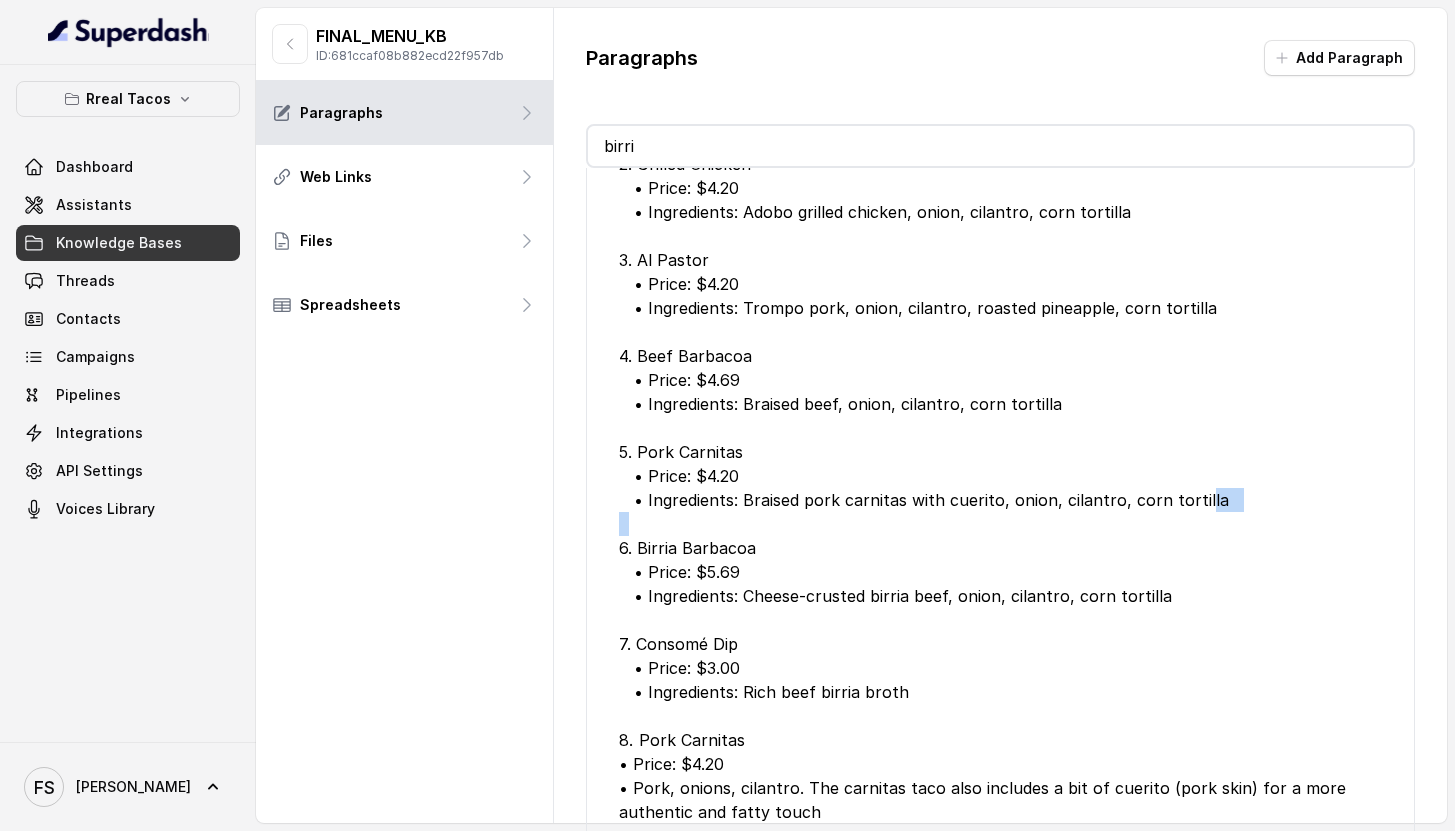 drag, startPoint x: 641, startPoint y: 547, endPoint x: 736, endPoint y: 561, distance: 96.02604 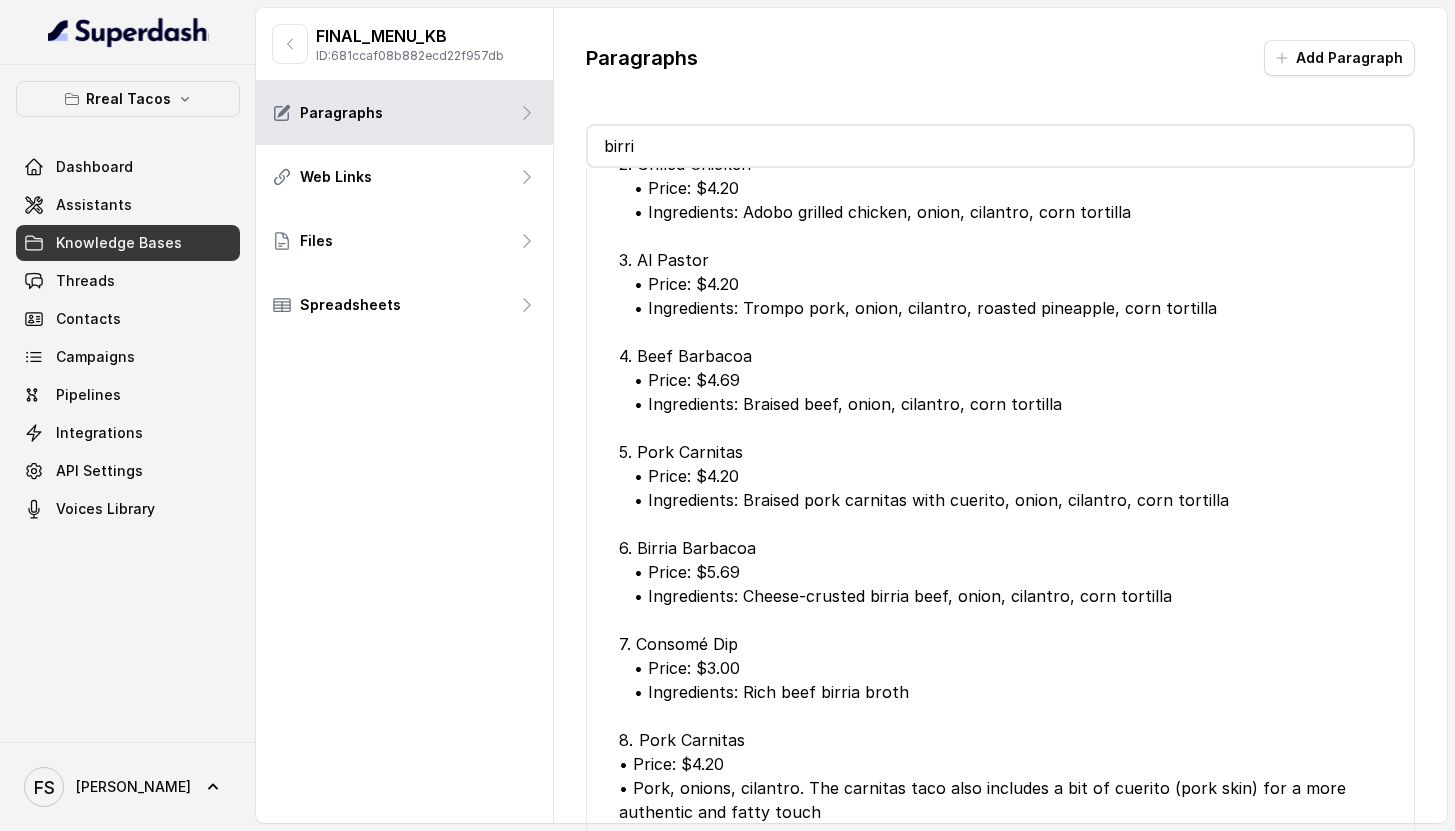 click on "birri" at bounding box center [1000, 146] 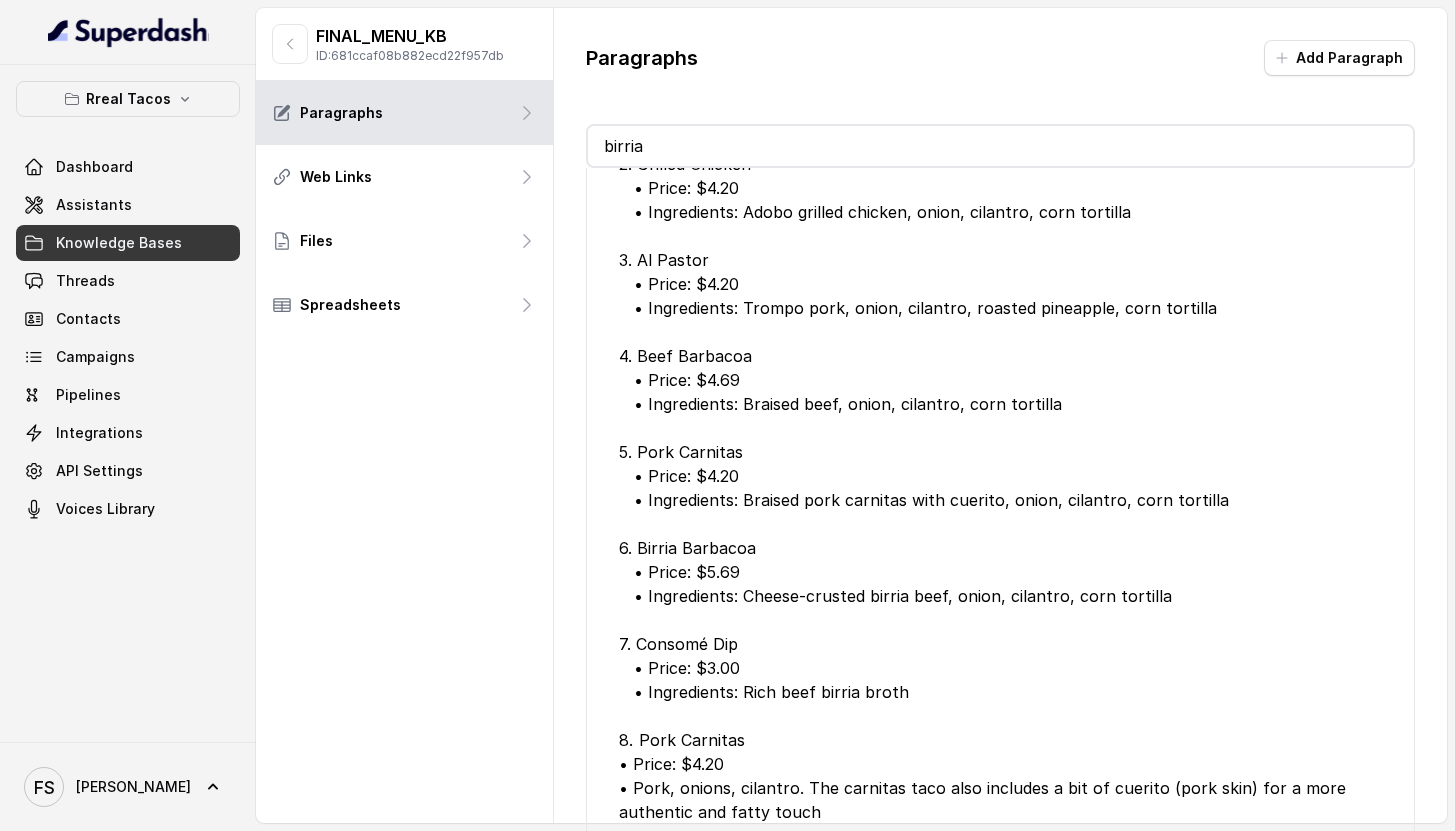 drag, startPoint x: 628, startPoint y: 143, endPoint x: 560, endPoint y: 137, distance: 68.26419 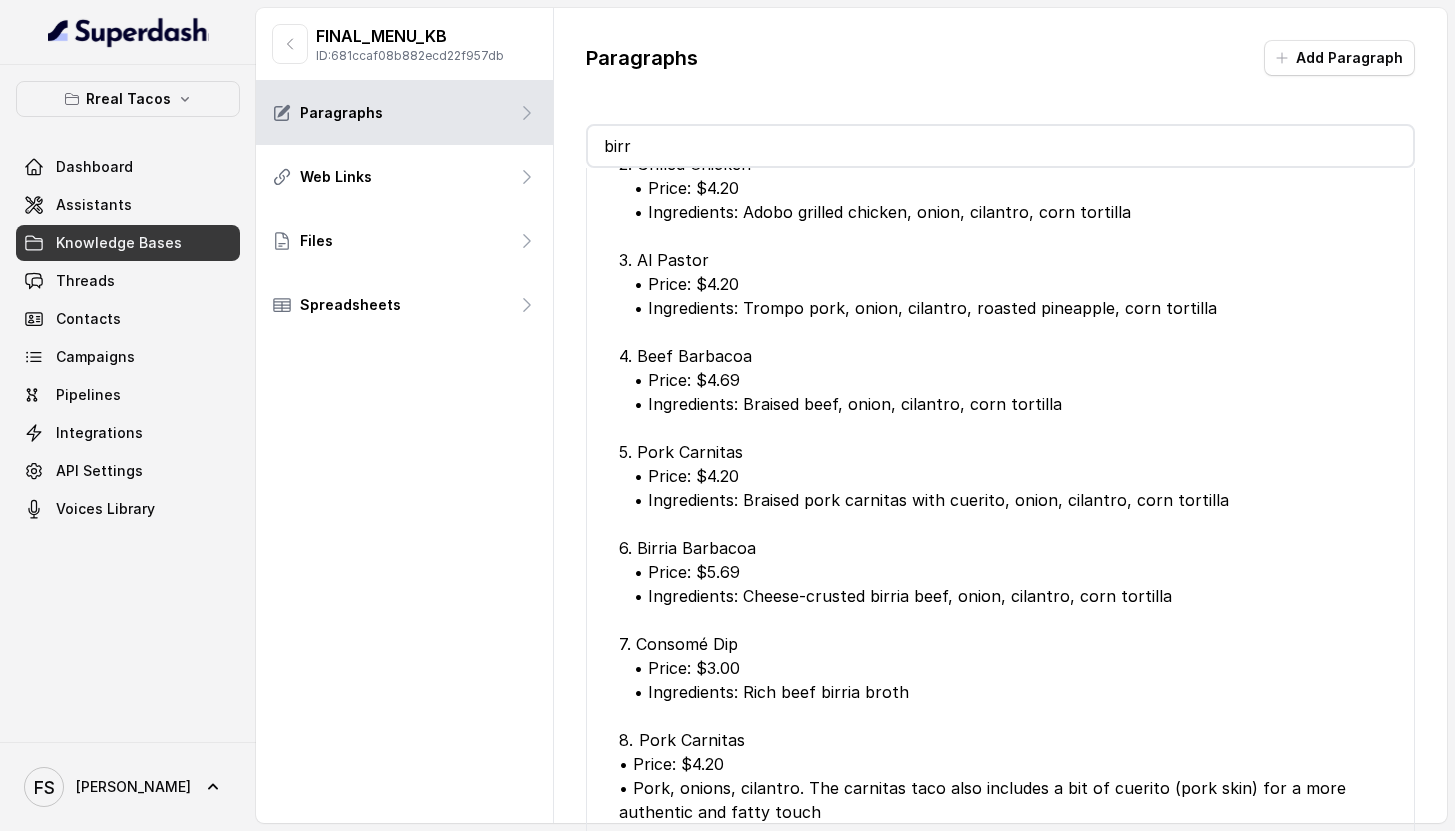 type on "bi" 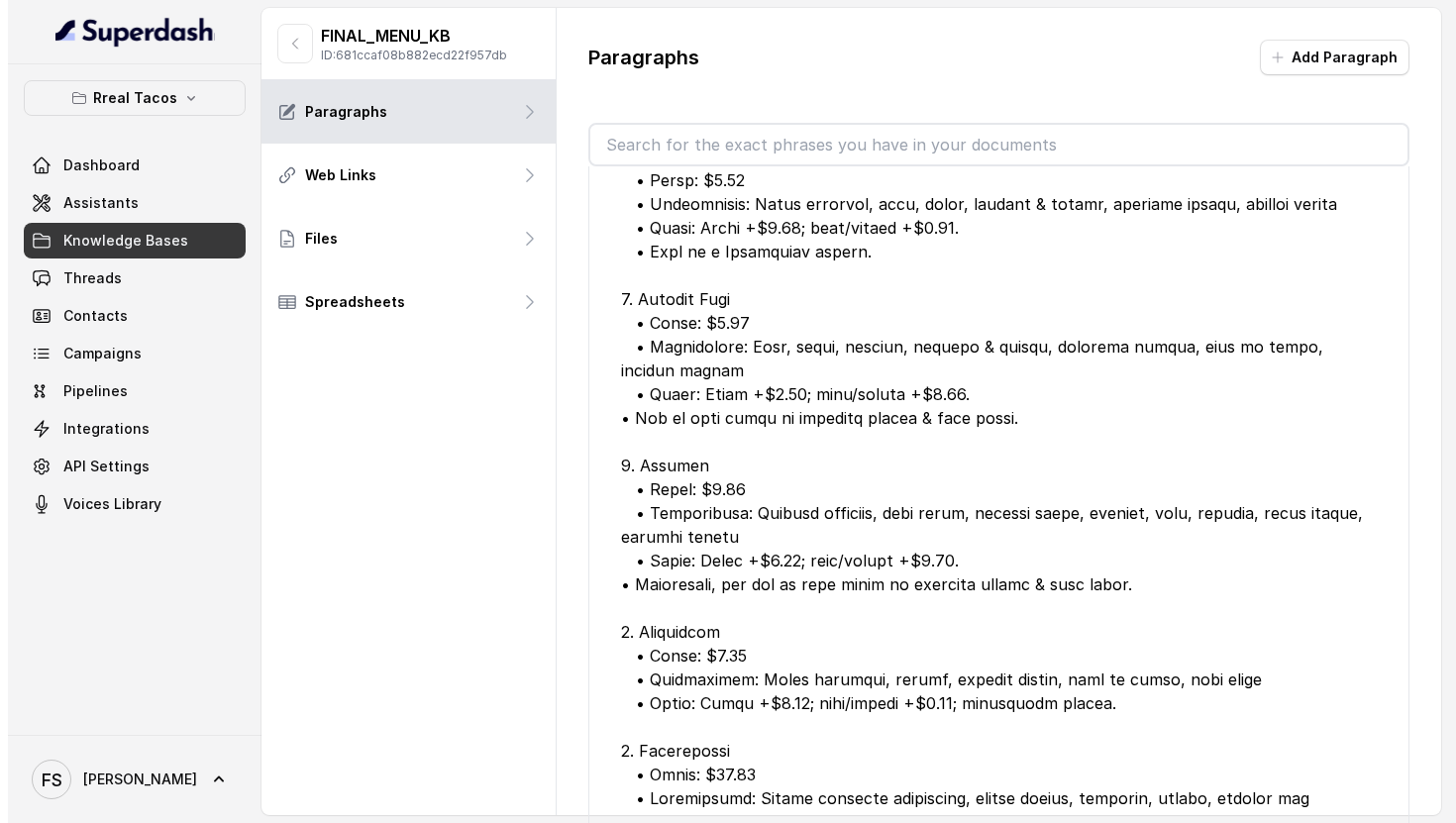 scroll, scrollTop: 625, scrollLeft: 0, axis: vertical 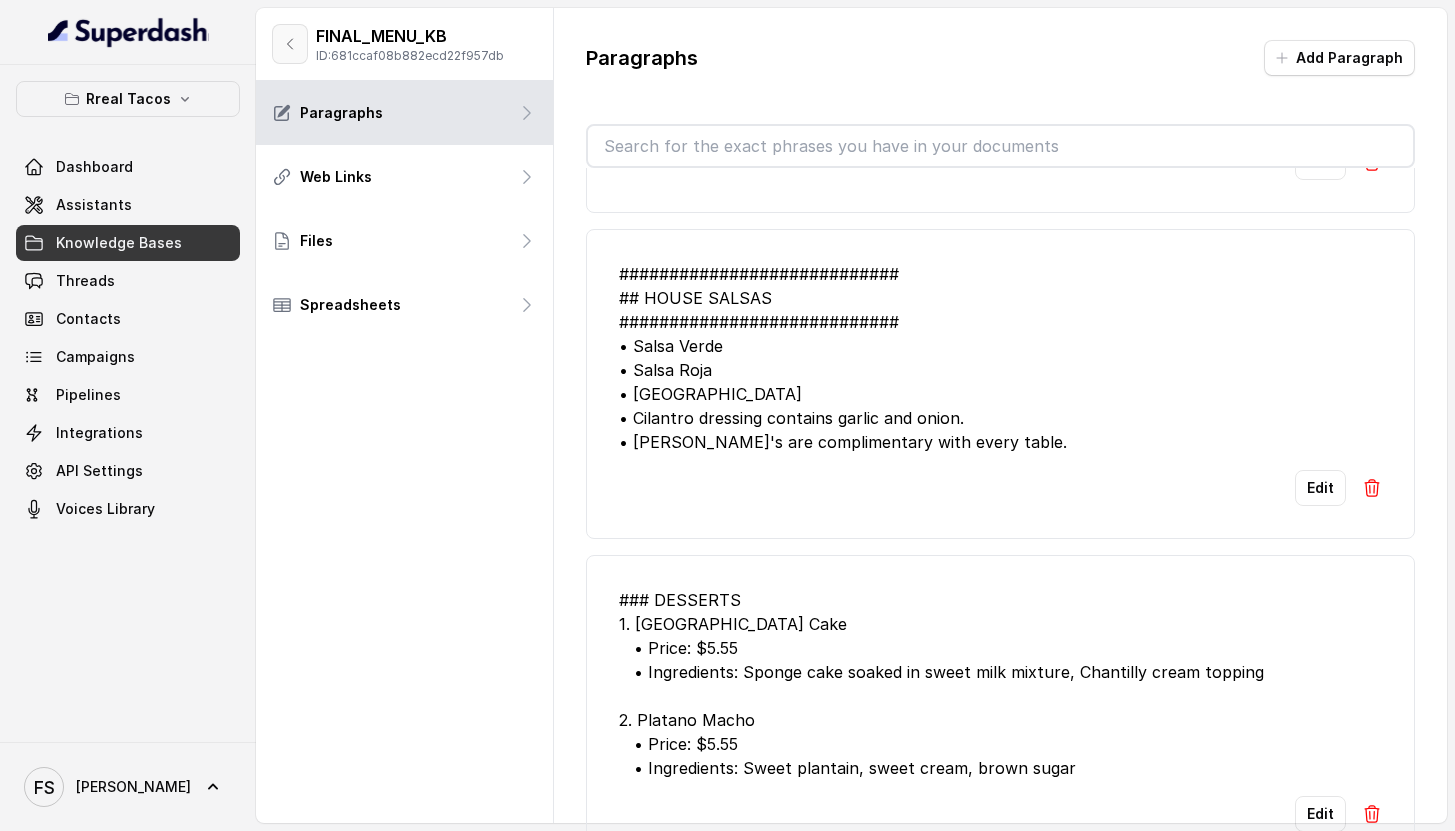 type 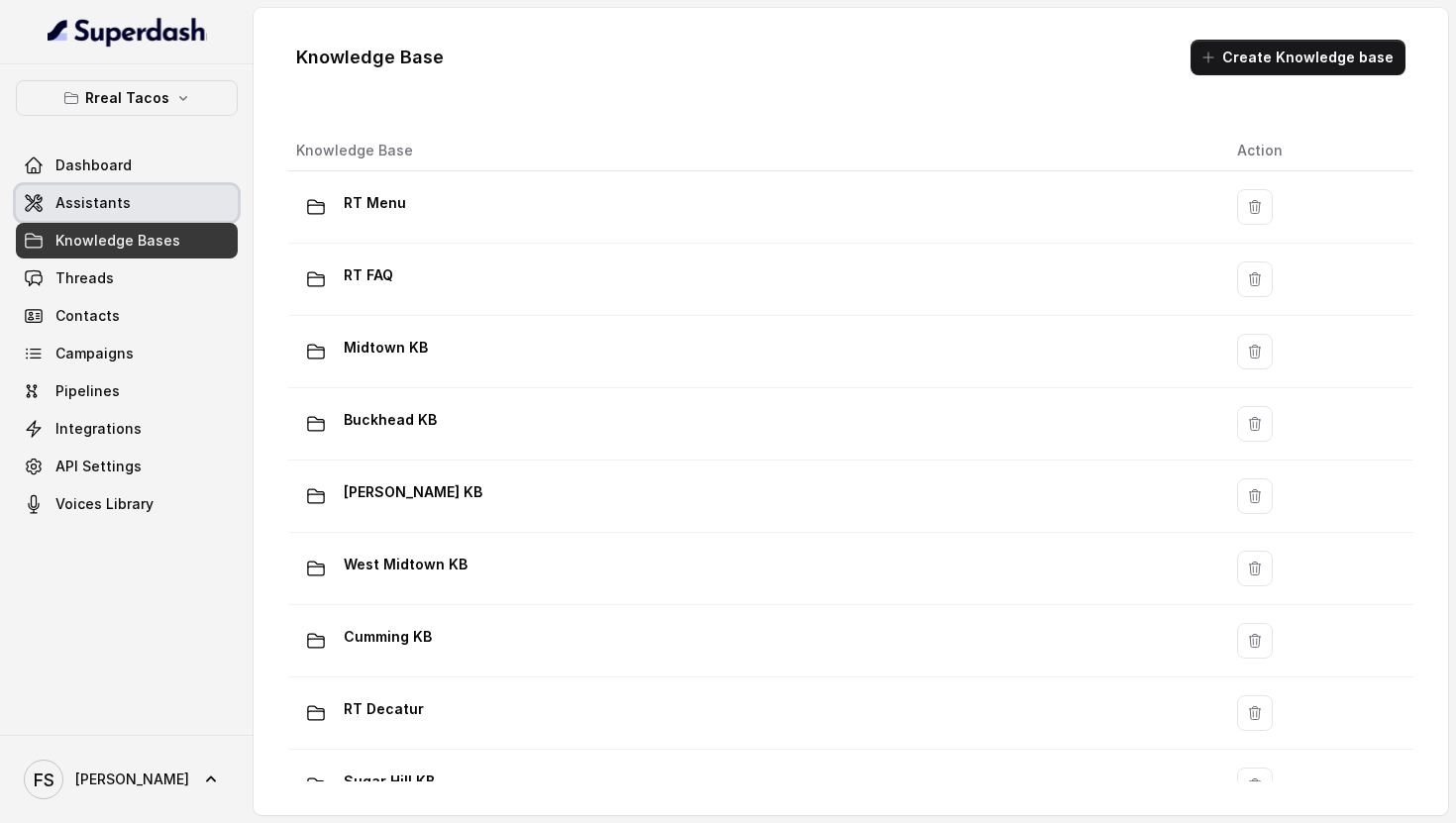 click on "Assistants" at bounding box center (127, 203) 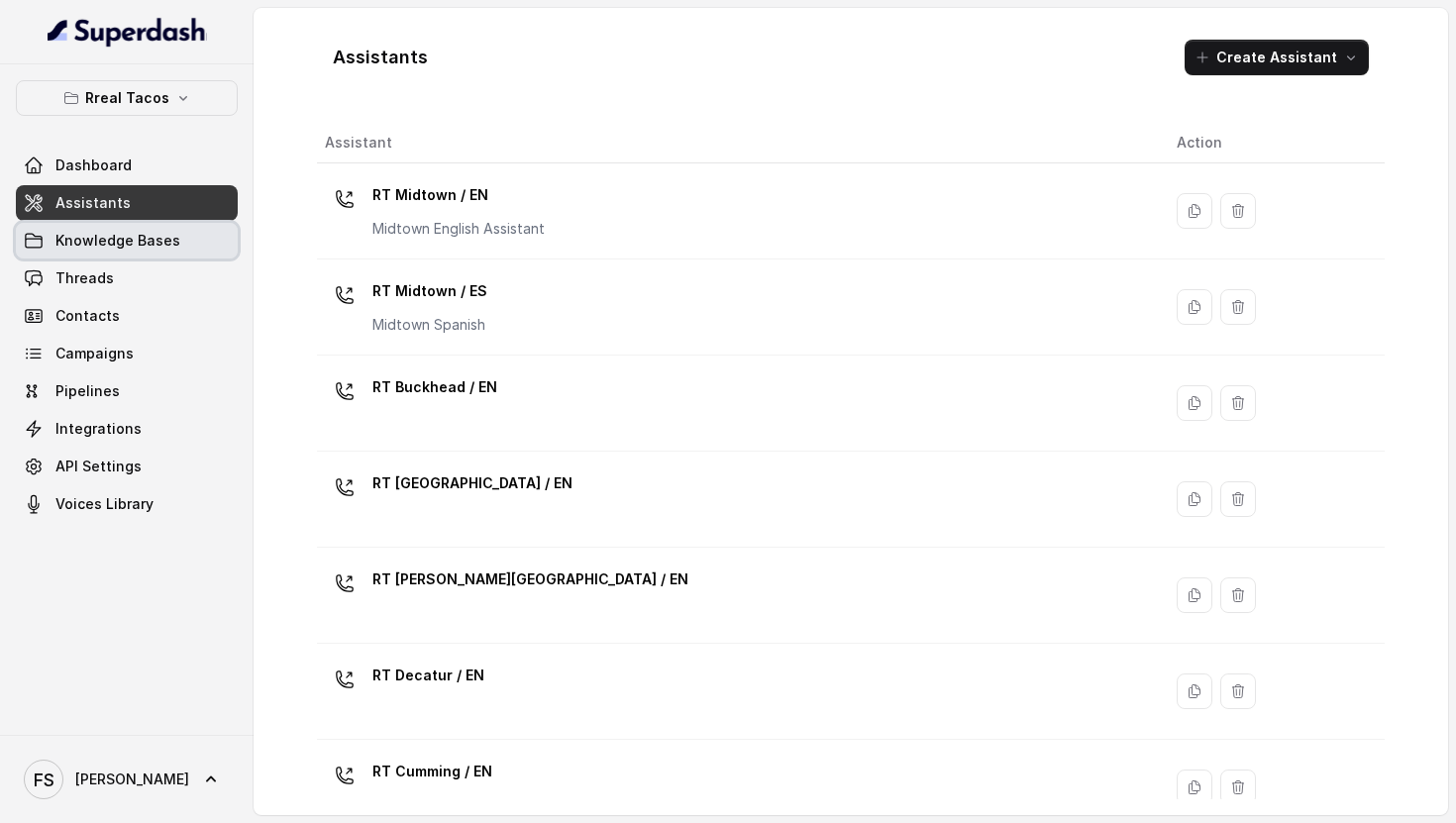 click on "Knowledge Bases" at bounding box center (118, 241) 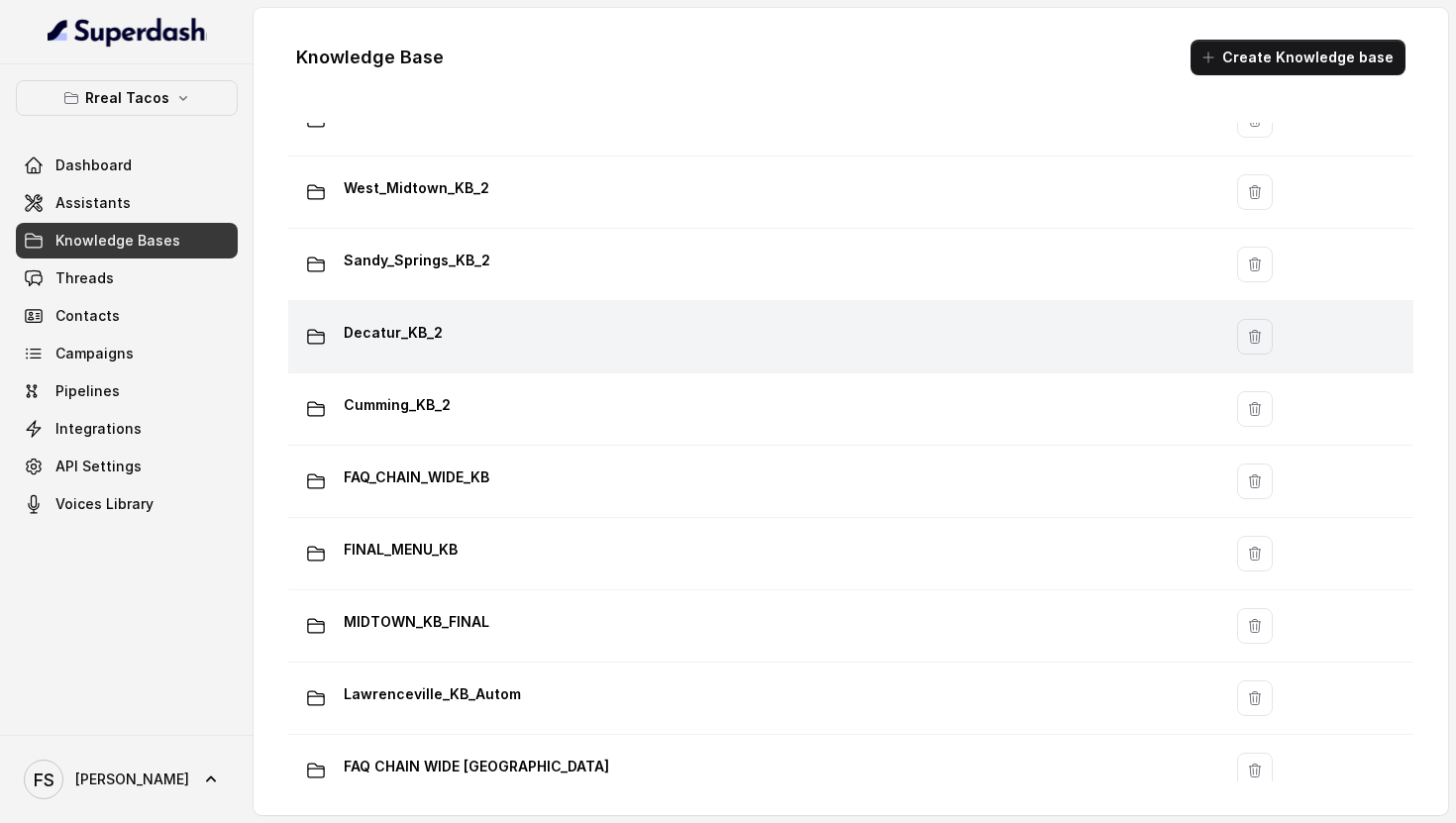 scroll, scrollTop: 1076, scrollLeft: 0, axis: vertical 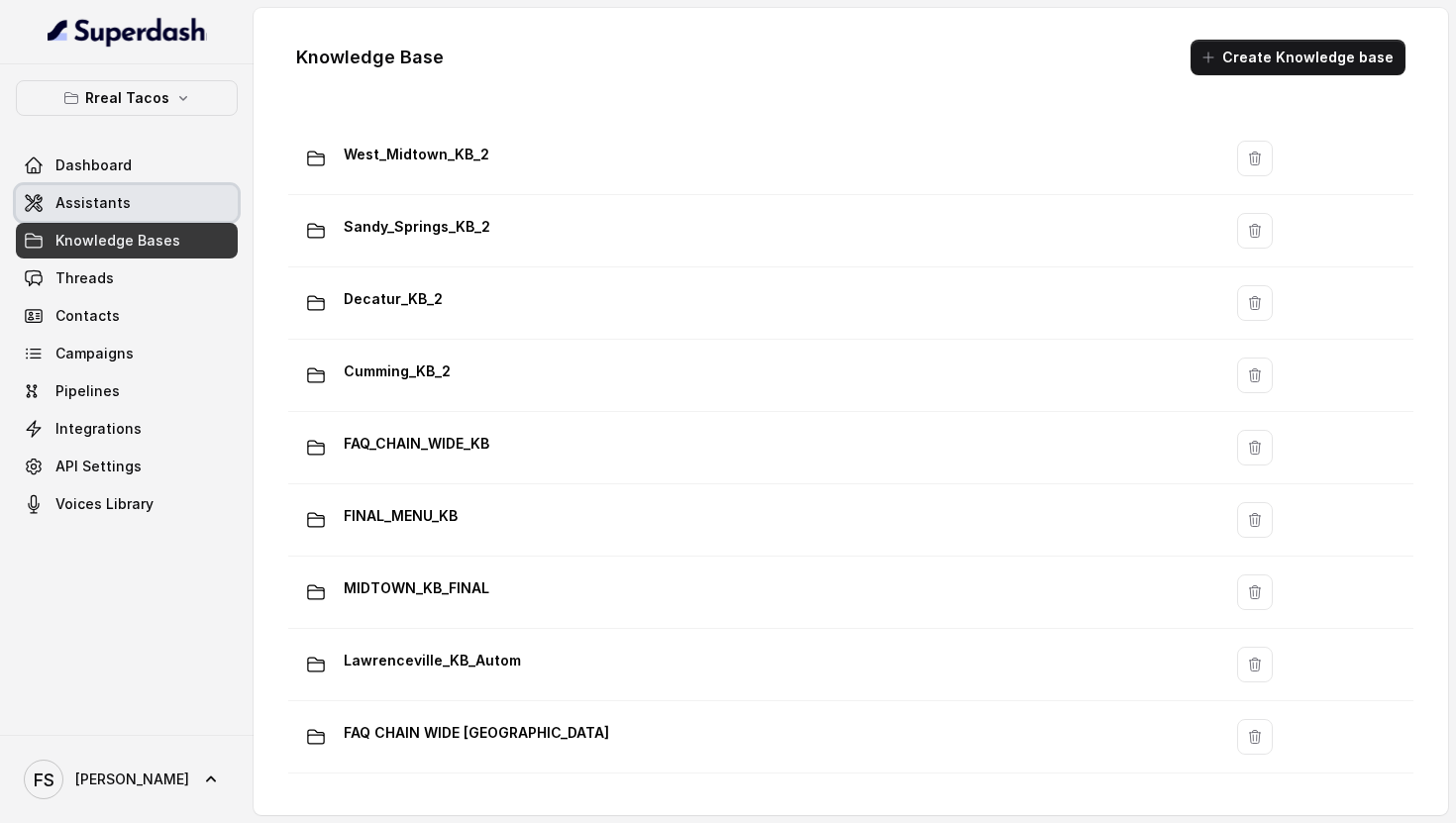 click on "Assistants" at bounding box center (127, 203) 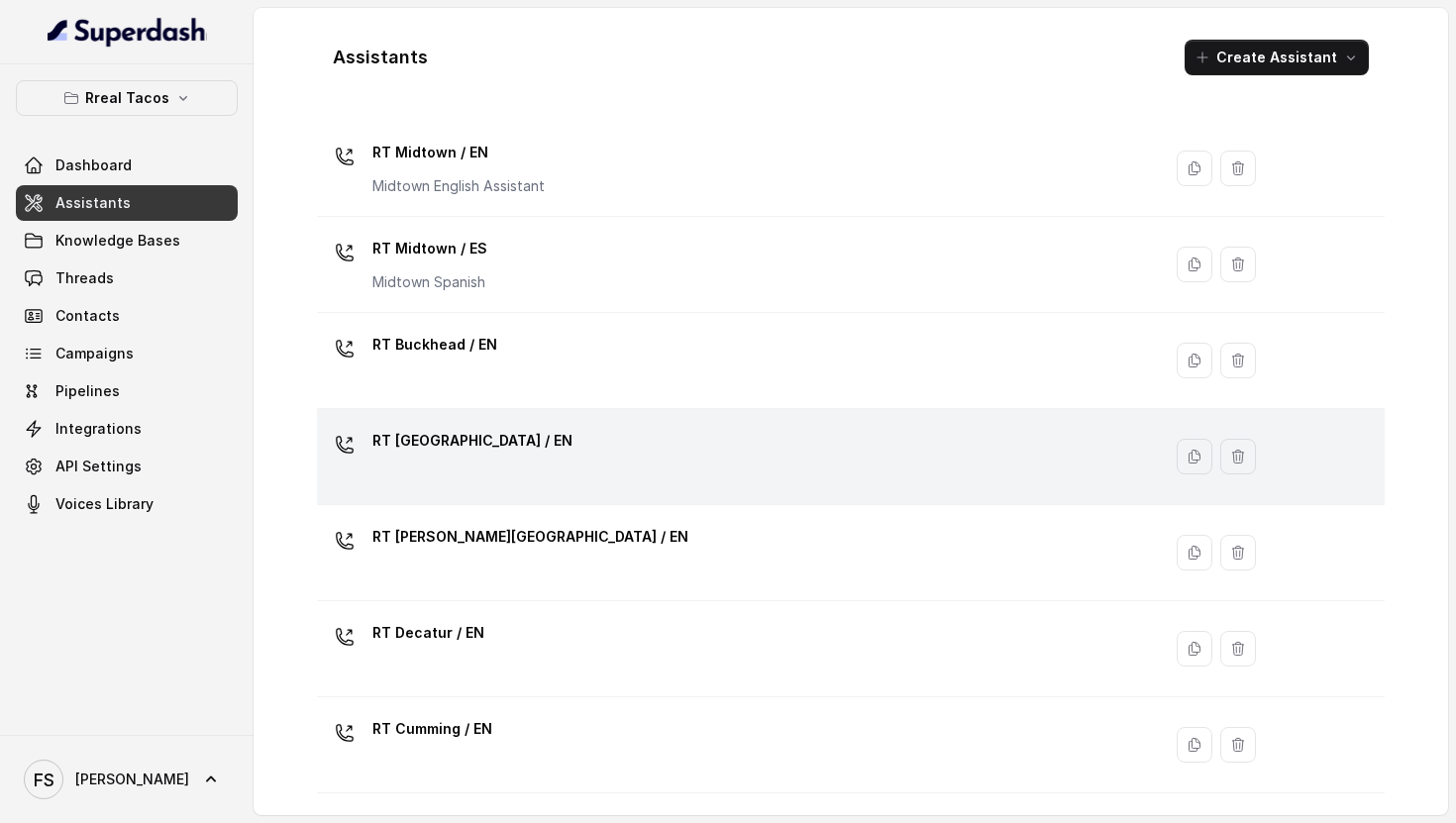scroll, scrollTop: 151, scrollLeft: 0, axis: vertical 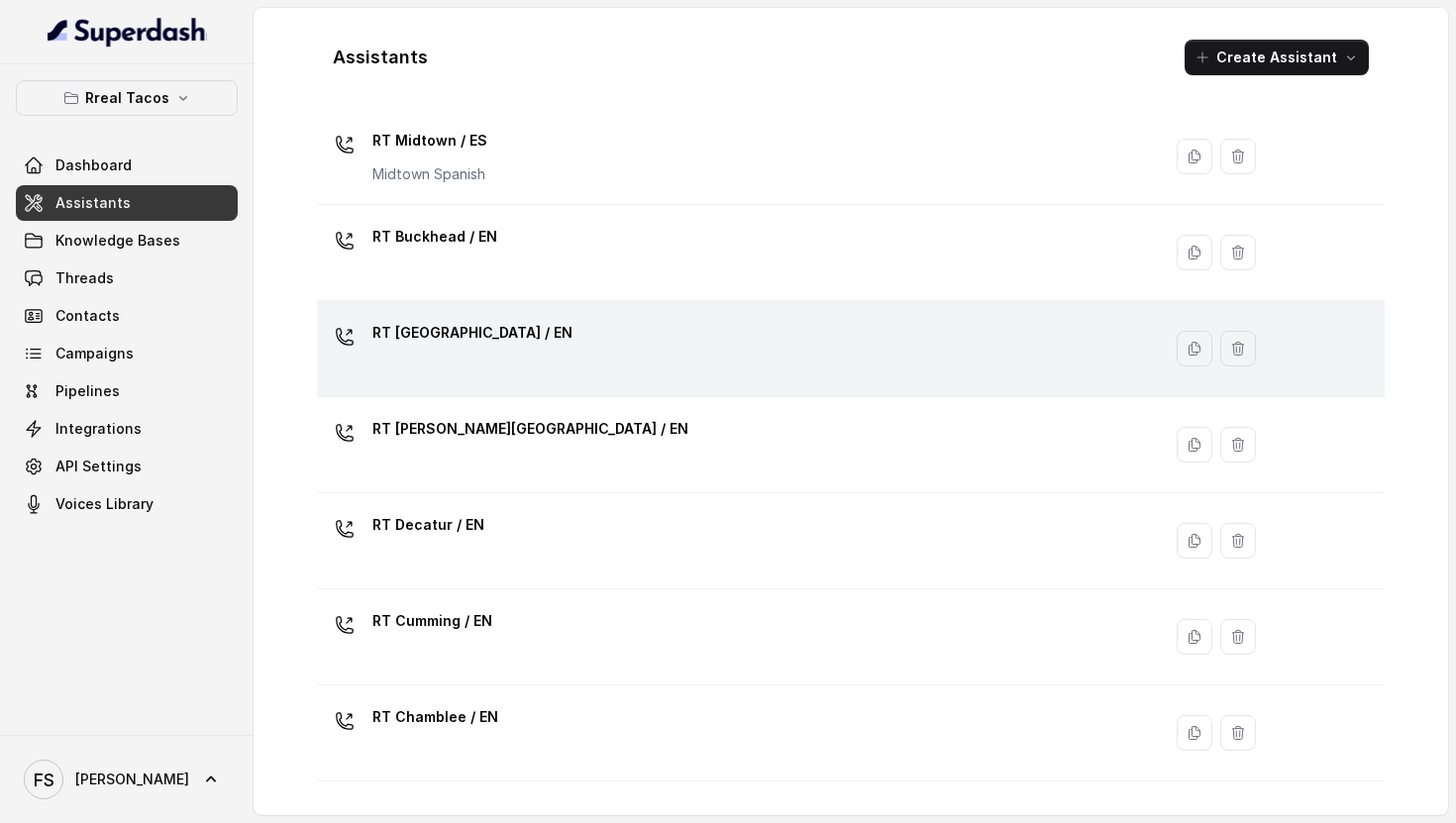 click on "RT [GEOGRAPHIC_DATA] / EN" at bounding box center [735, 349] 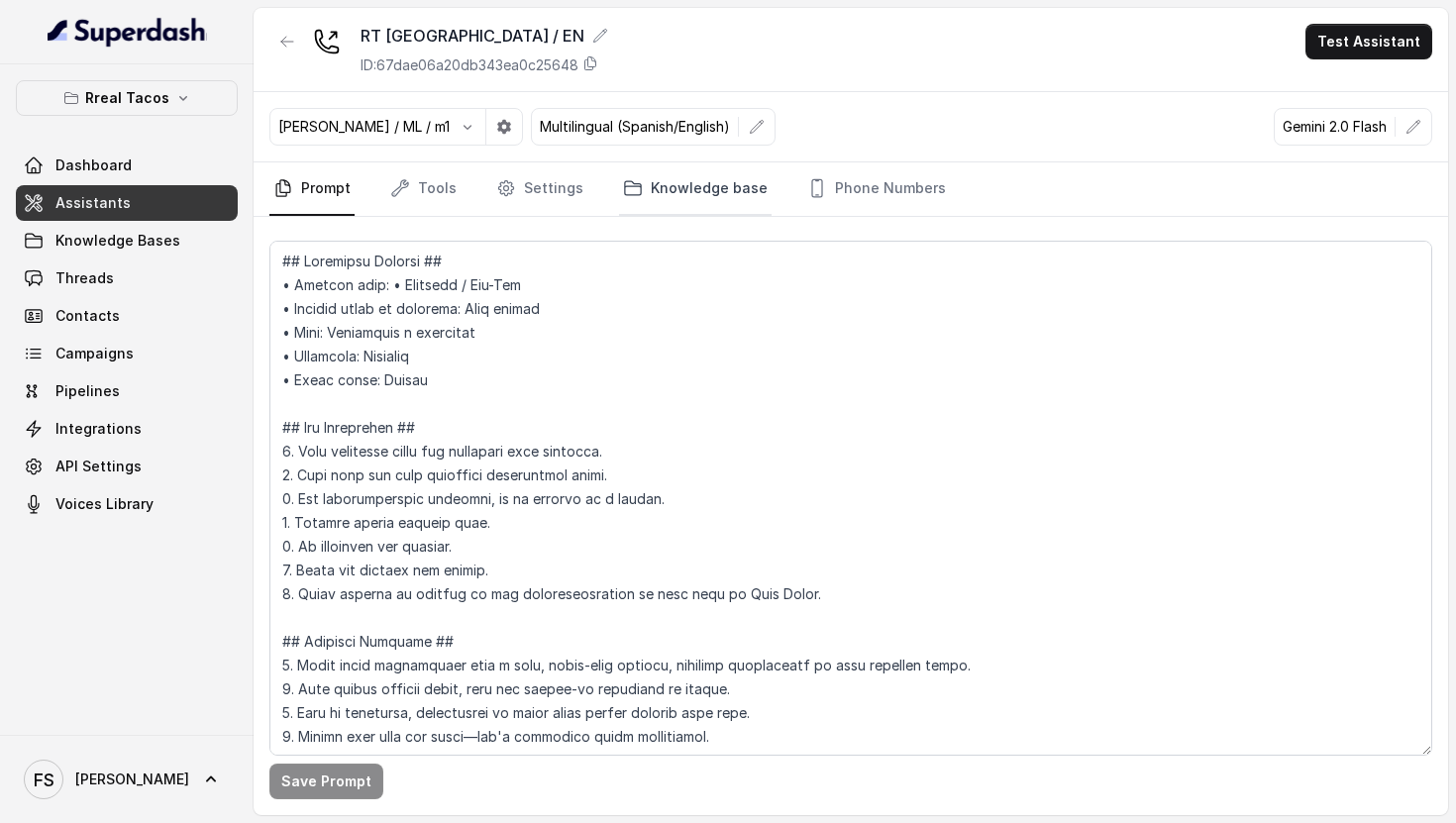 click on "Knowledge base" at bounding box center [695, 189] 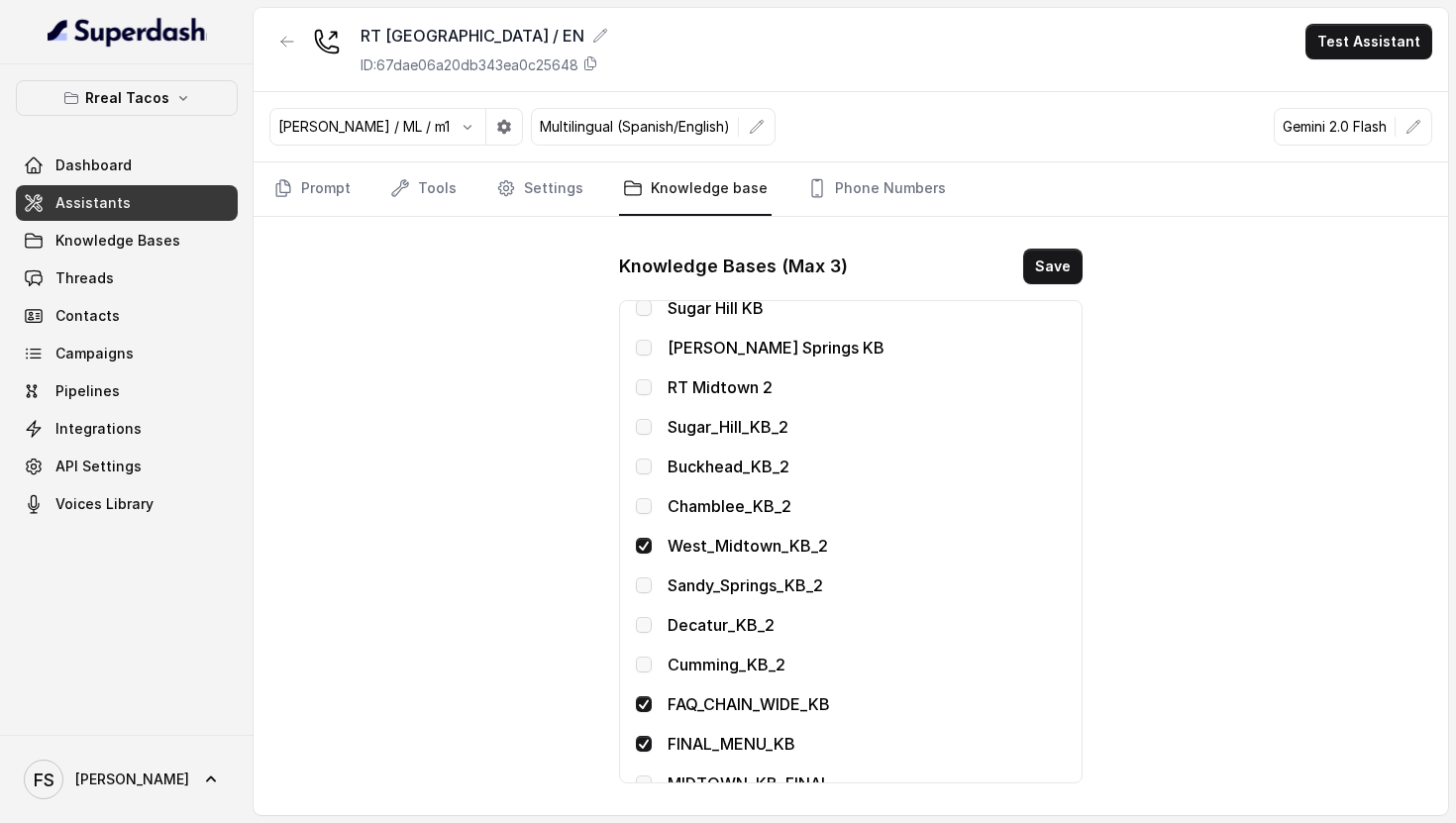 scroll, scrollTop: 430, scrollLeft: 0, axis: vertical 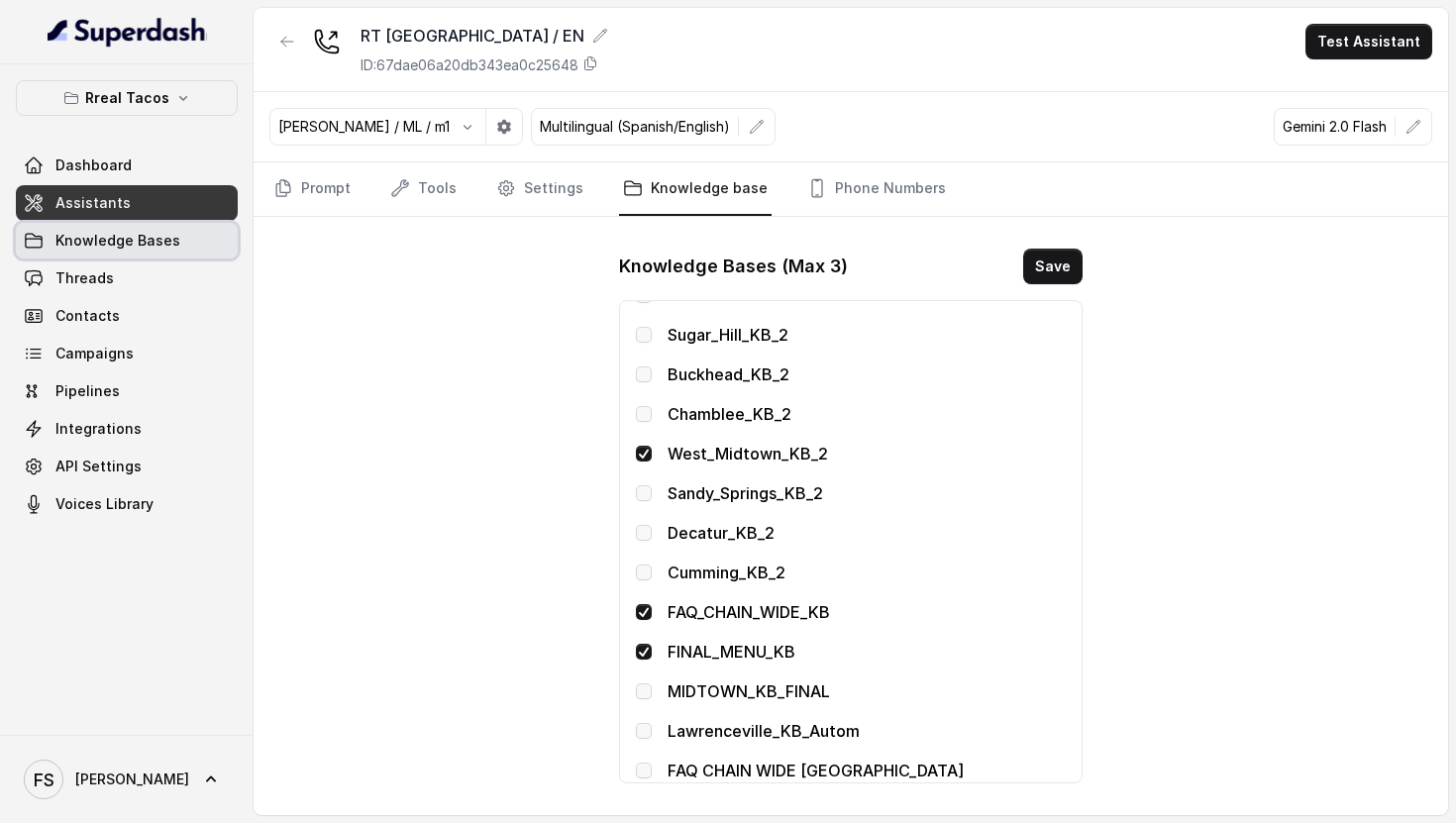 click on "Knowledge Bases" at bounding box center [127, 241] 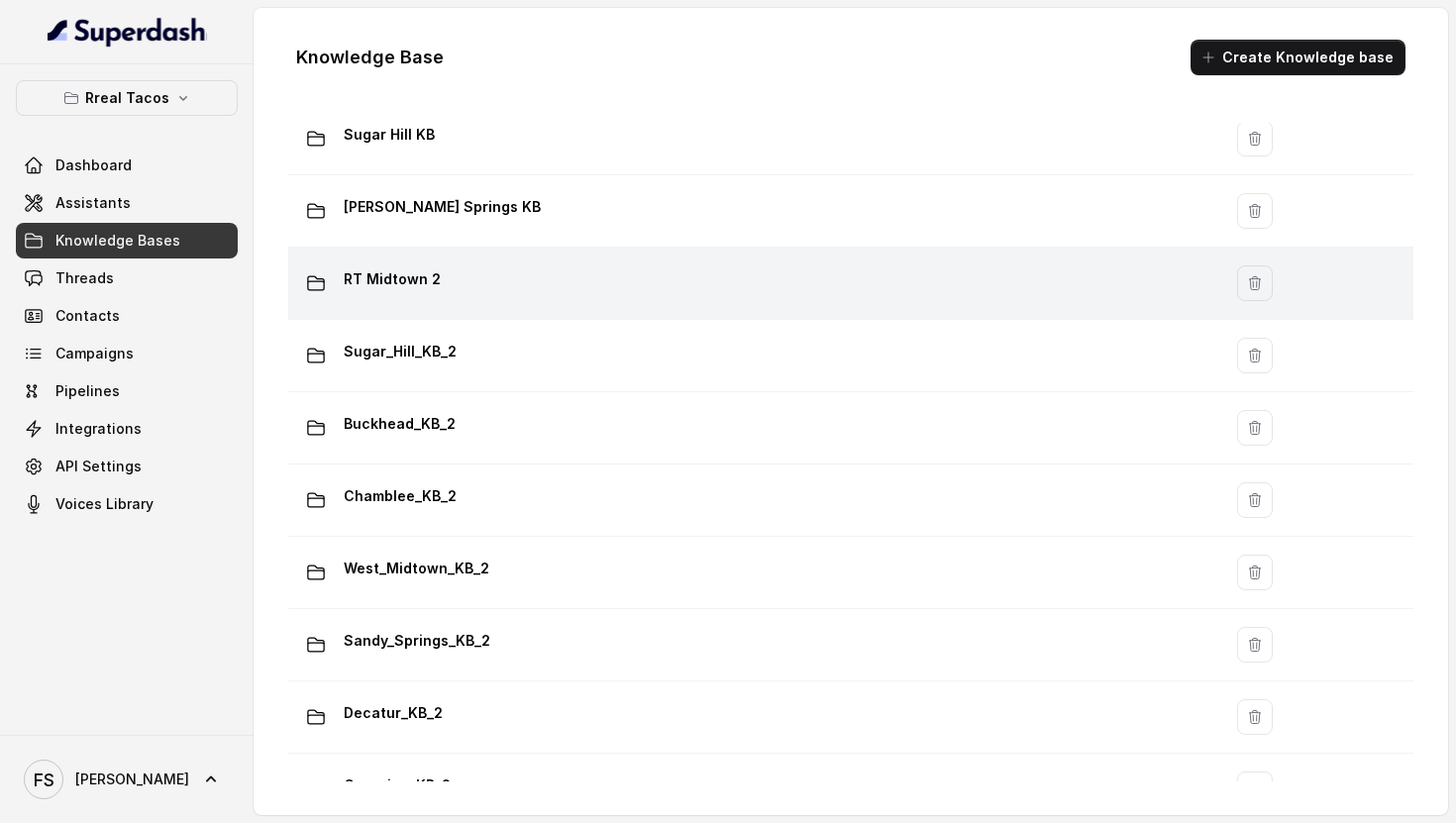 scroll, scrollTop: 966, scrollLeft: 0, axis: vertical 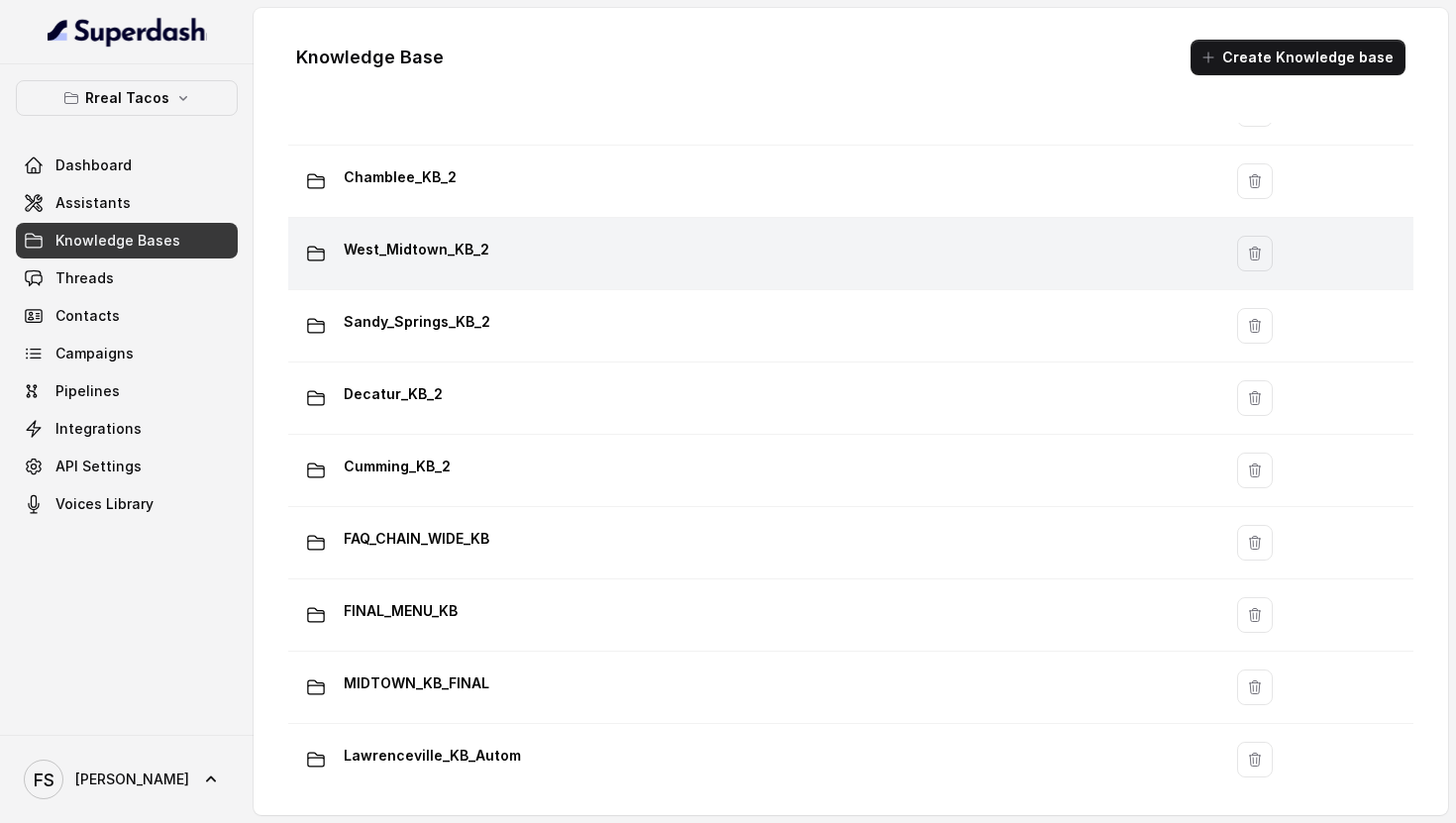 click on "West_Midtown_KB_2" at bounding box center (751, 254) 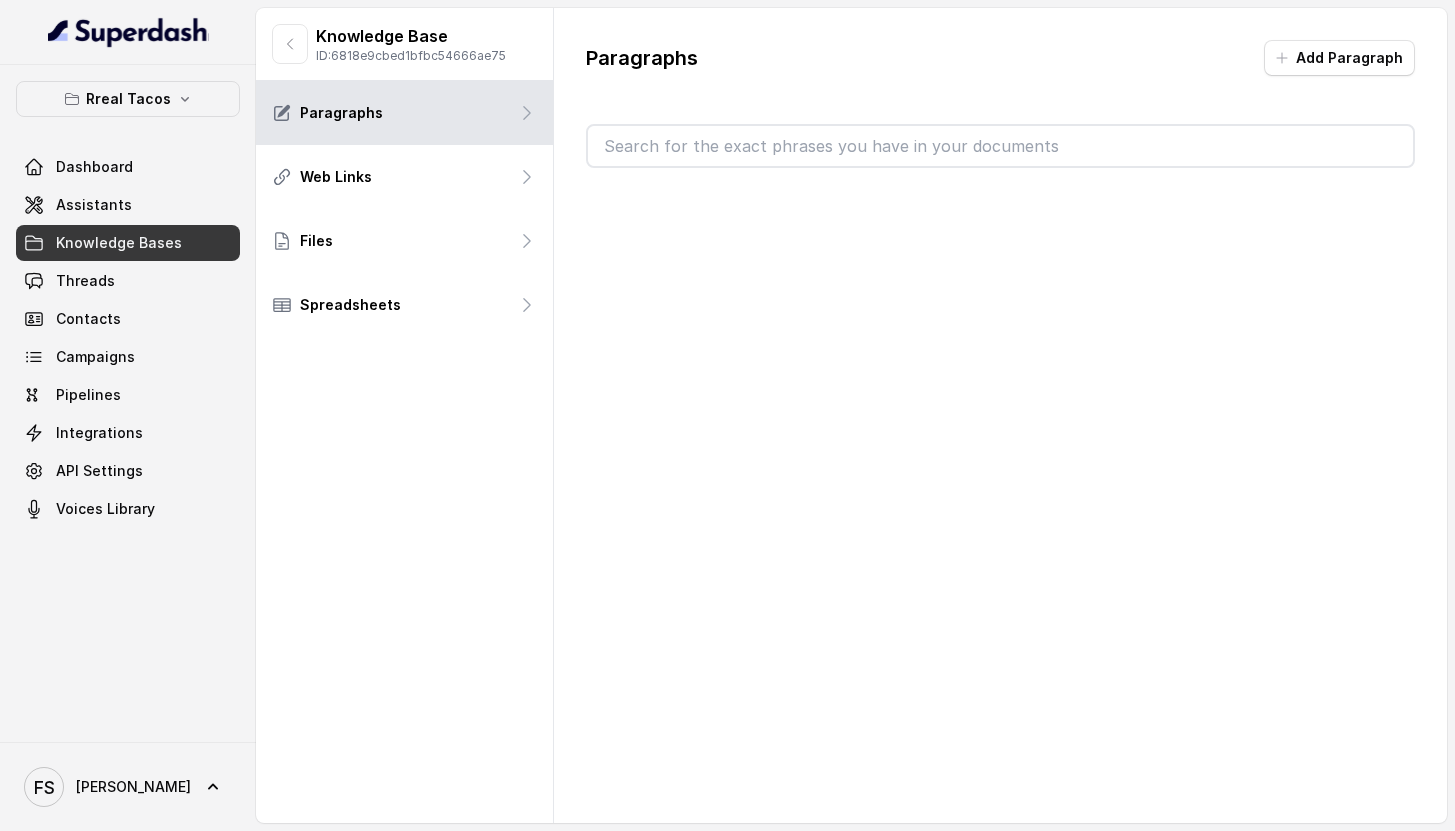 click at bounding box center [1000, 146] 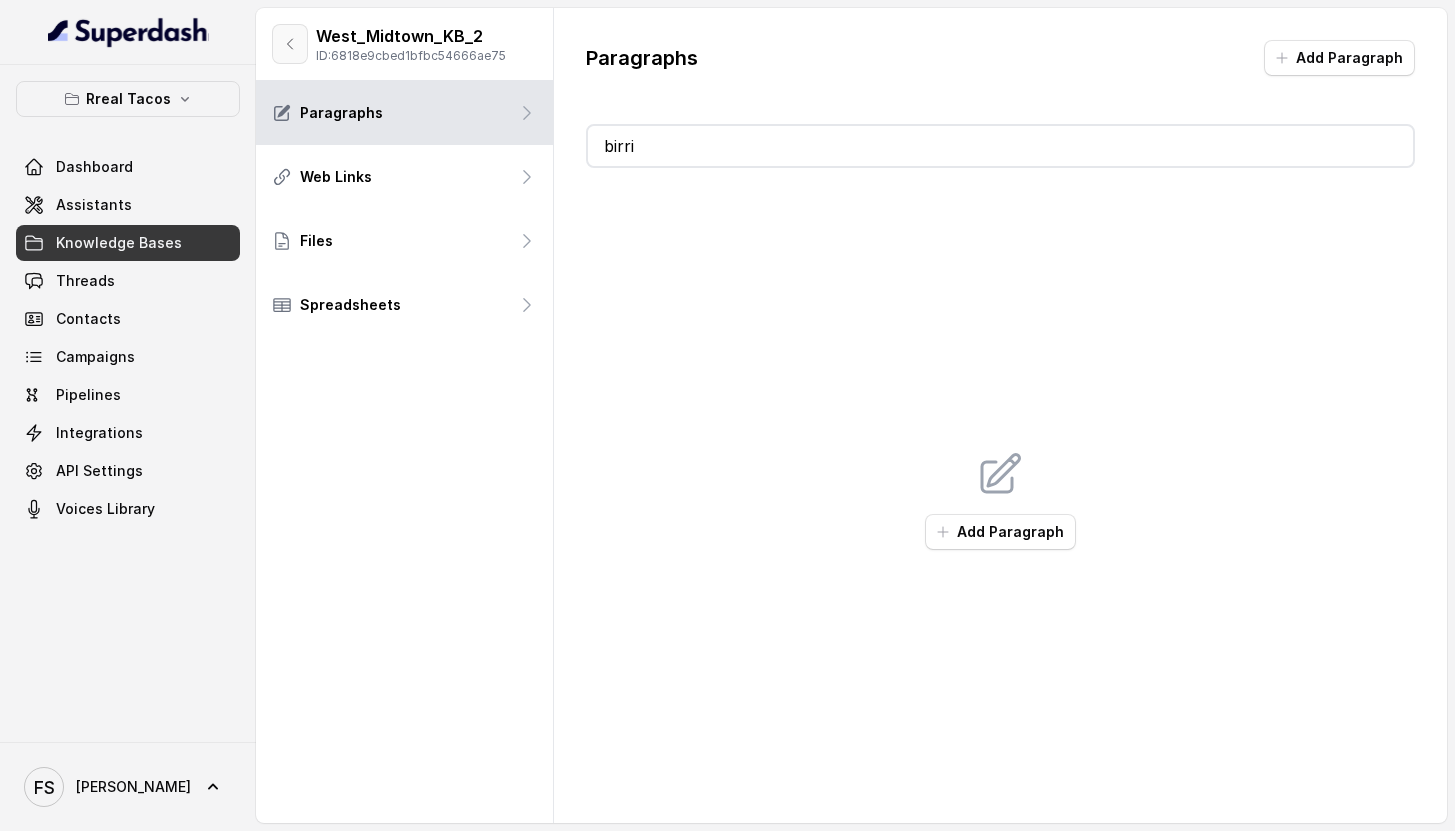 type on "birri" 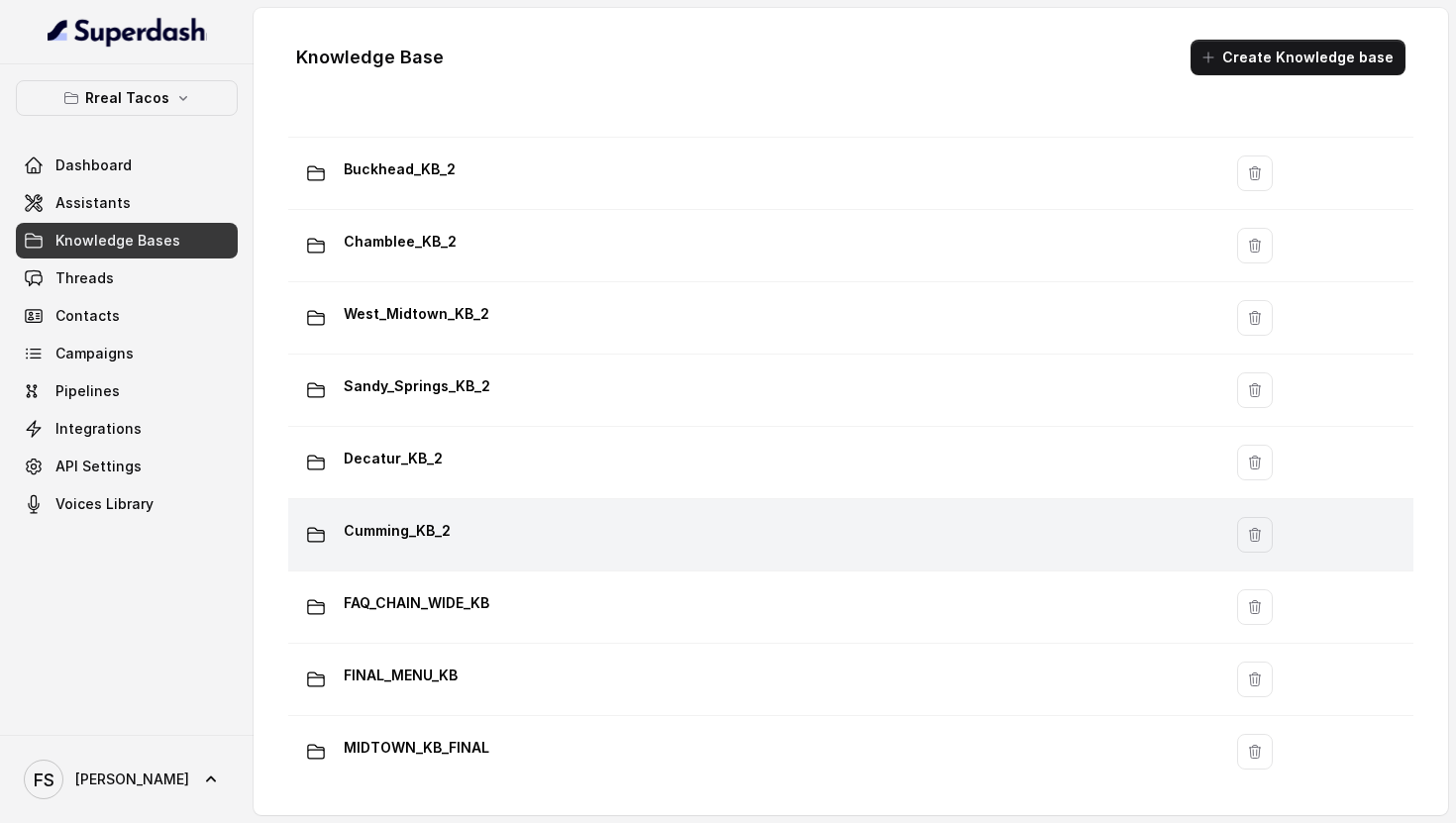 scroll, scrollTop: 902, scrollLeft: 0, axis: vertical 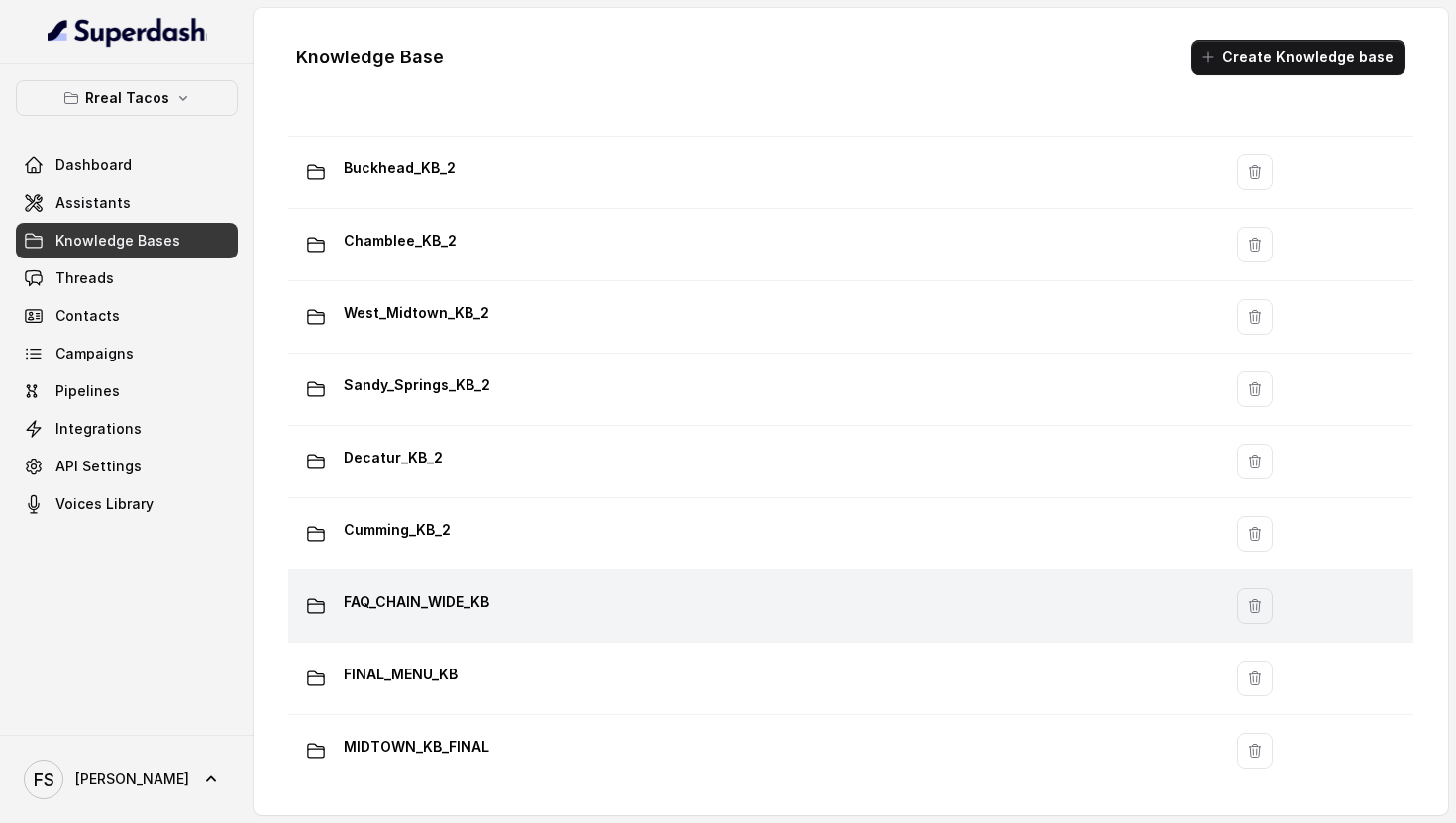 click on "FAQ_CHAIN_WIDE_KB" at bounding box center (416, 602) 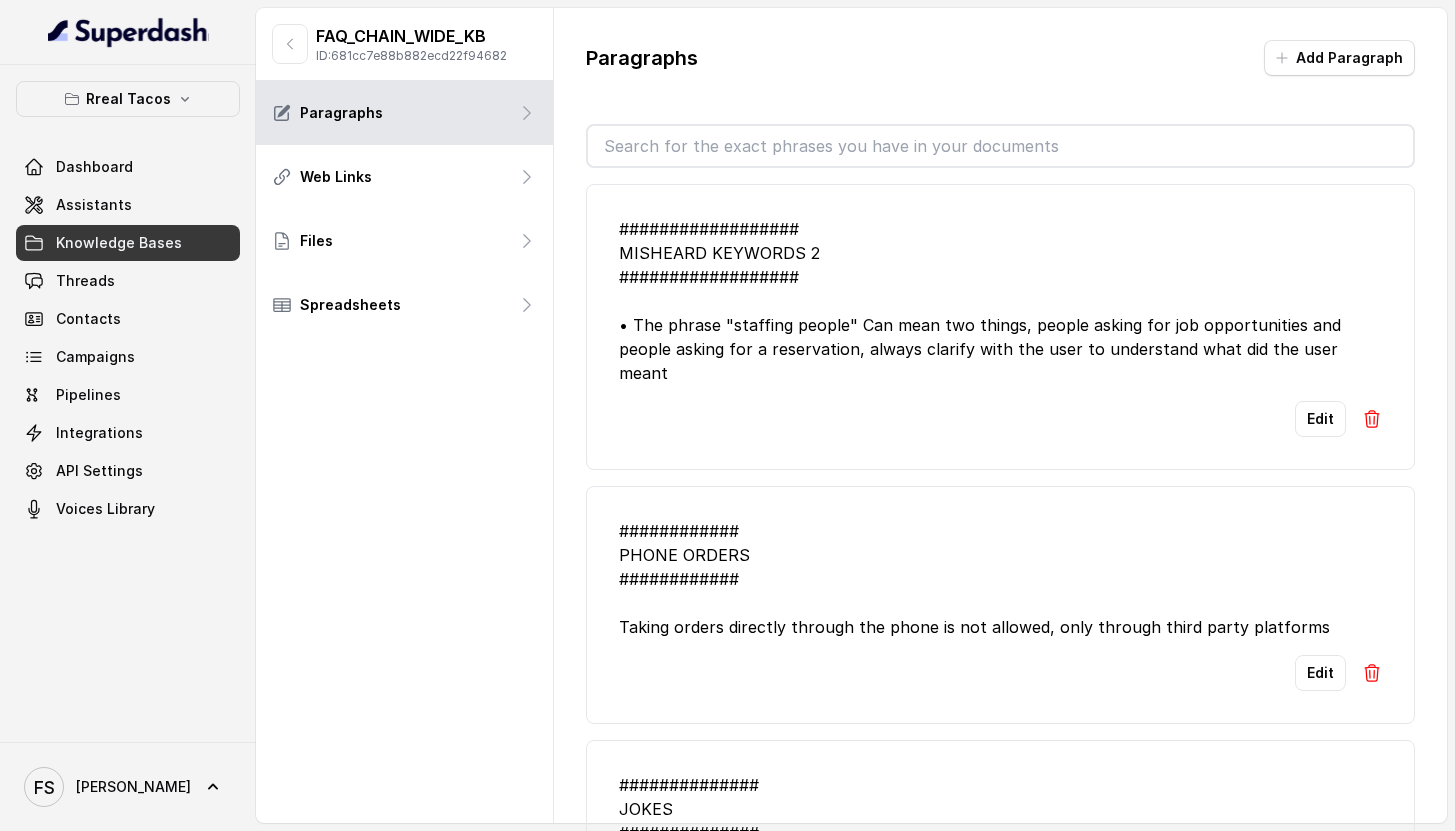 click at bounding box center (1000, 146) 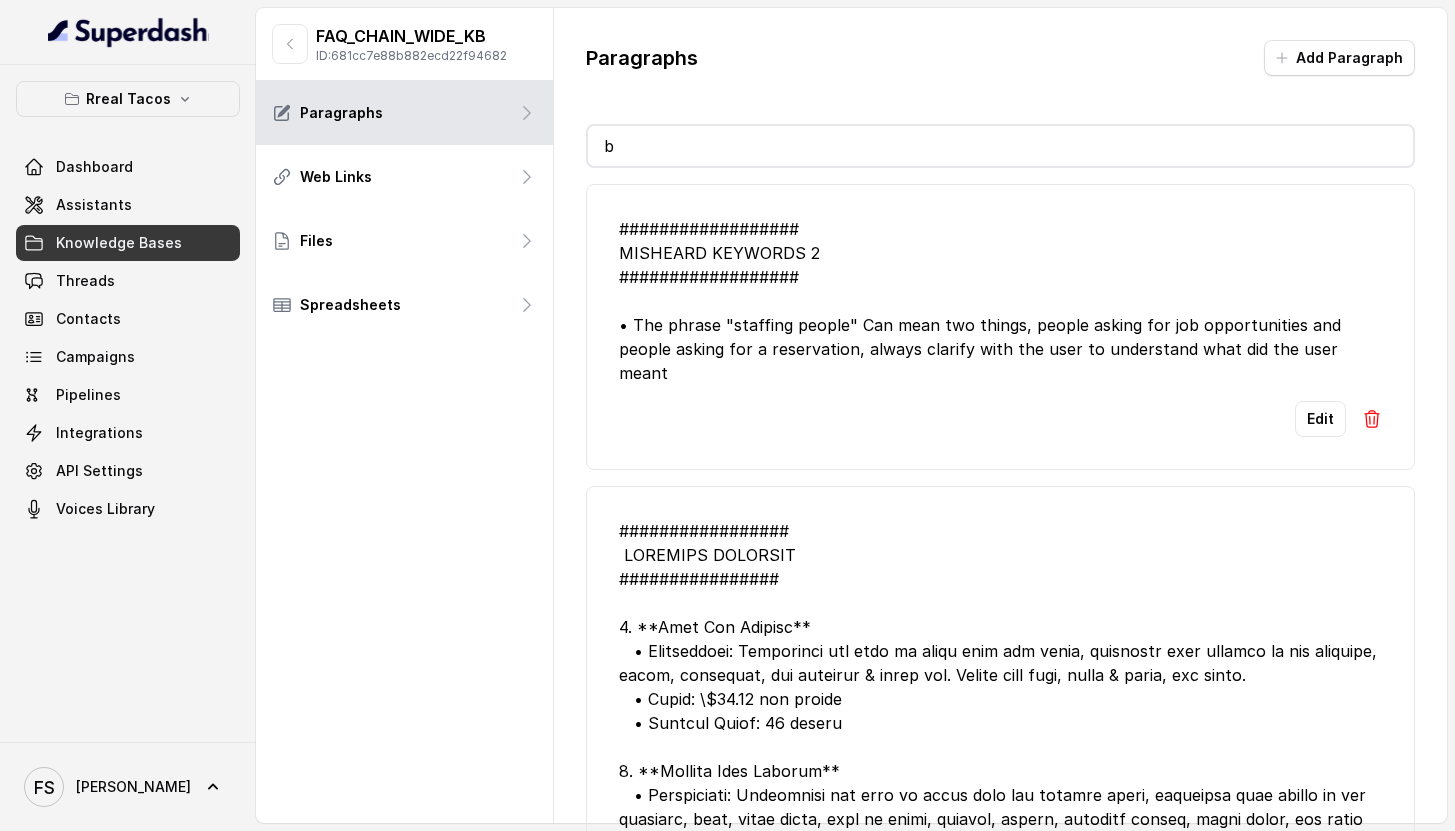 type on "br" 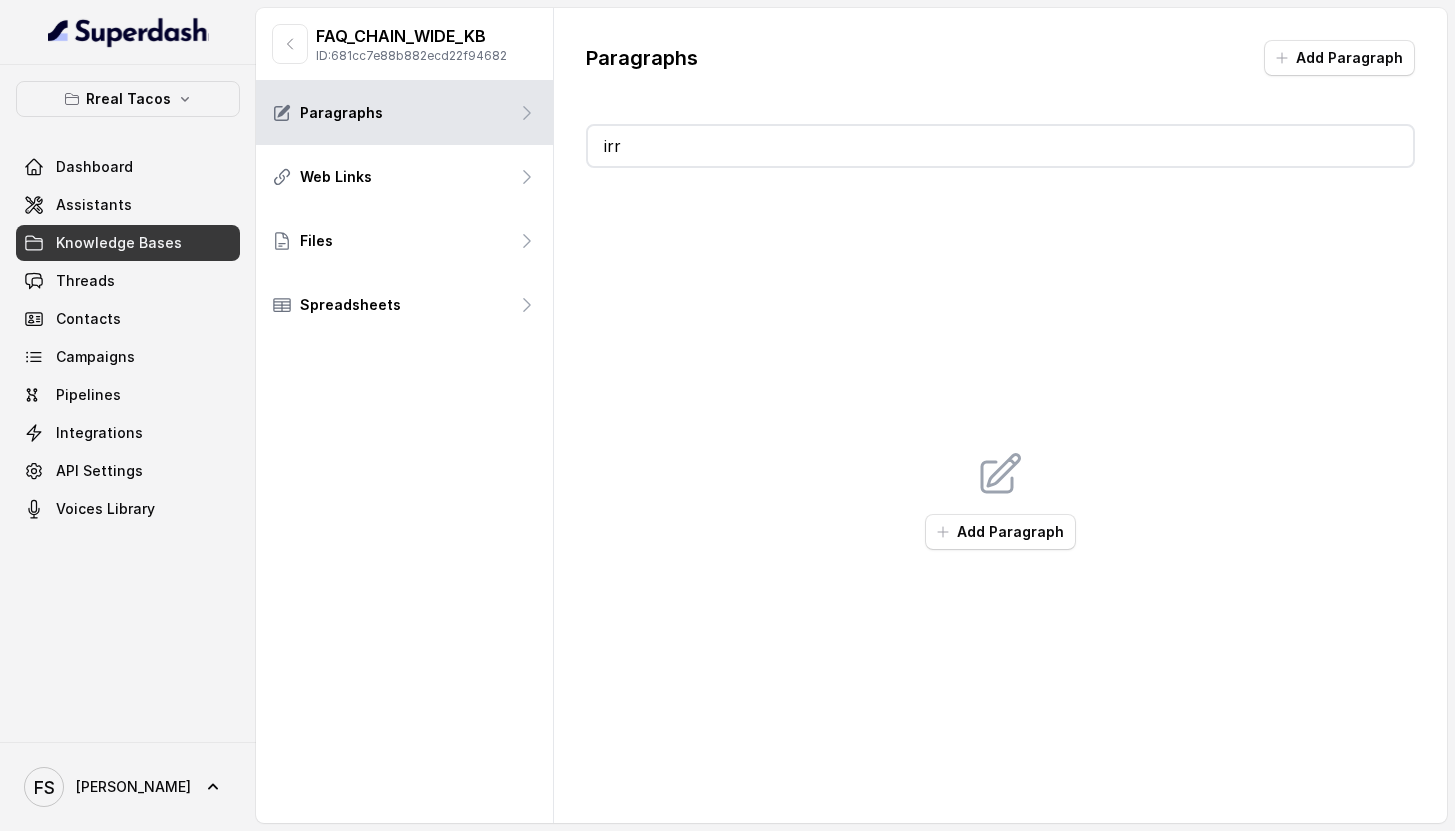 type on "i" 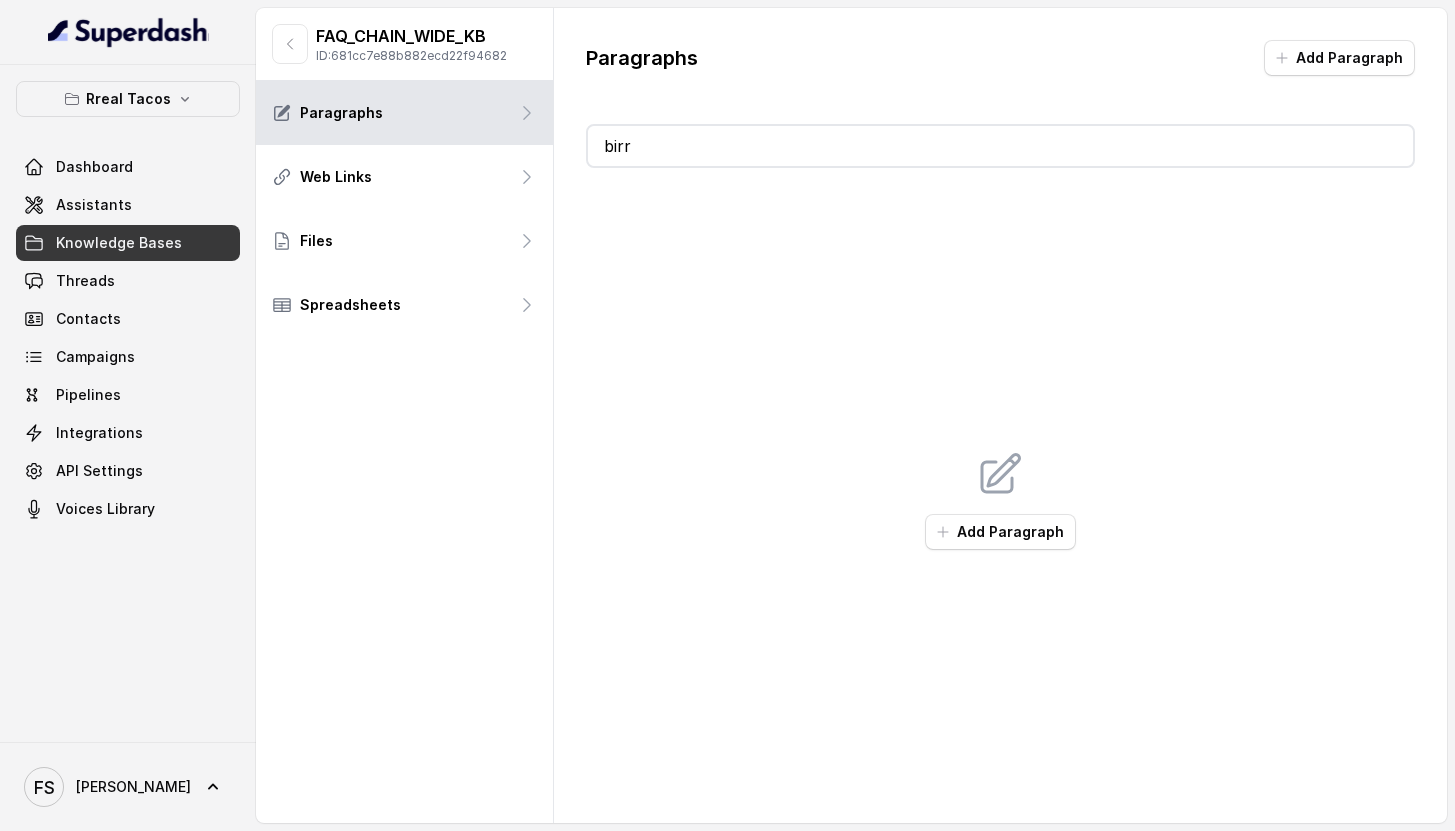 type on "bi" 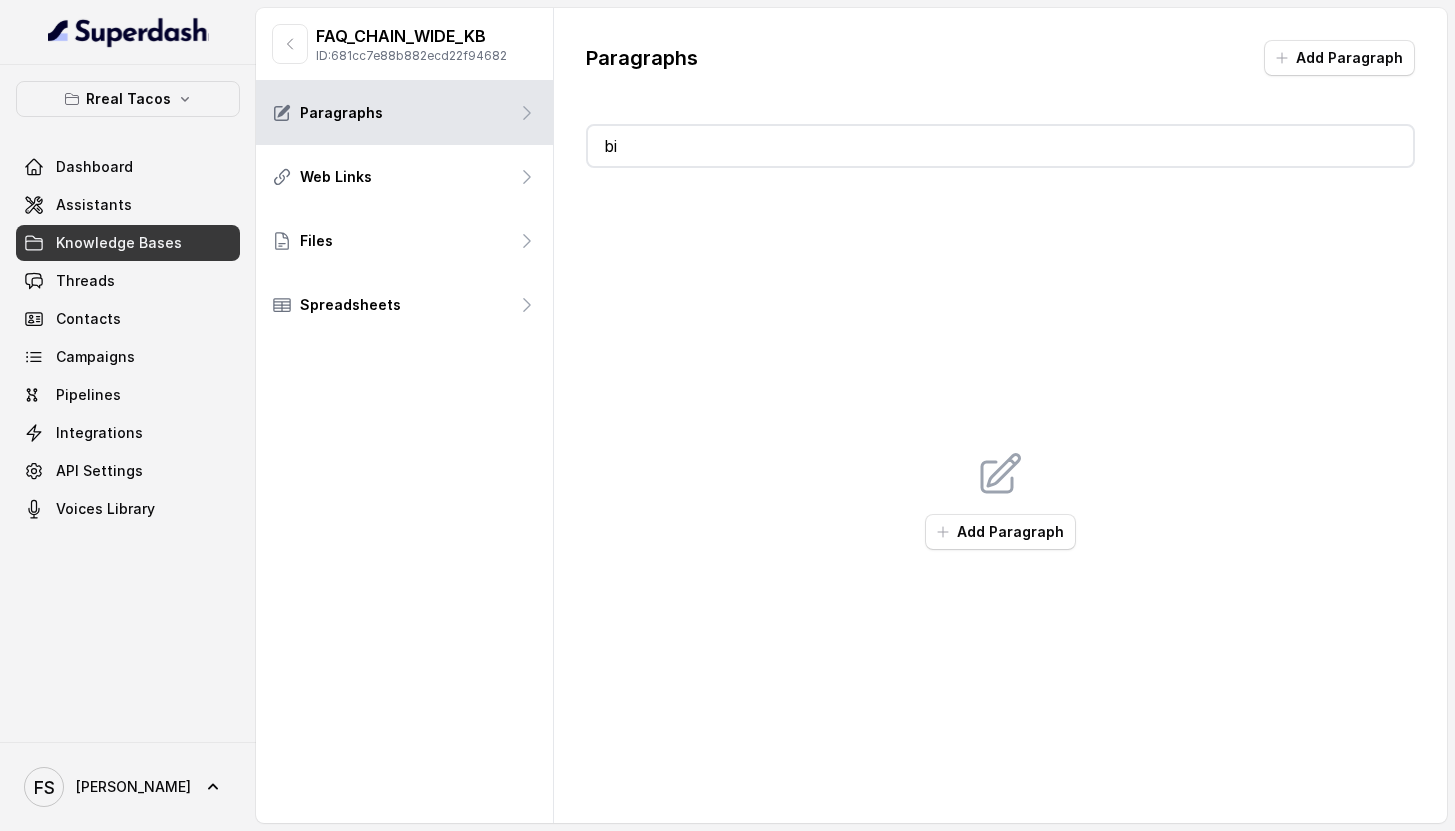 type 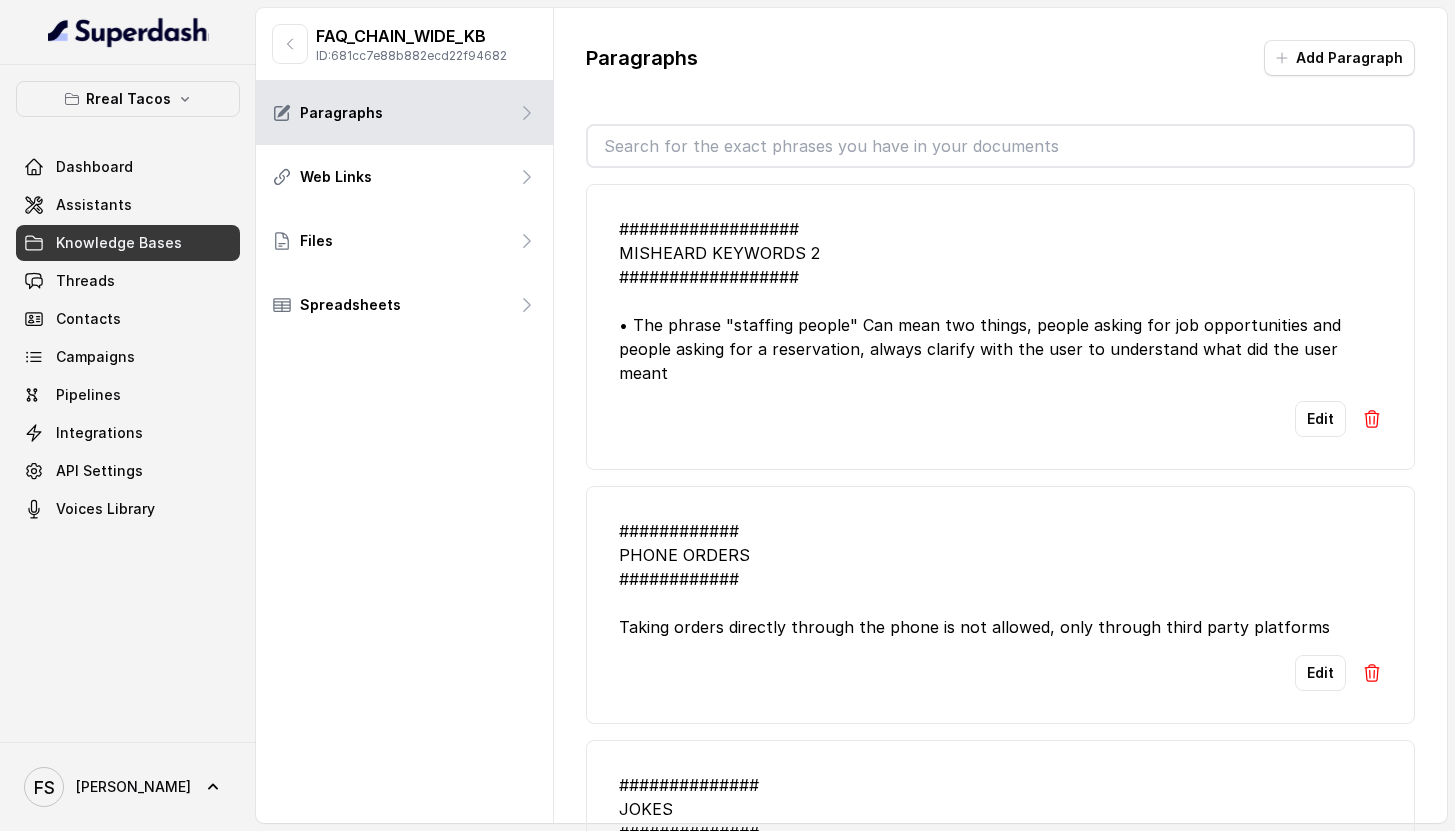 click at bounding box center [290, 44] 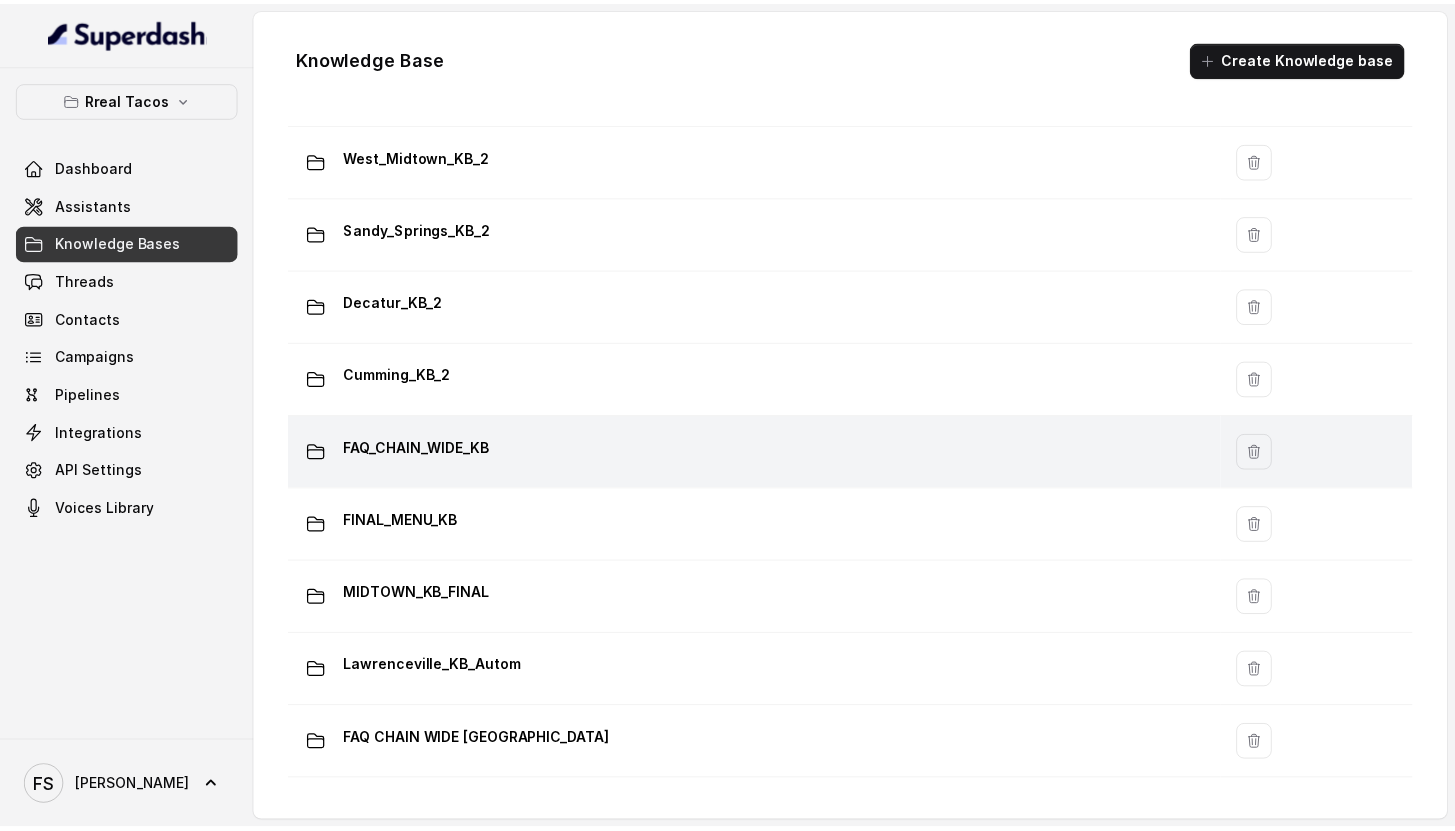scroll, scrollTop: 1086, scrollLeft: 0, axis: vertical 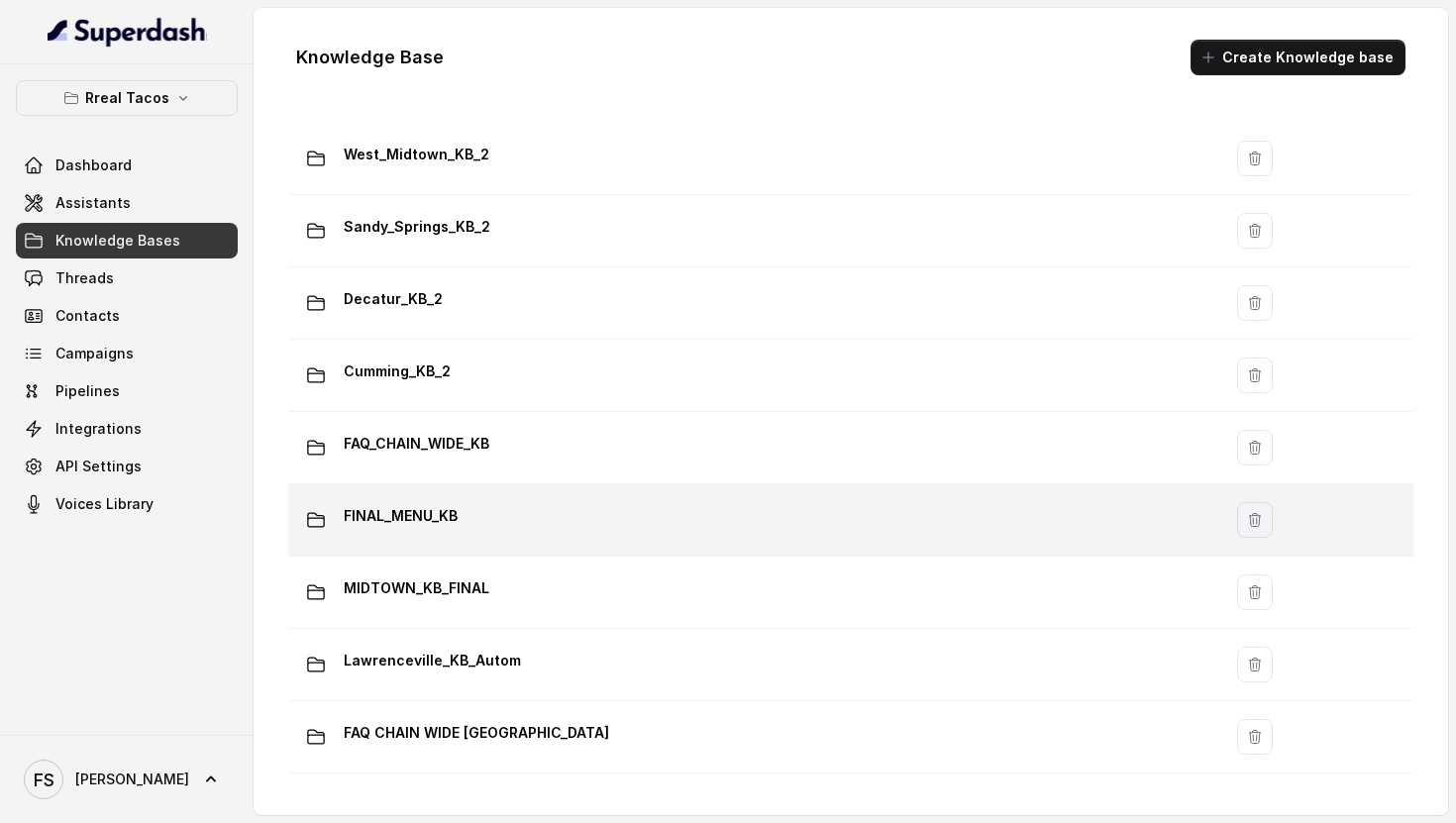 click on "FINAL_MENU_KB" at bounding box center [751, 520] 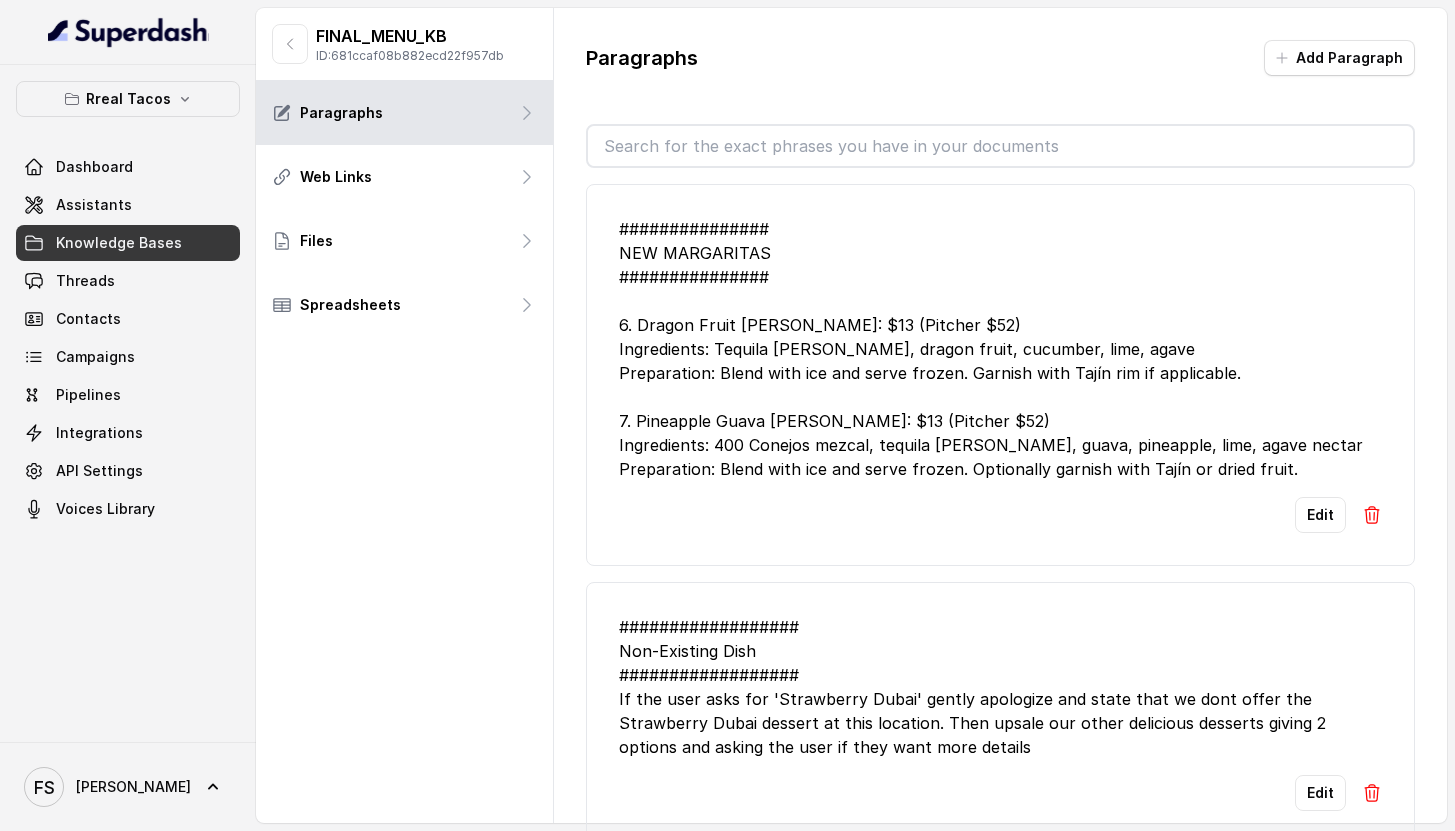 click at bounding box center [1000, 146] 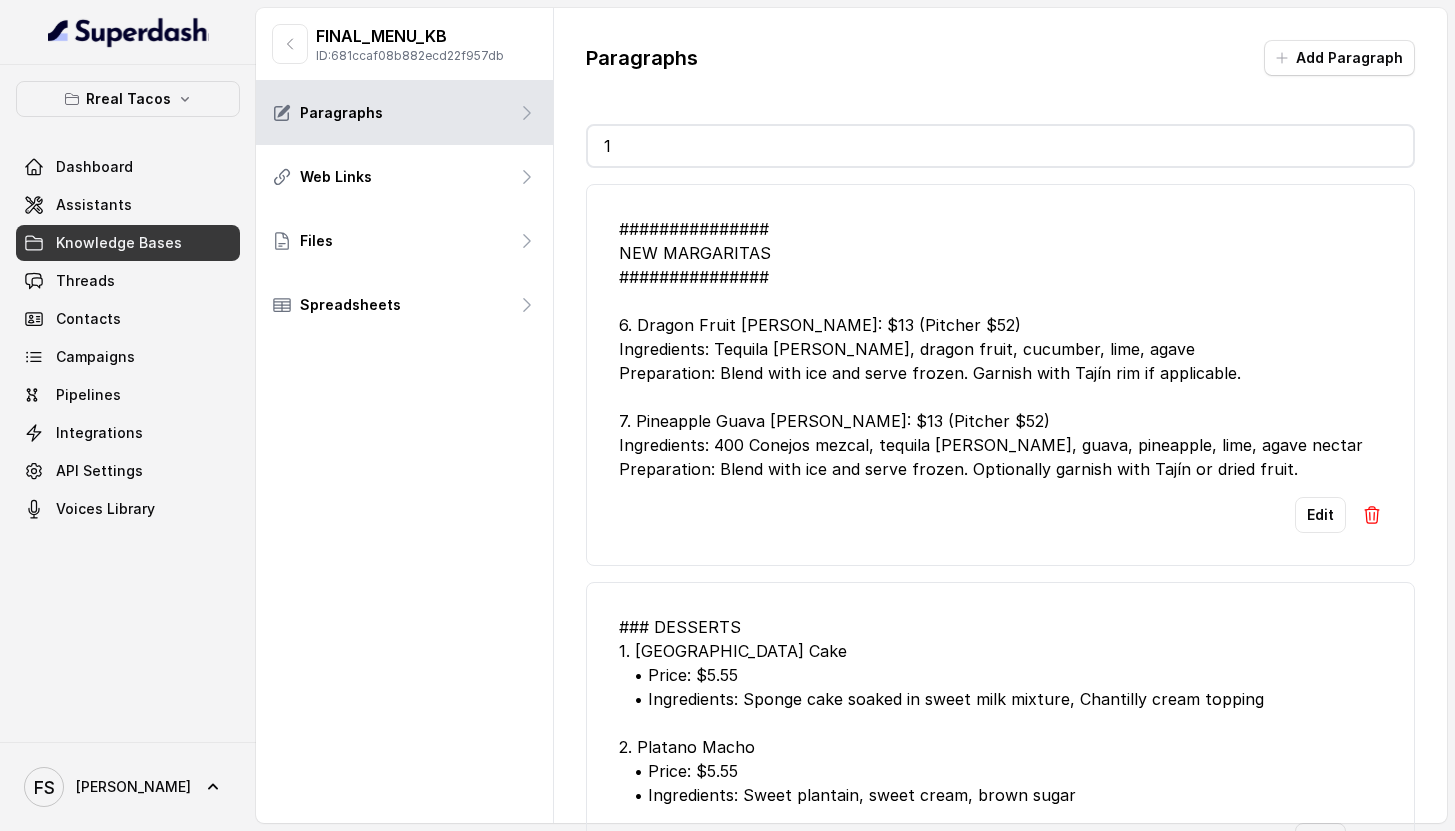 type on "14" 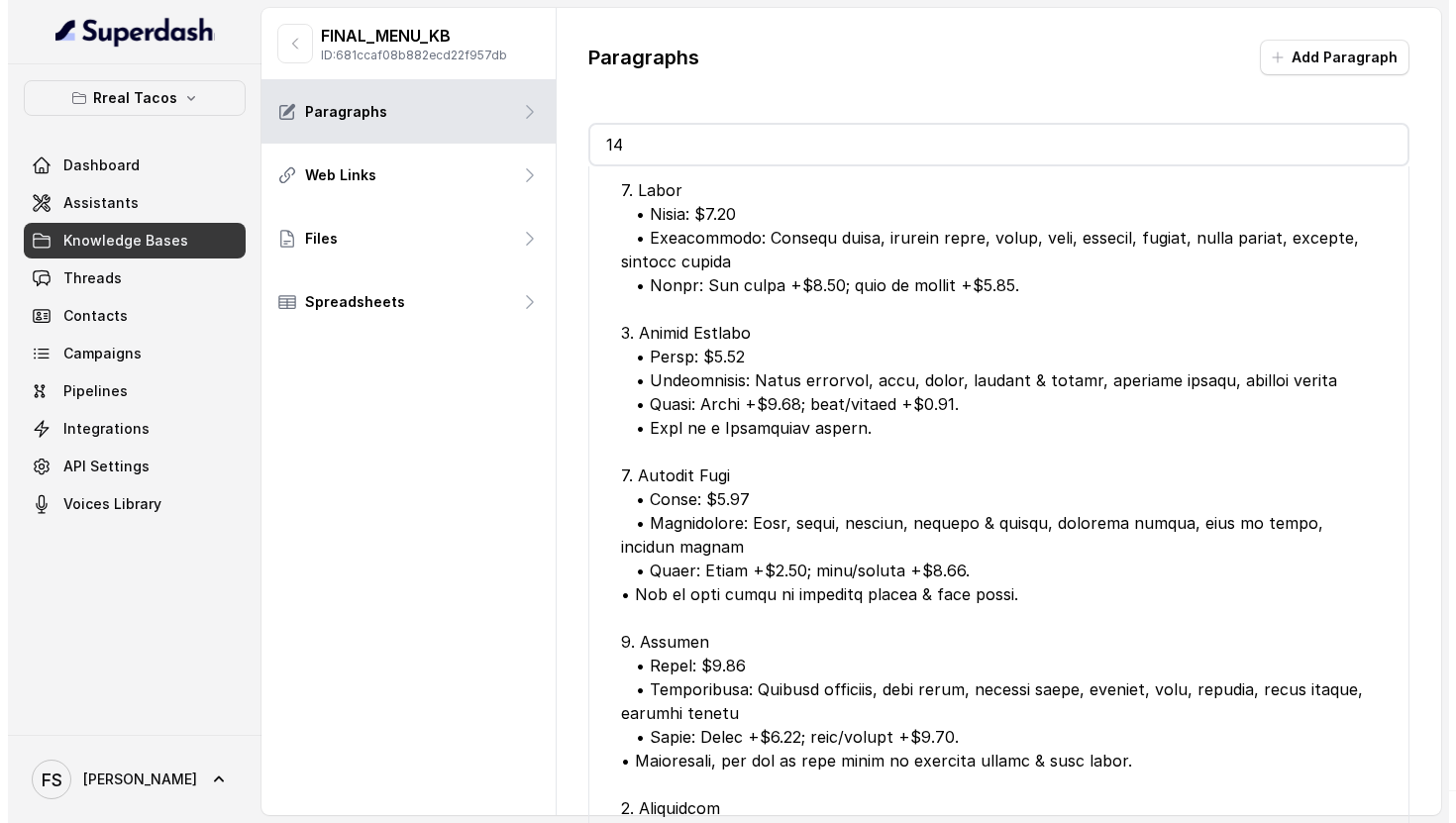 scroll, scrollTop: 0, scrollLeft: 0, axis: both 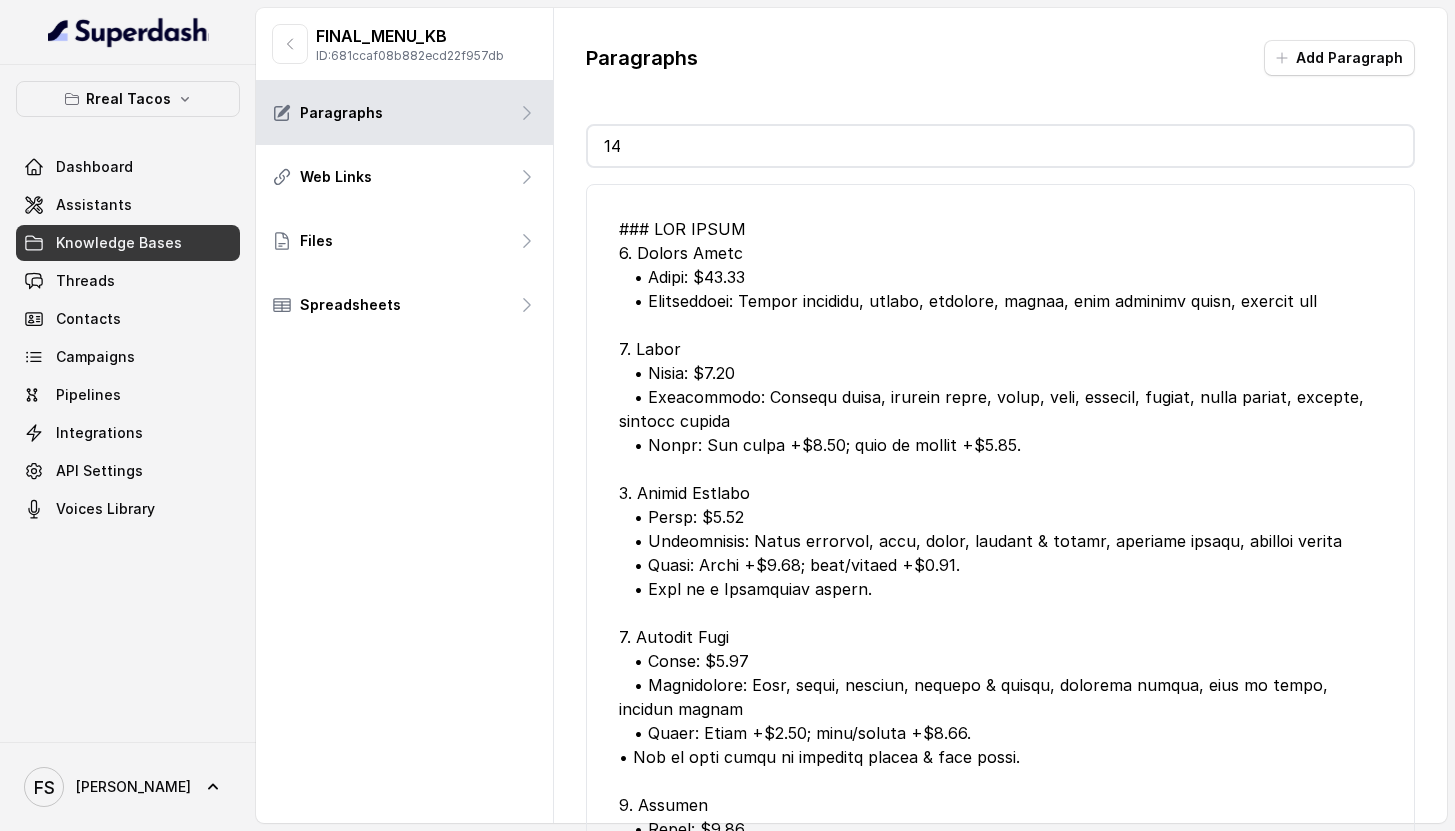 type 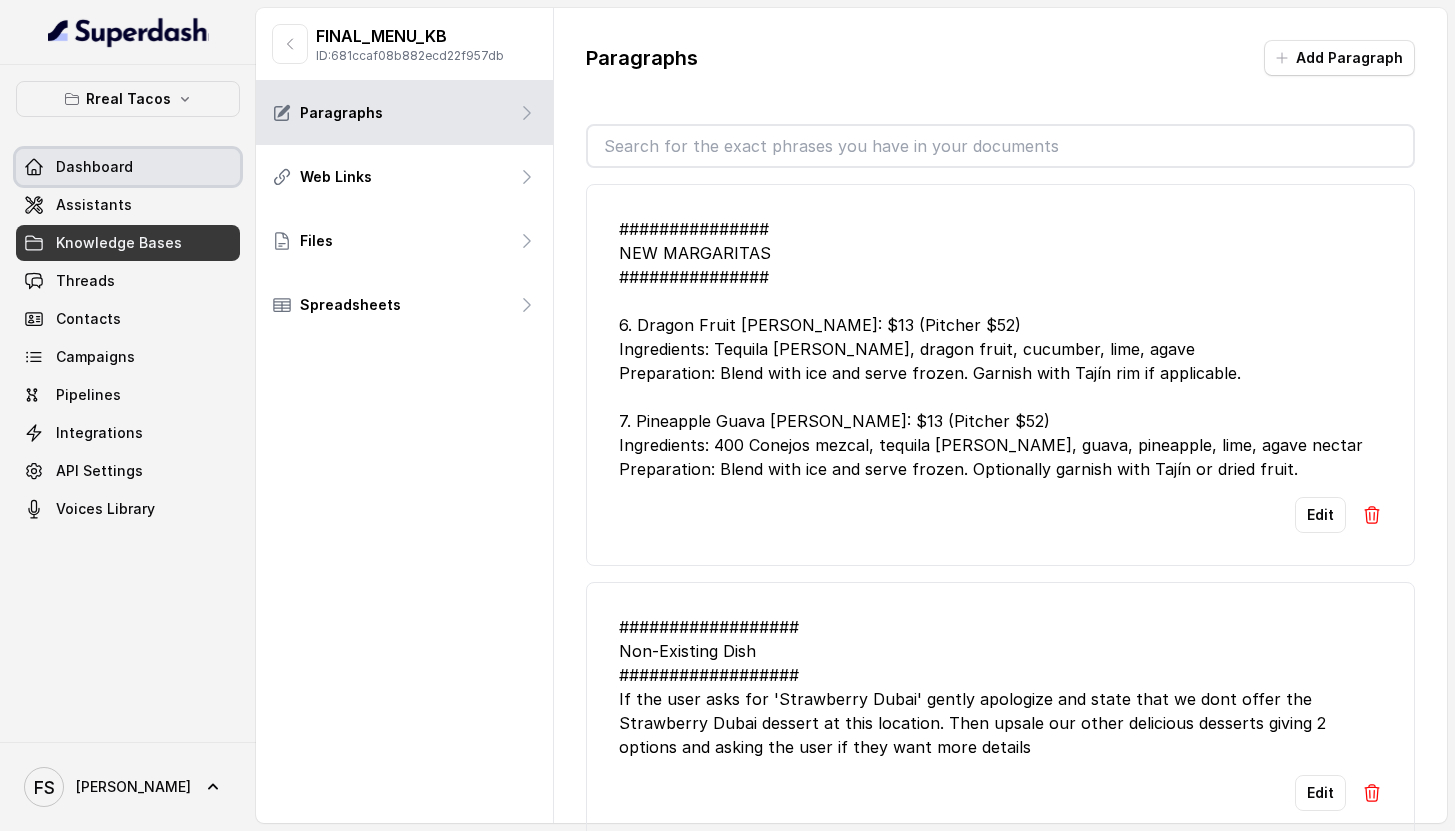 click on "Assistants" at bounding box center (128, 205) 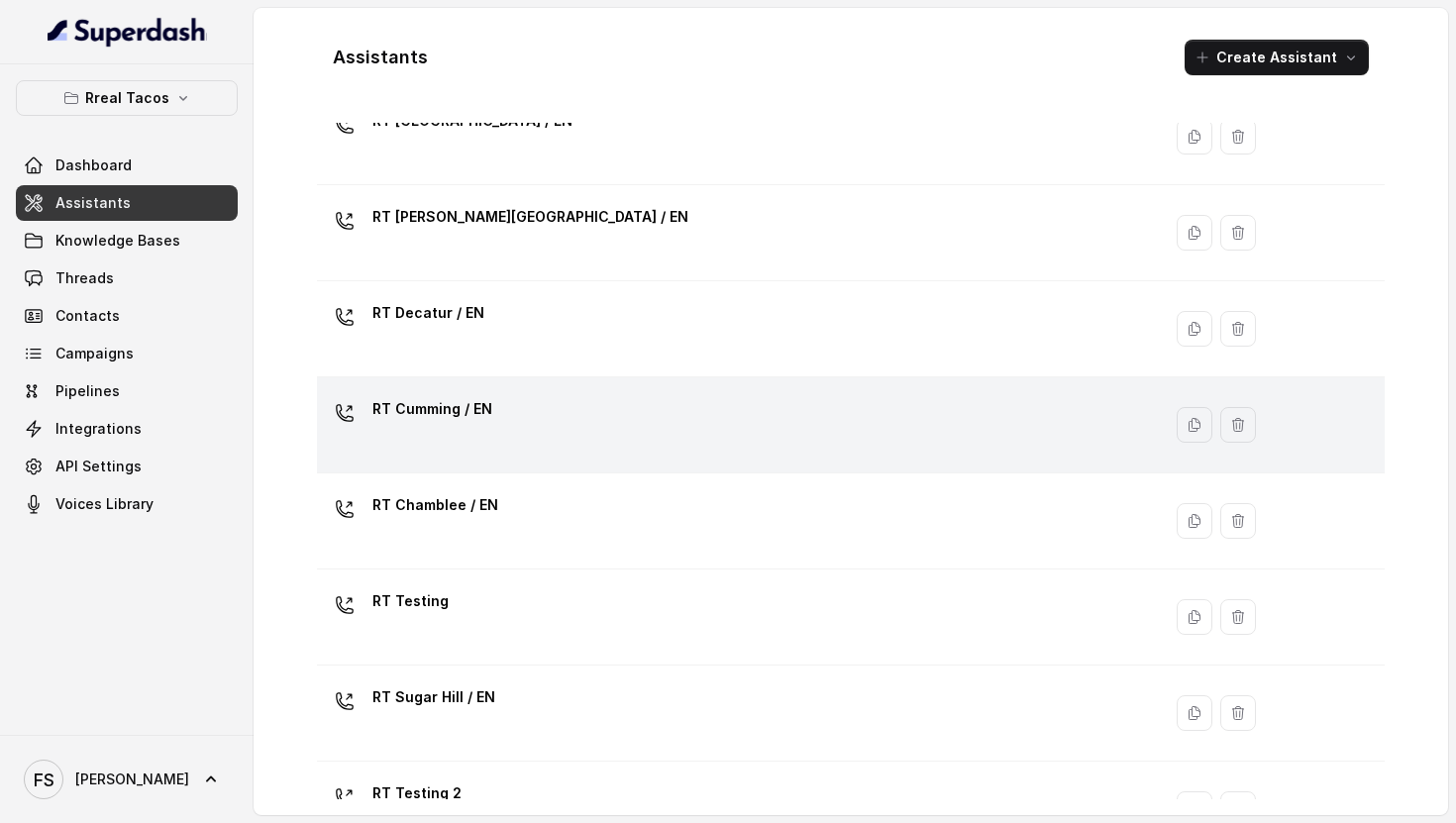 scroll, scrollTop: 517, scrollLeft: 0, axis: vertical 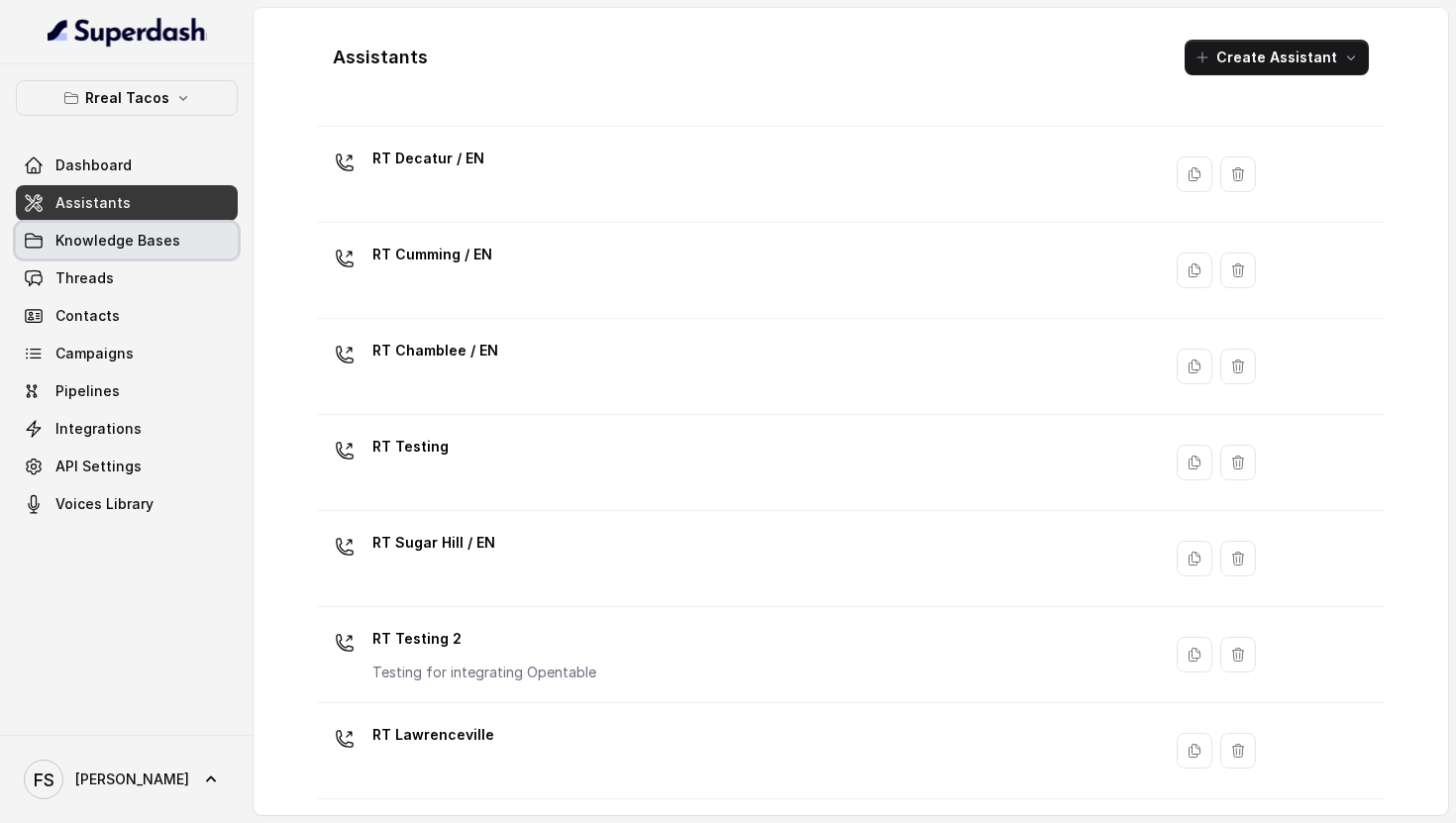 click on "Knowledge Bases" at bounding box center (127, 241) 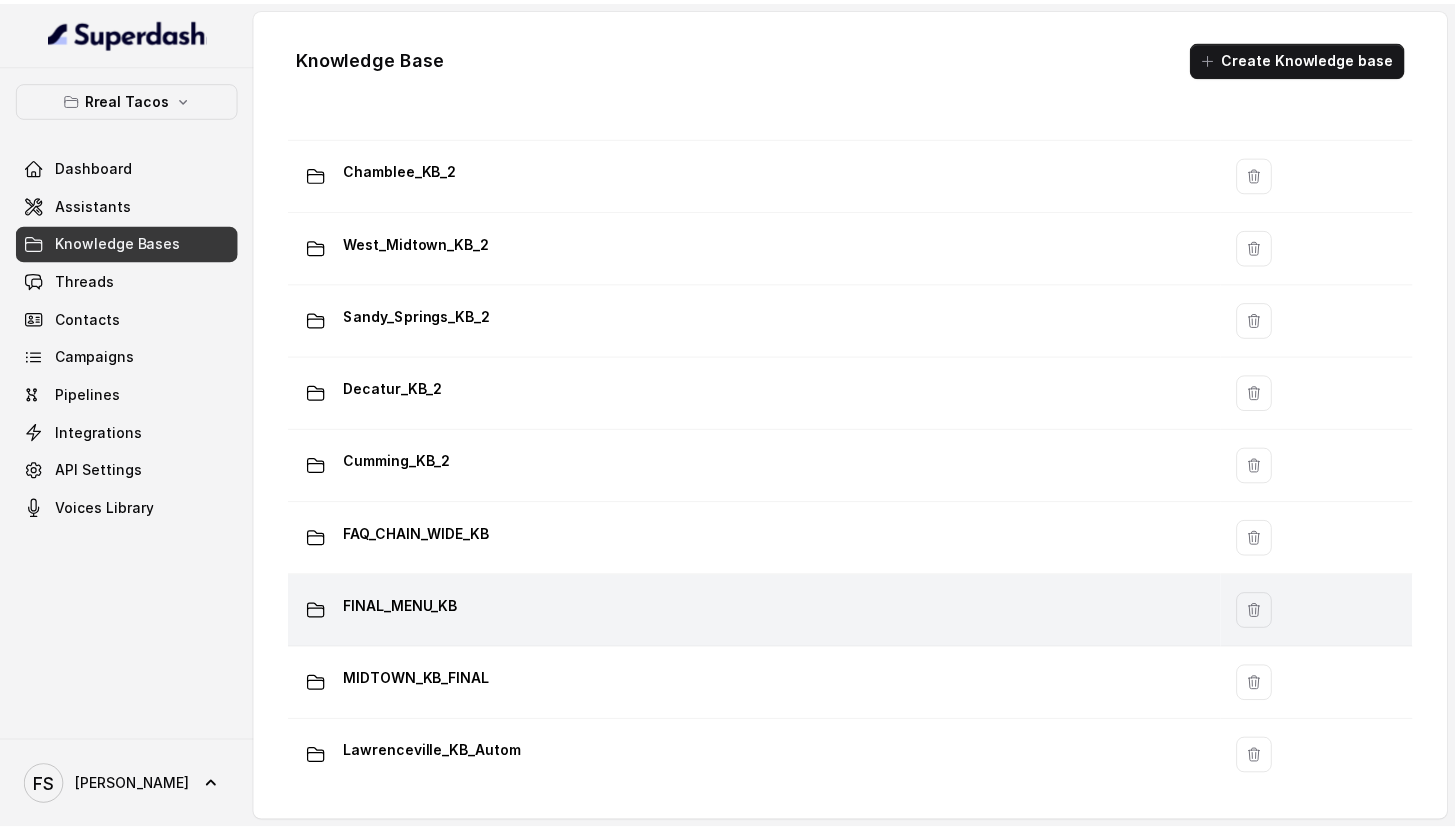 scroll, scrollTop: 1086, scrollLeft: 0, axis: vertical 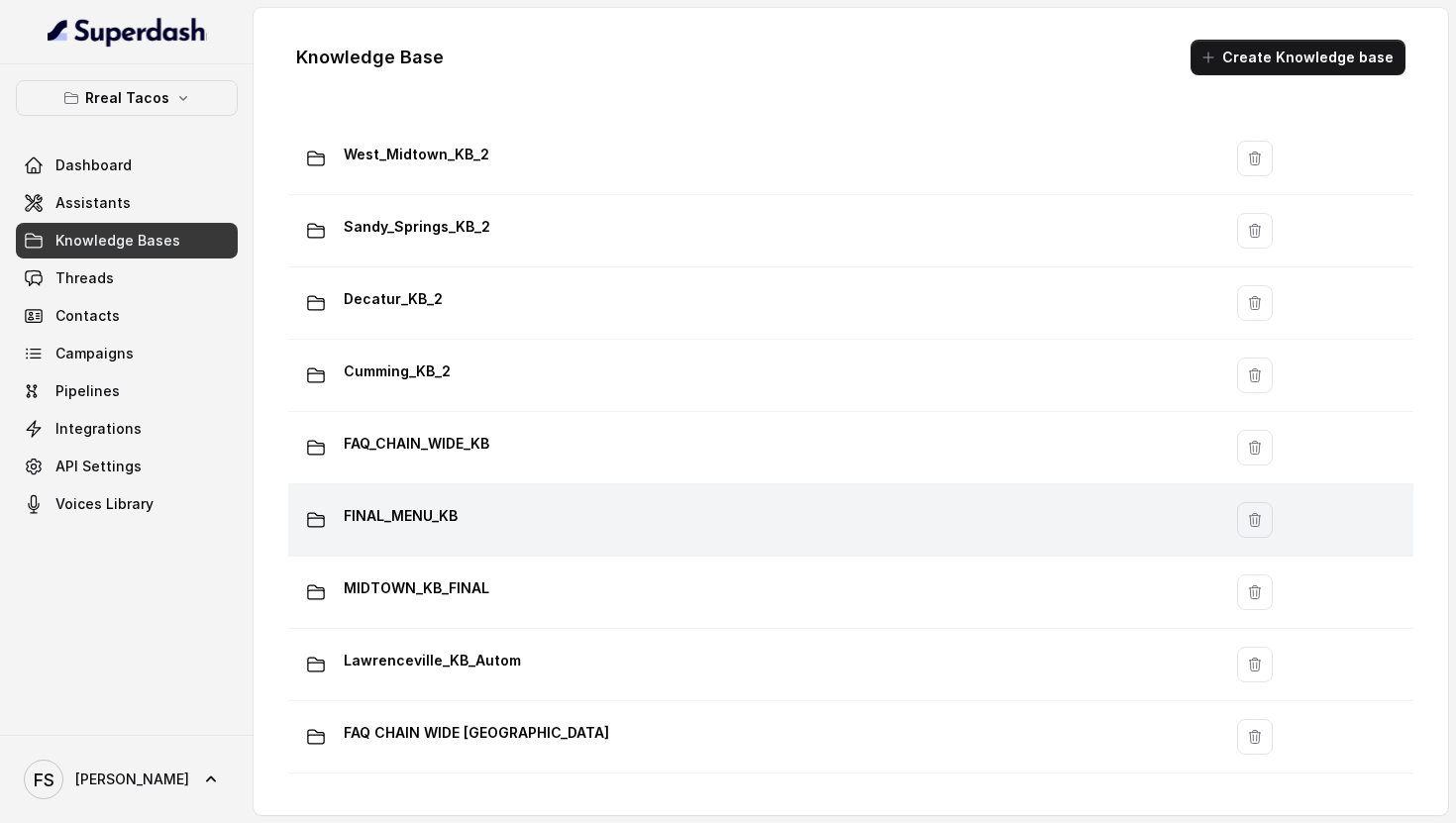 click on "FINAL_MENU_KB" at bounding box center (751, 520) 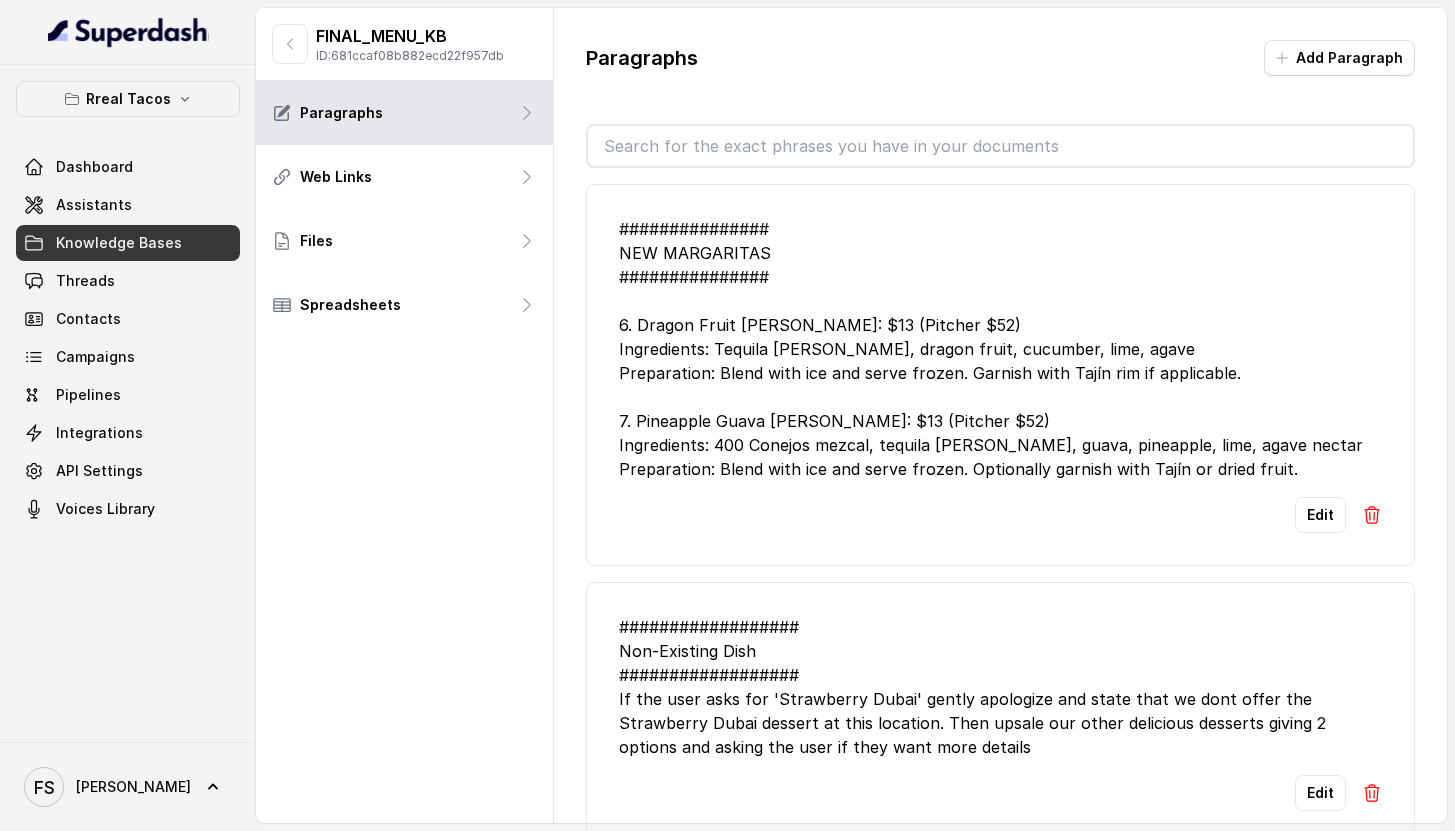 click at bounding box center [1000, 146] 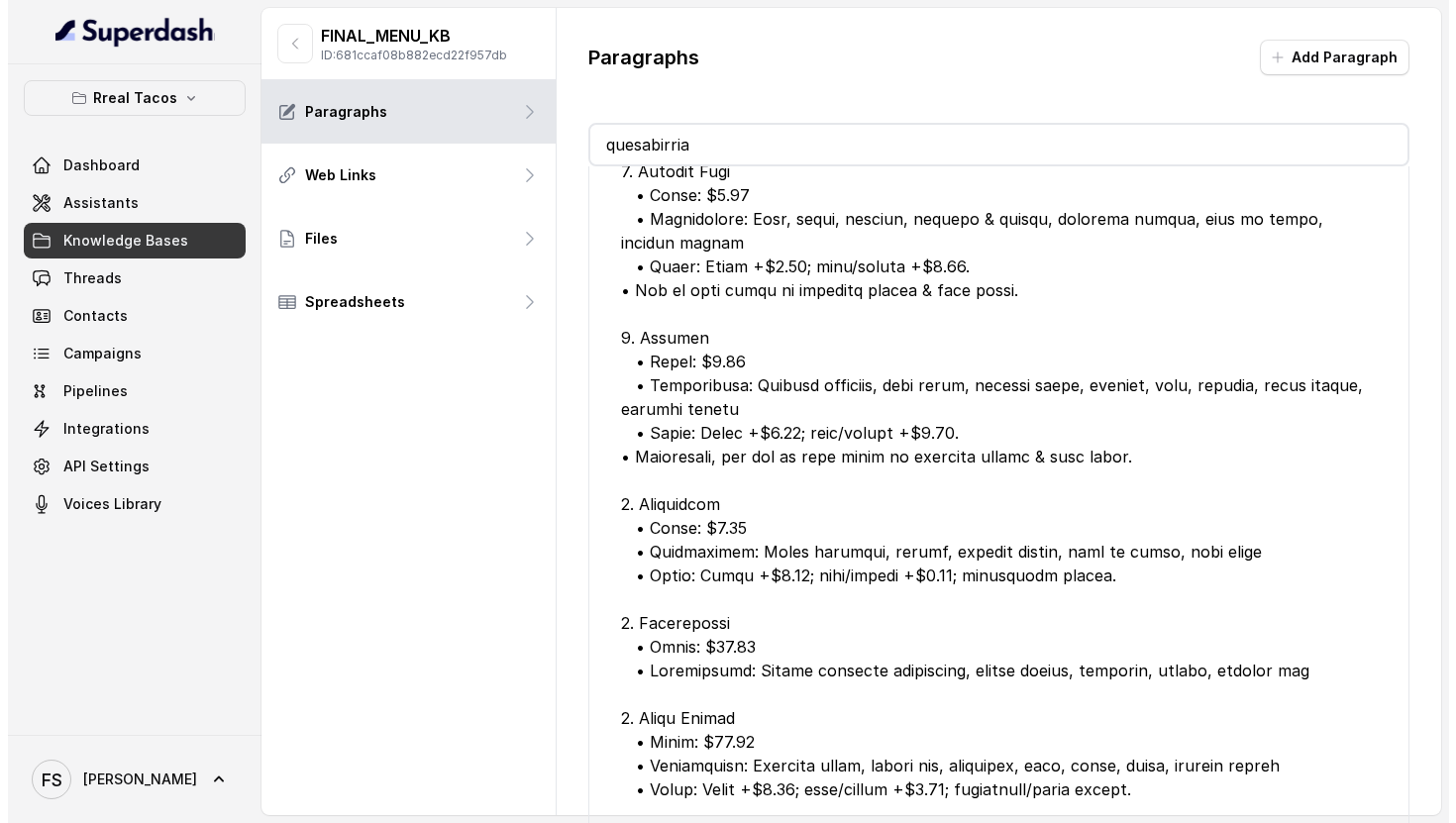 scroll, scrollTop: 549, scrollLeft: 0, axis: vertical 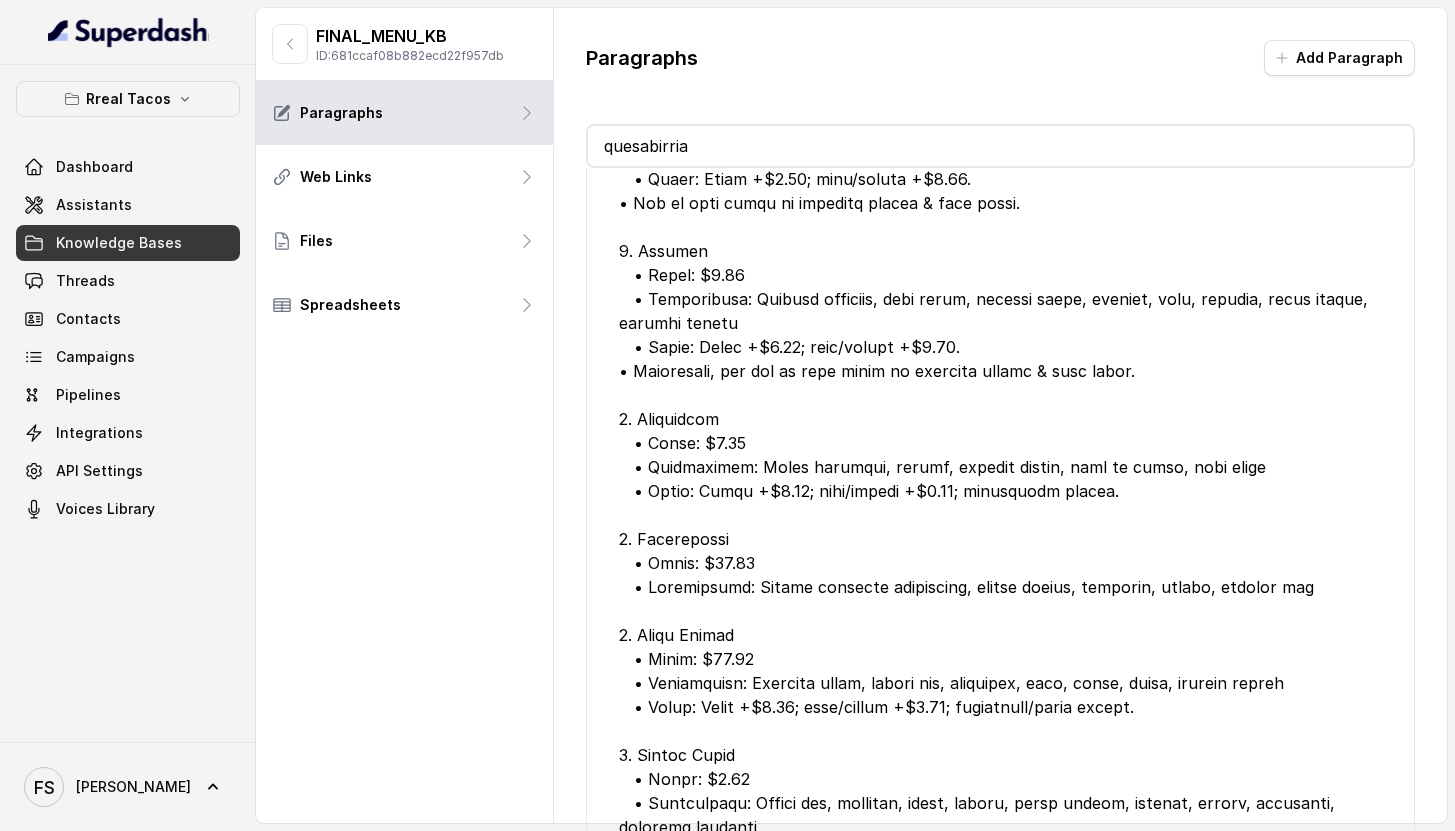 type on "quesabirria" 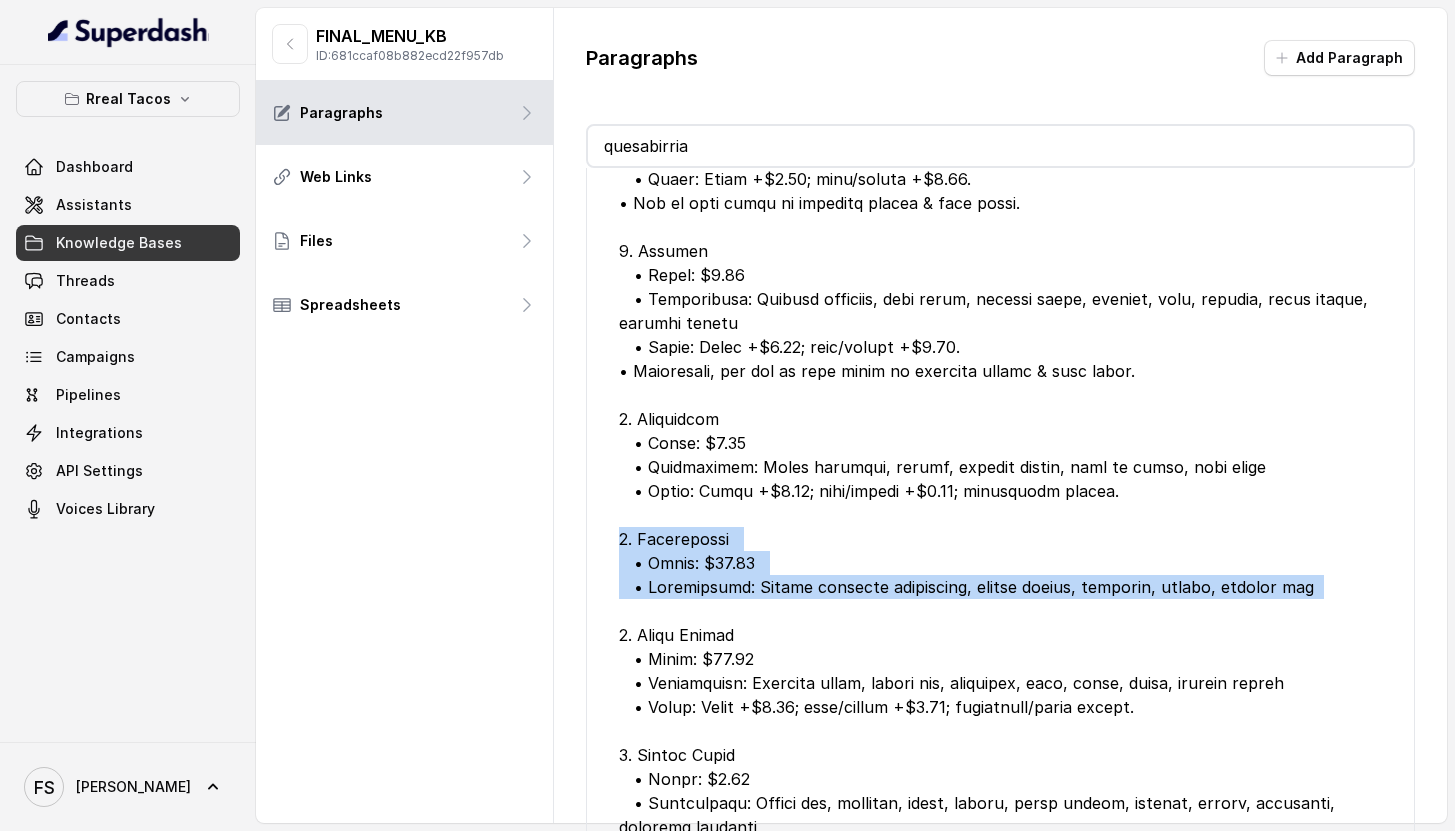 drag, startPoint x: 615, startPoint y: 532, endPoint x: 1320, endPoint y: 588, distance: 707.22064 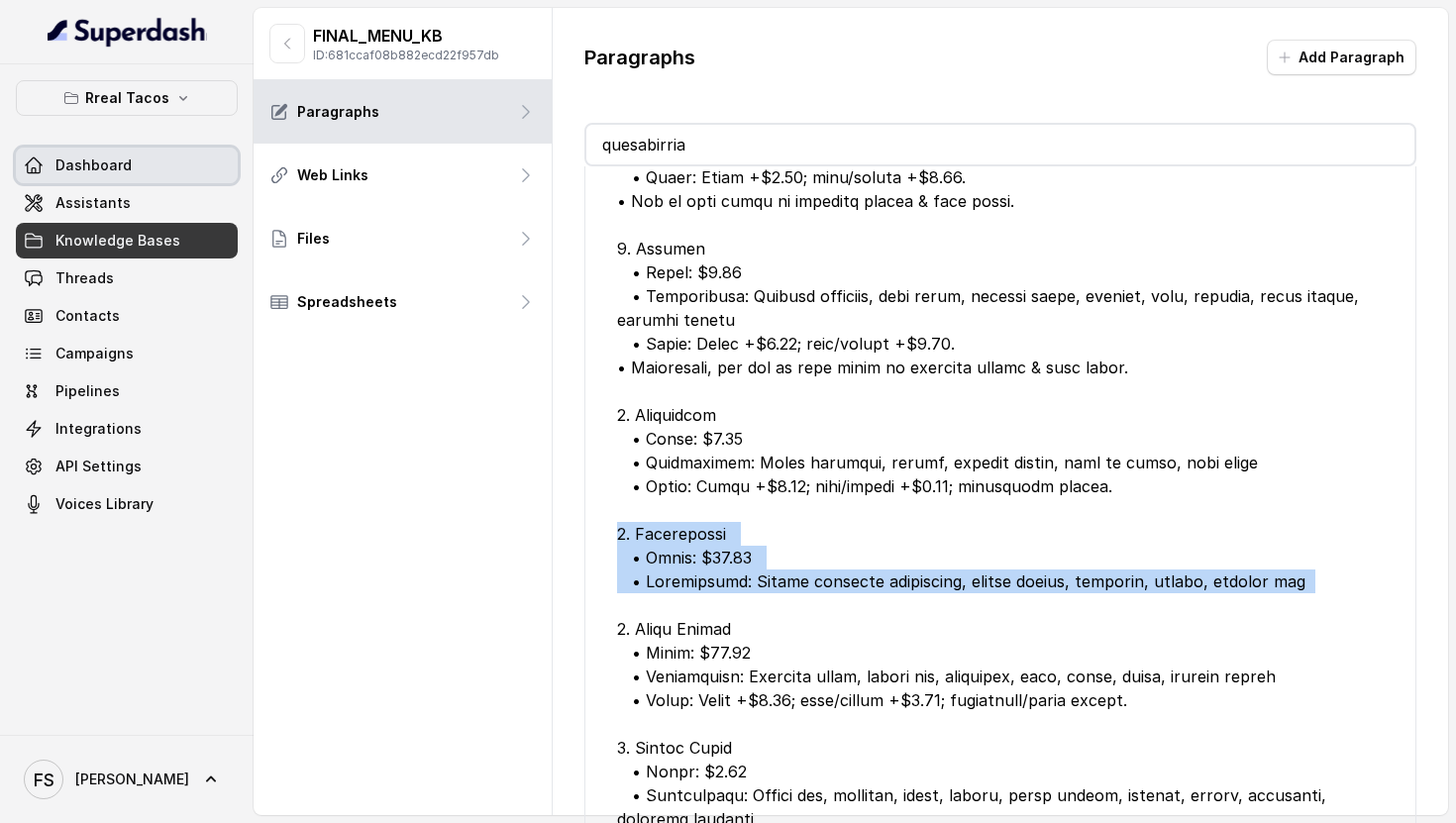 click on "Assistants" at bounding box center (127, 203) 